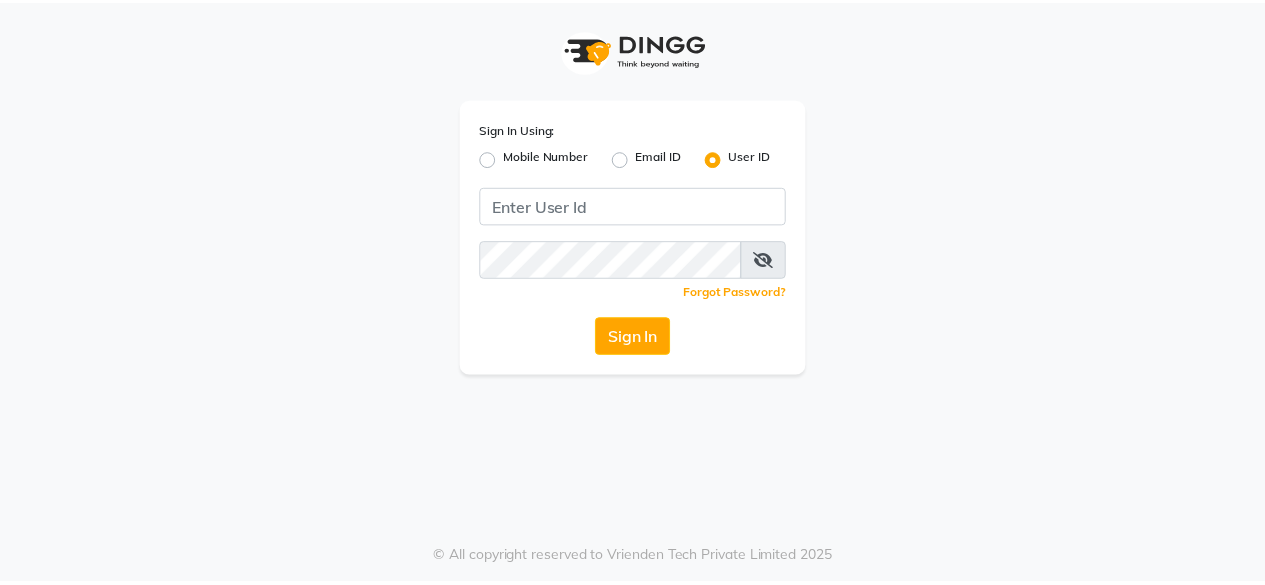scroll, scrollTop: 0, scrollLeft: 0, axis: both 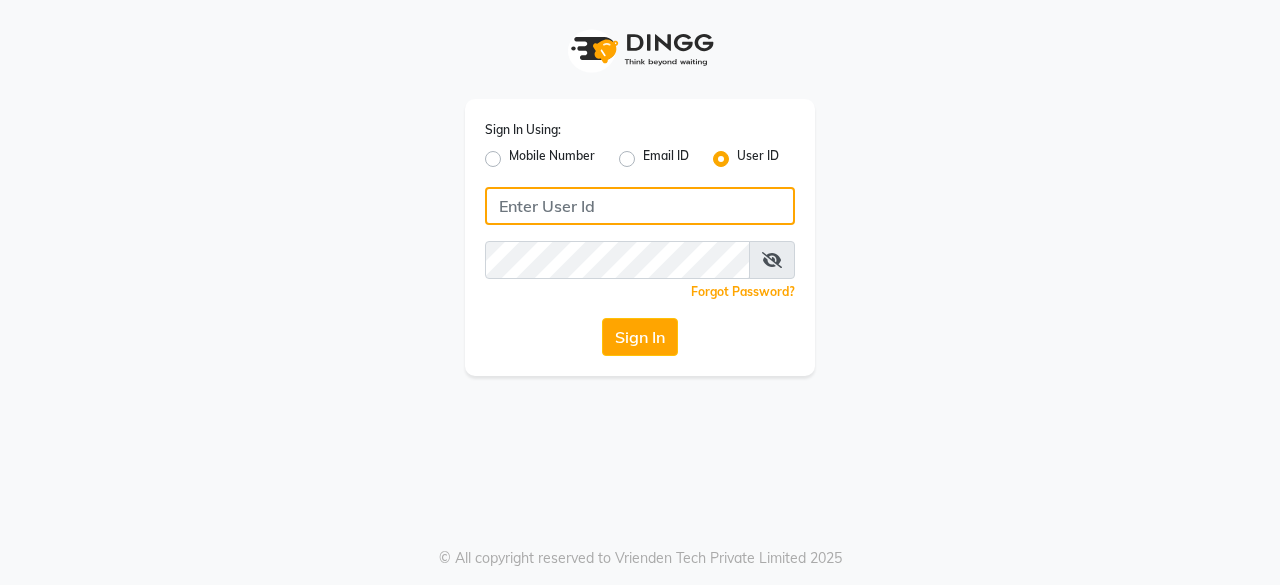 click 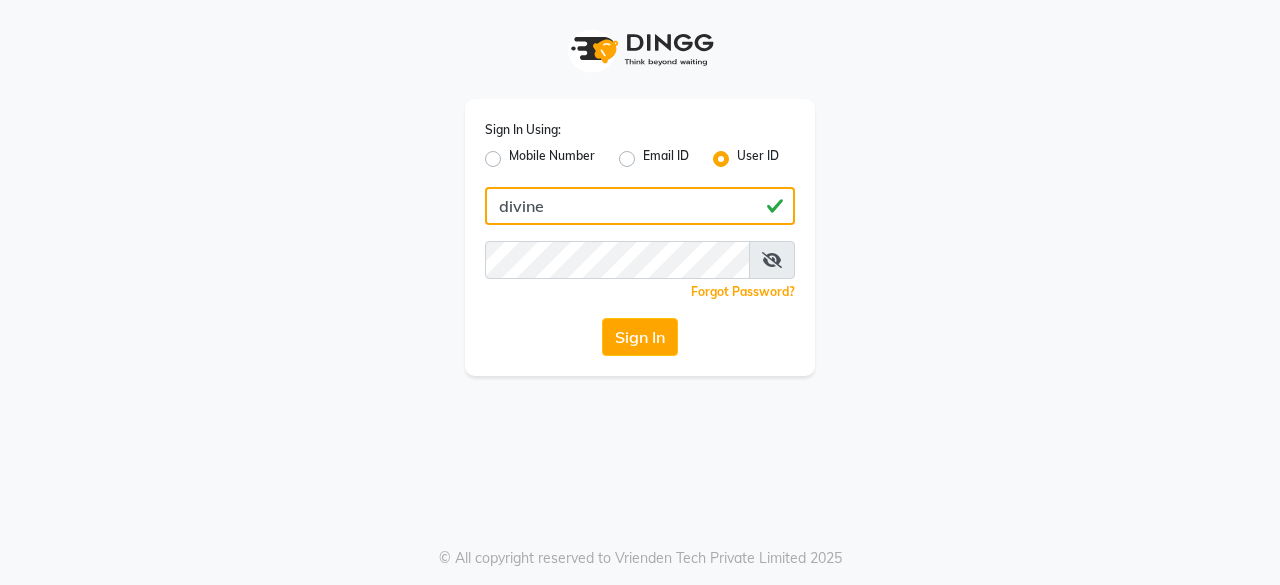 type on "divine" 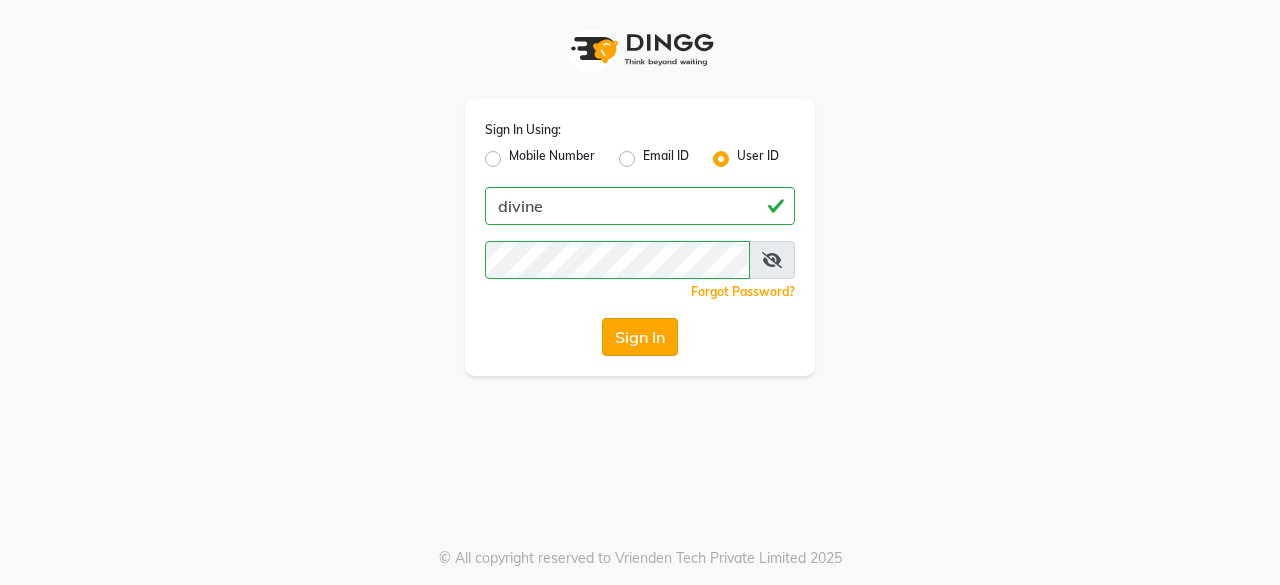 click on "Sign In" 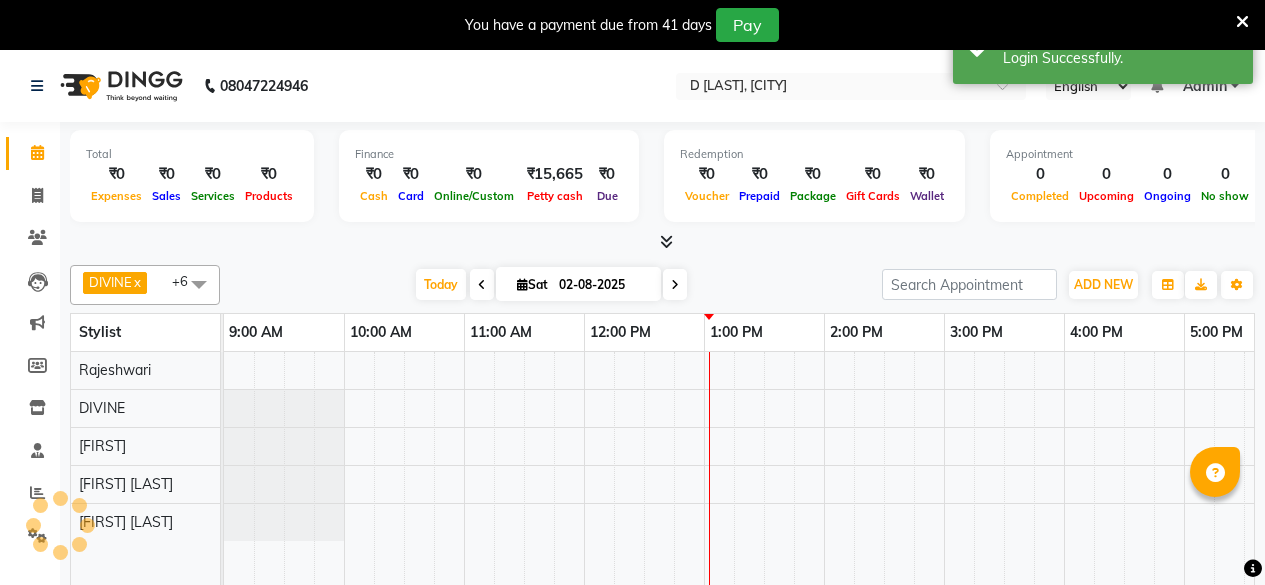 scroll, scrollTop: 0, scrollLeft: 481, axis: horizontal 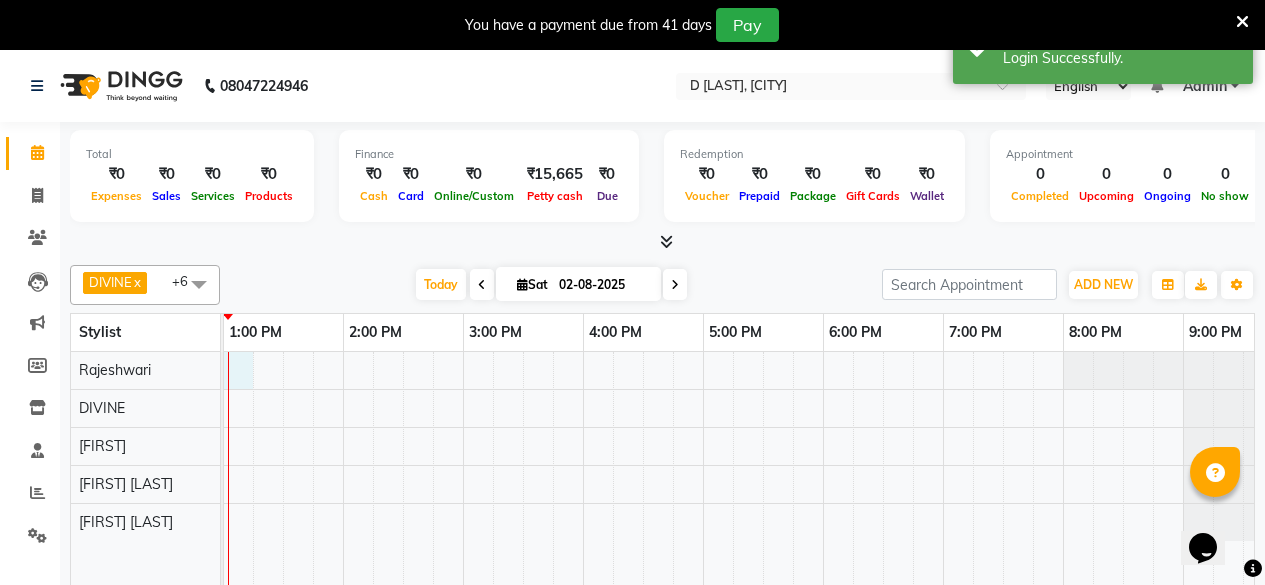 click at bounding box center (523, 483) 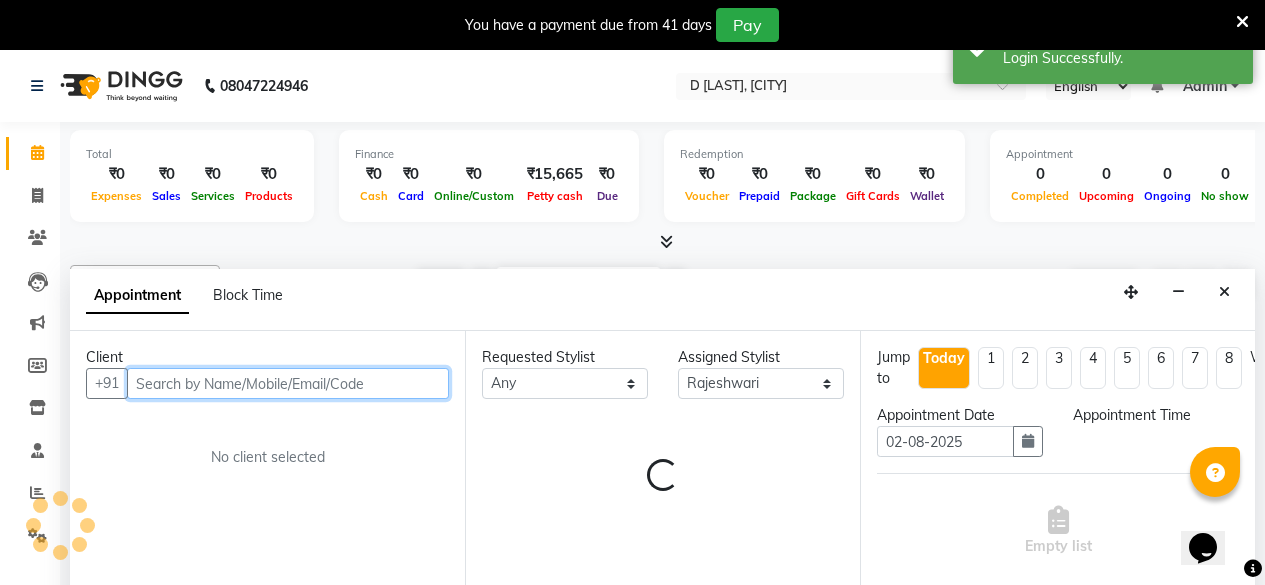 scroll, scrollTop: 50, scrollLeft: 0, axis: vertical 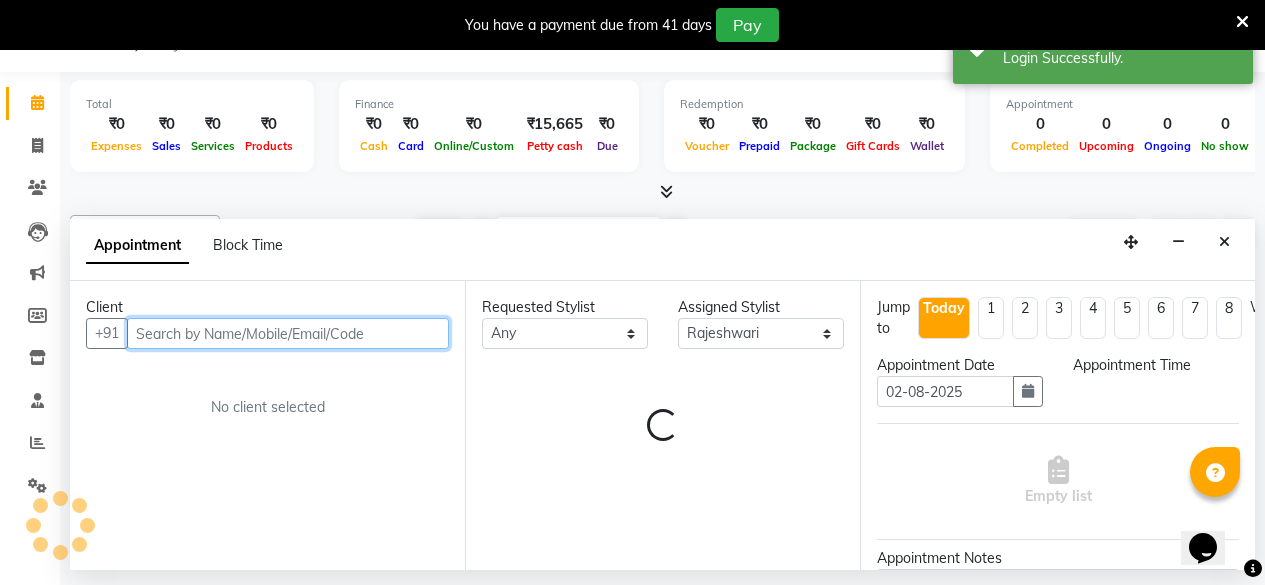select on "780" 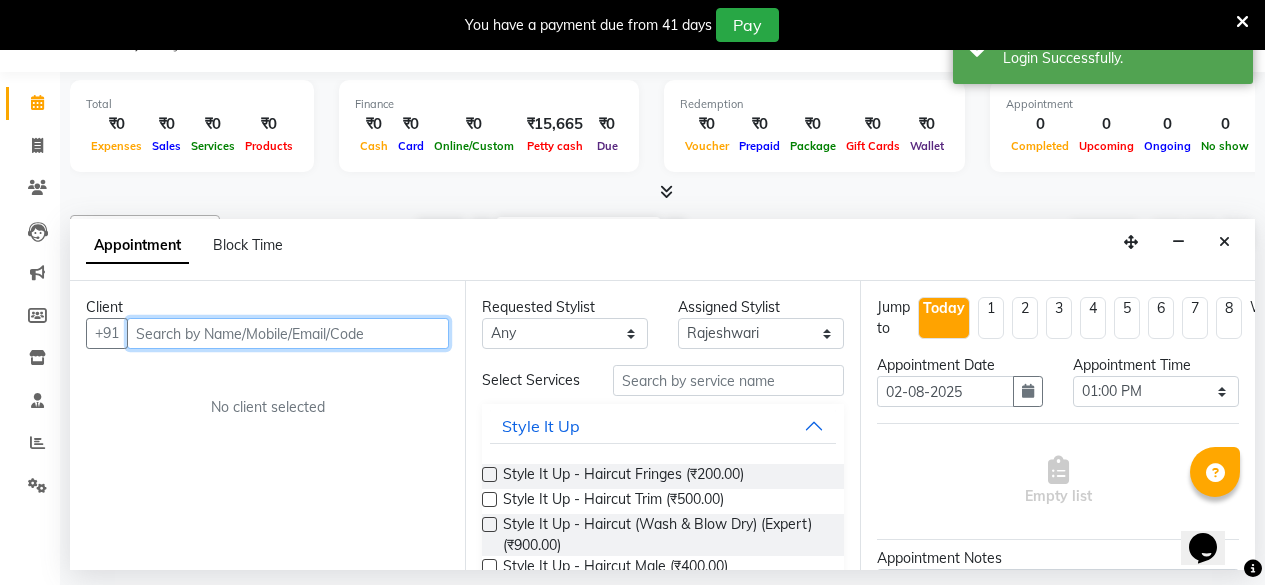 click at bounding box center [288, 333] 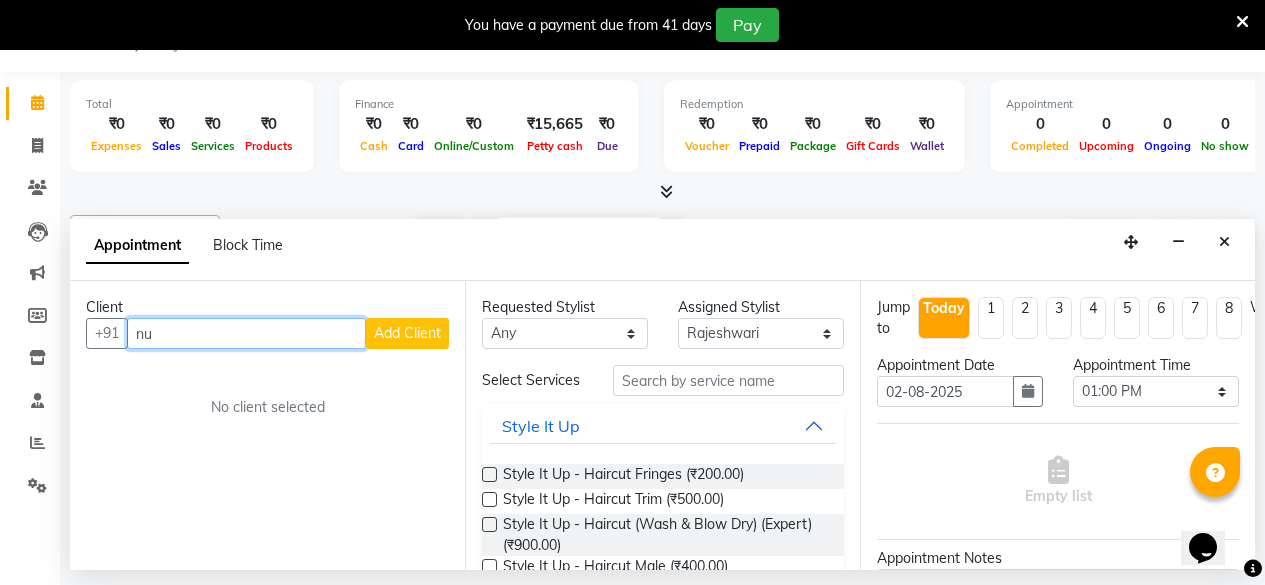 type on "n" 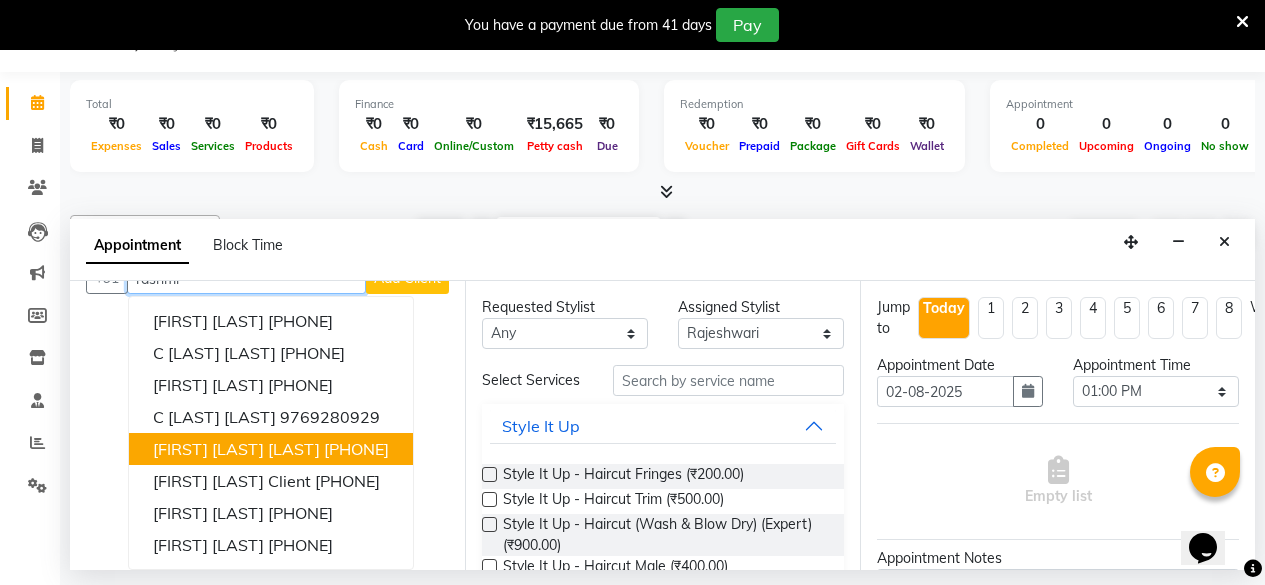 scroll, scrollTop: 0, scrollLeft: 0, axis: both 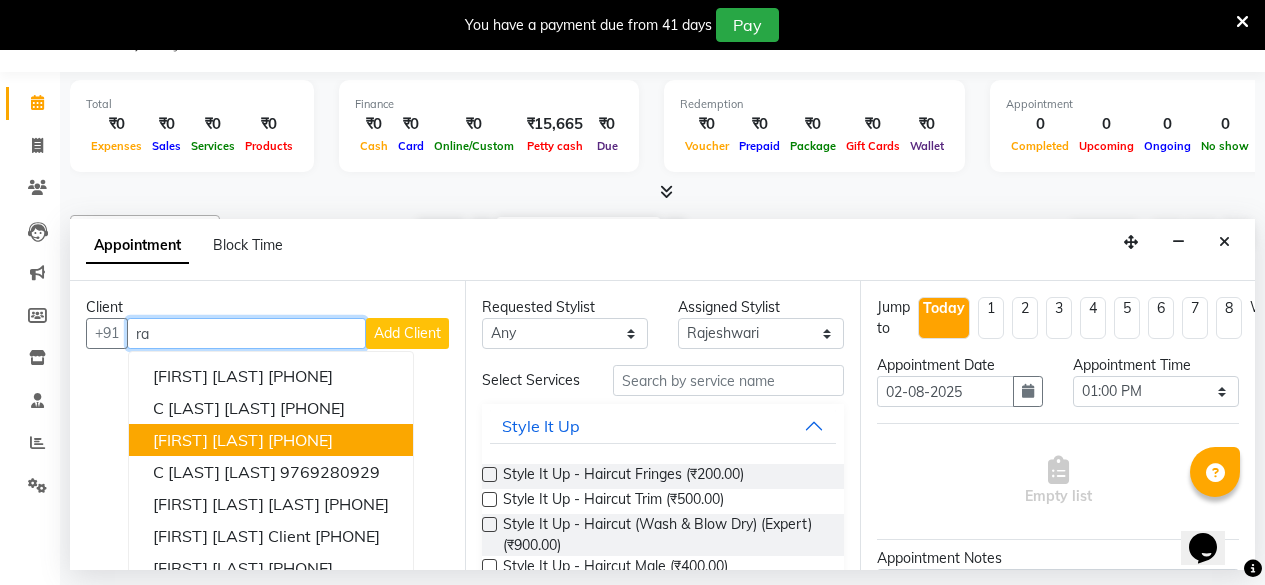 type on "r" 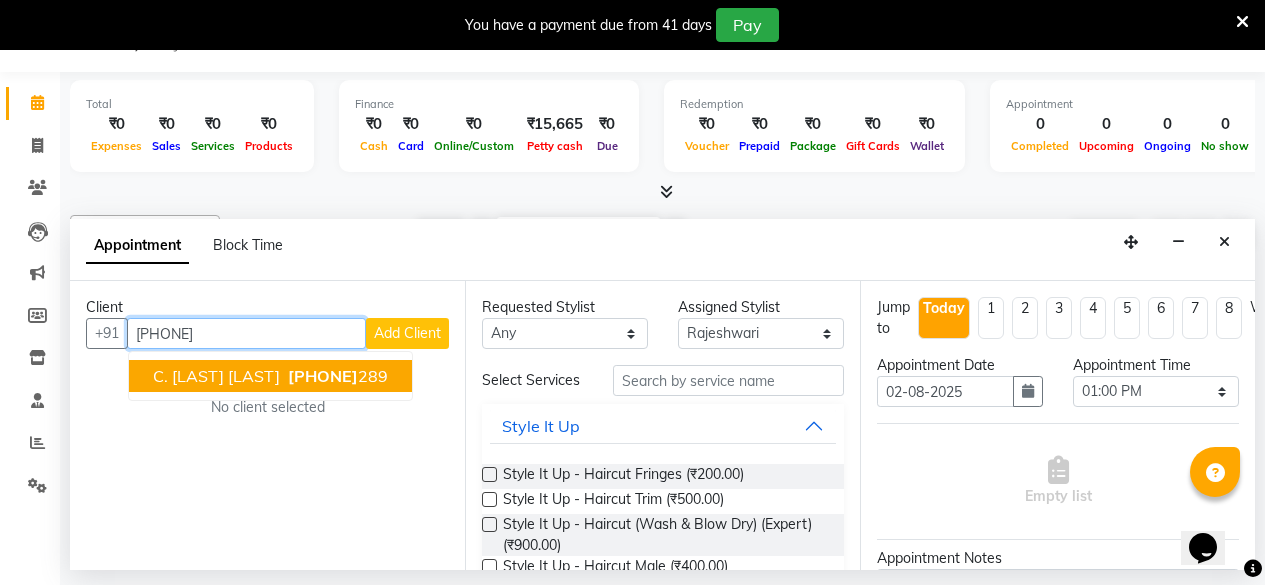 click on "[PHONE]" at bounding box center (323, 376) 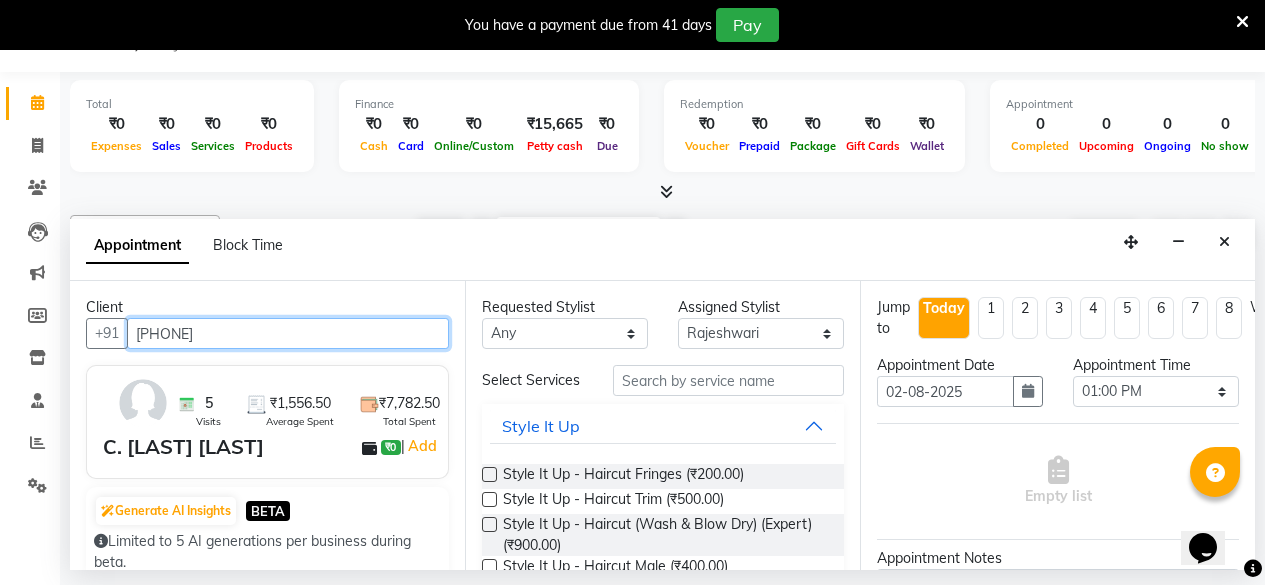 type on "[PHONE]" 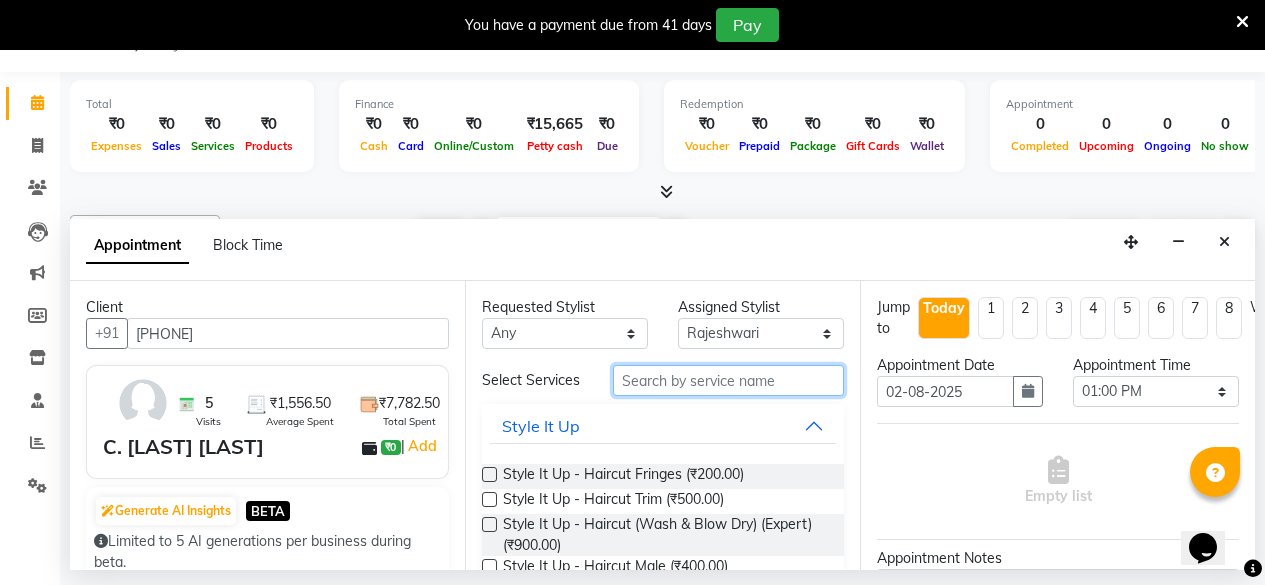 click at bounding box center [728, 380] 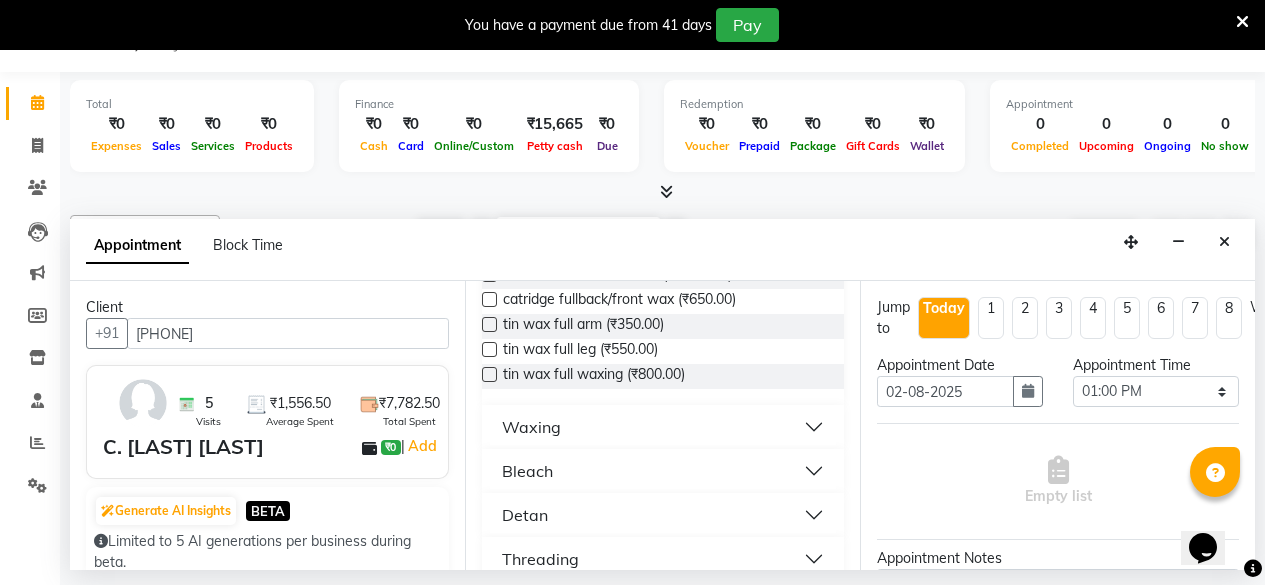 scroll, scrollTop: 300, scrollLeft: 0, axis: vertical 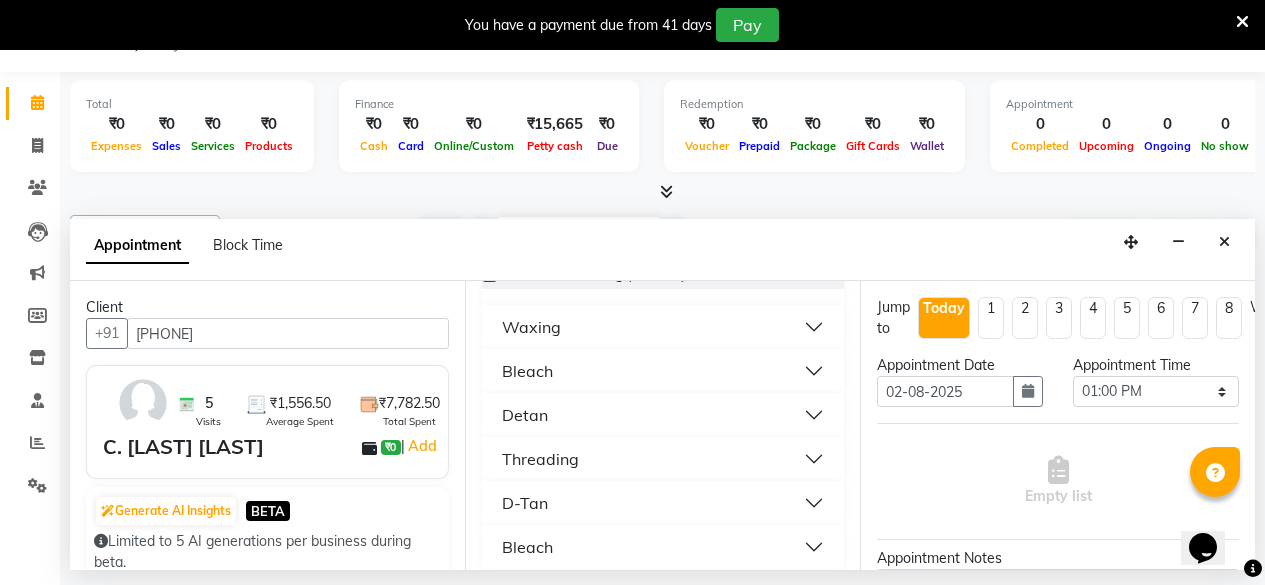 type on "full" 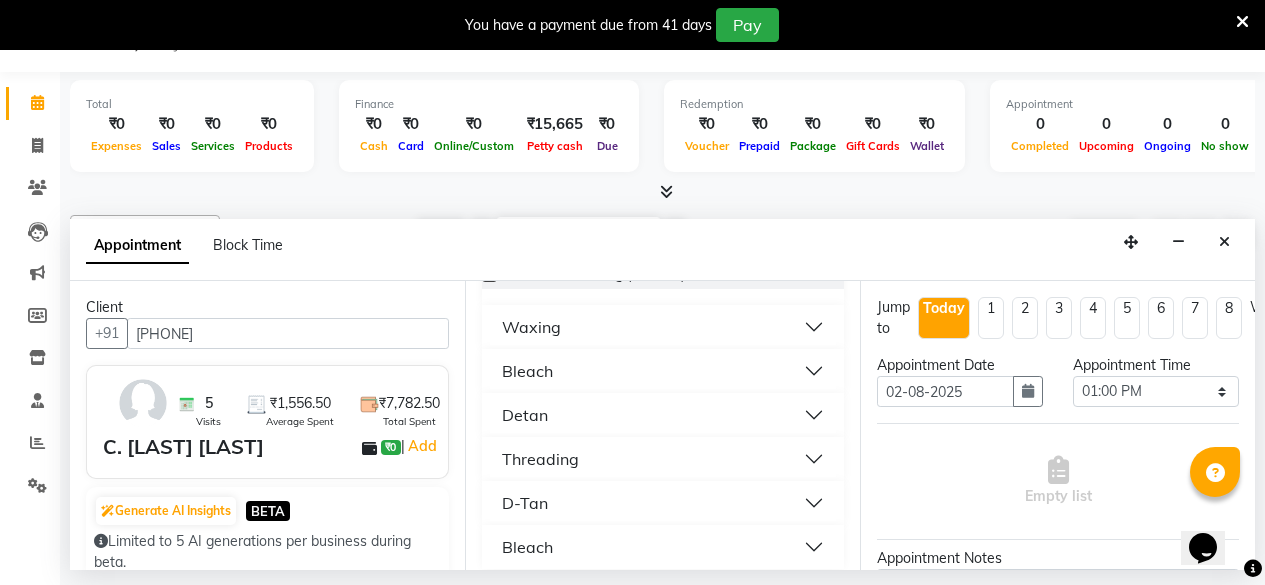 click on "Waxing" at bounding box center (531, 327) 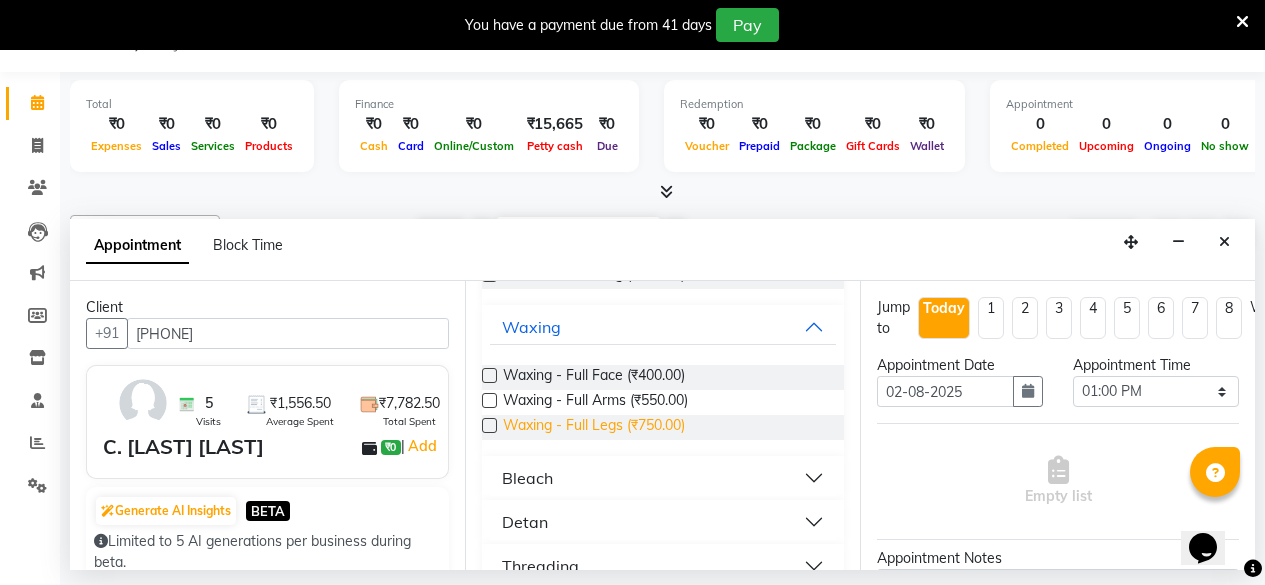 click on "Waxing  - Full Legs (₹750.00)" at bounding box center [594, 427] 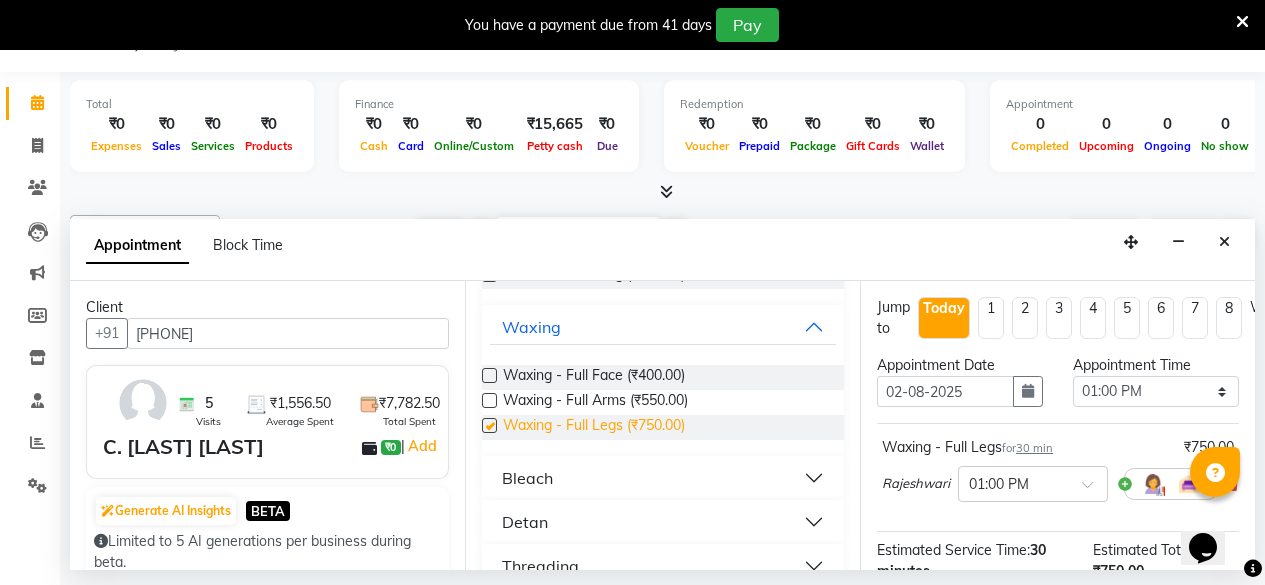 checkbox on "false" 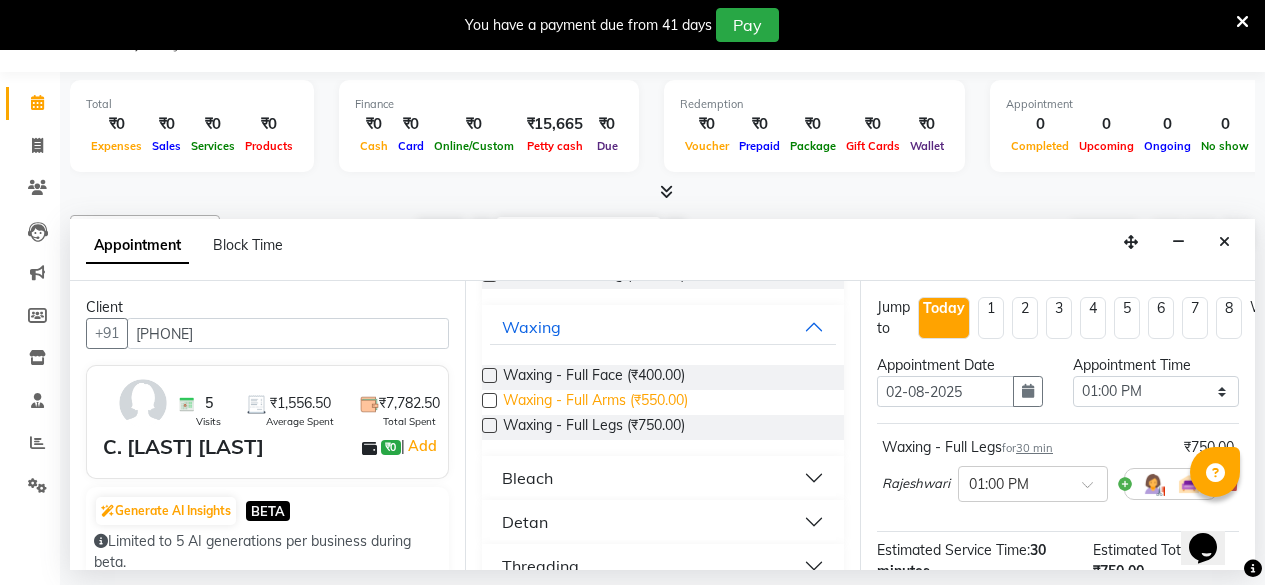 click on "Waxing  - Full Arms (₹550.00)" at bounding box center (595, 402) 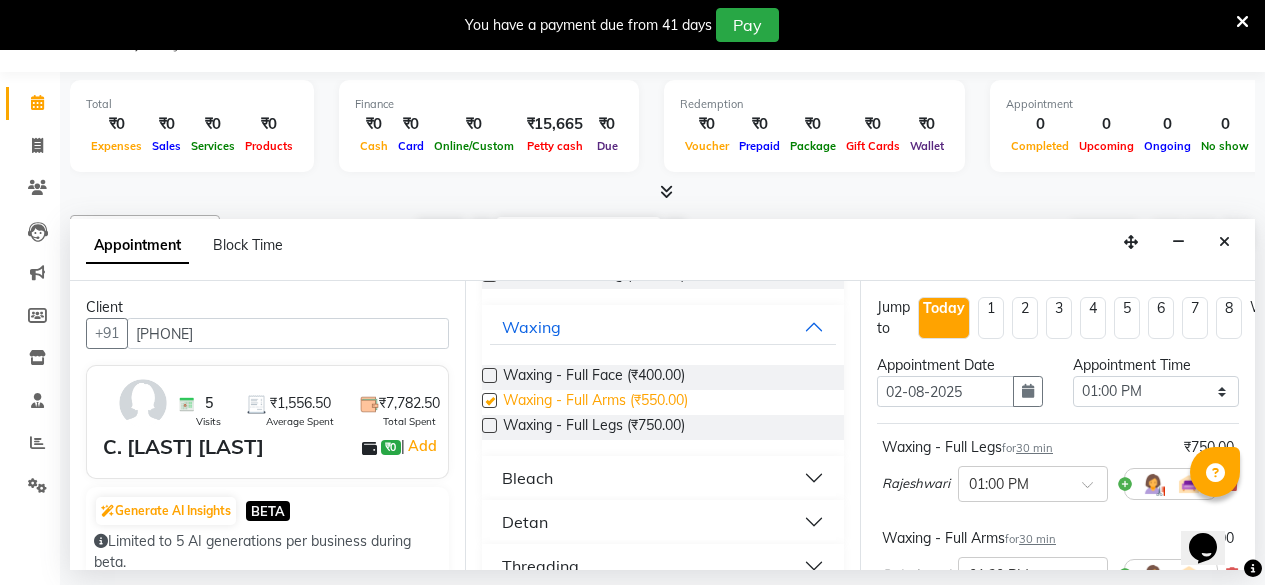 checkbox on "false" 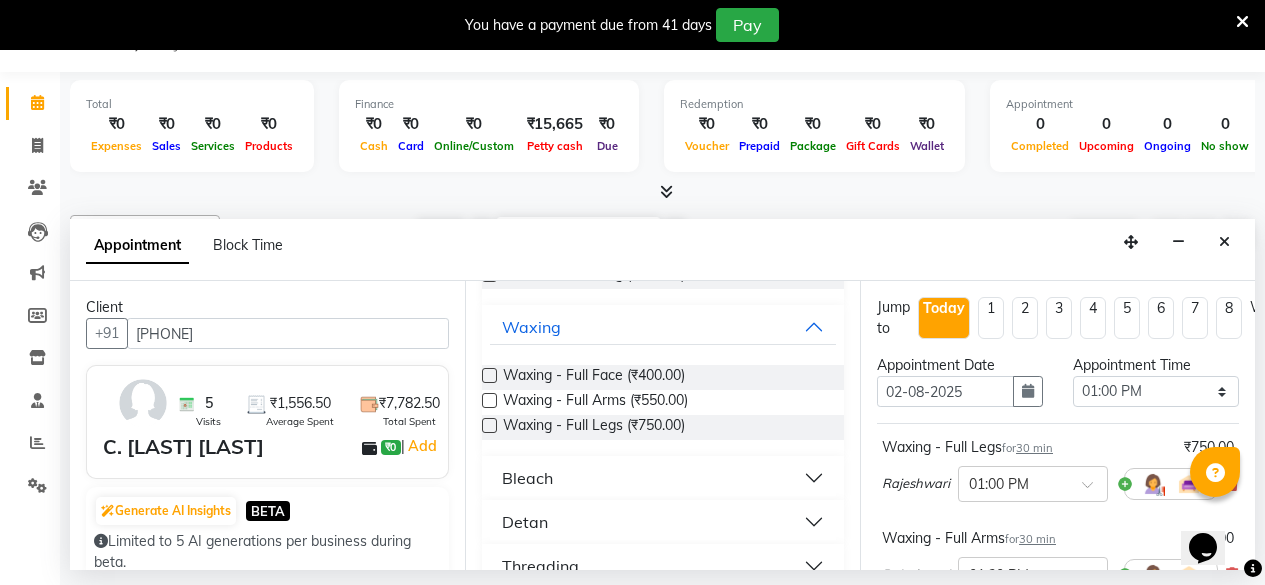 scroll, scrollTop: 0, scrollLeft: 0, axis: both 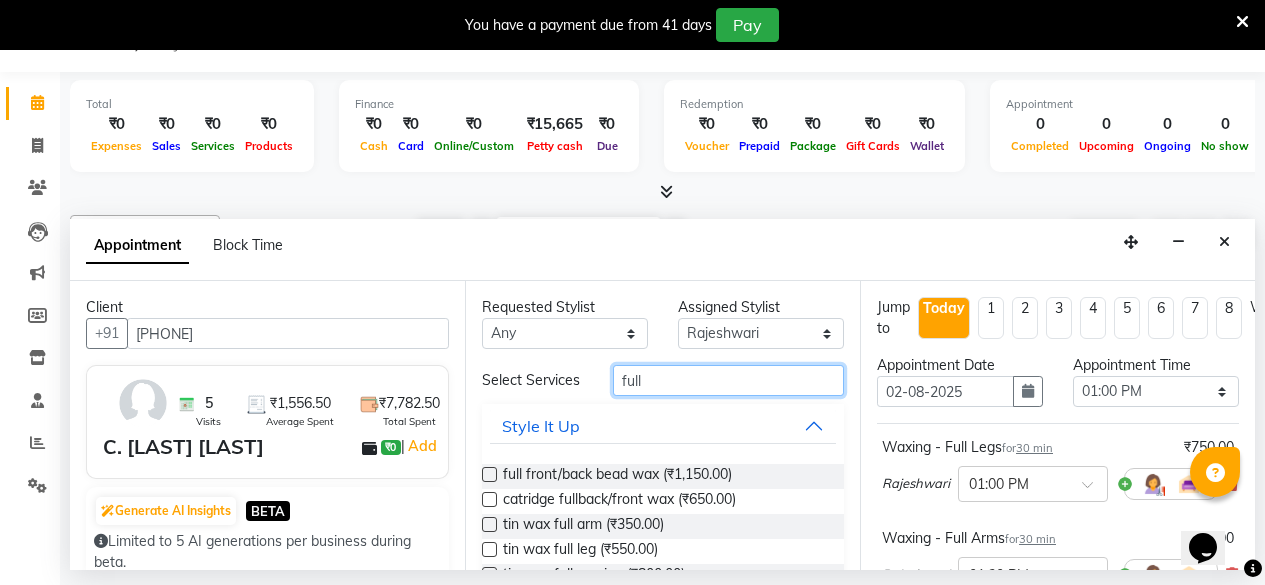 drag, startPoint x: 648, startPoint y: 391, endPoint x: 630, endPoint y: 403, distance: 21.633308 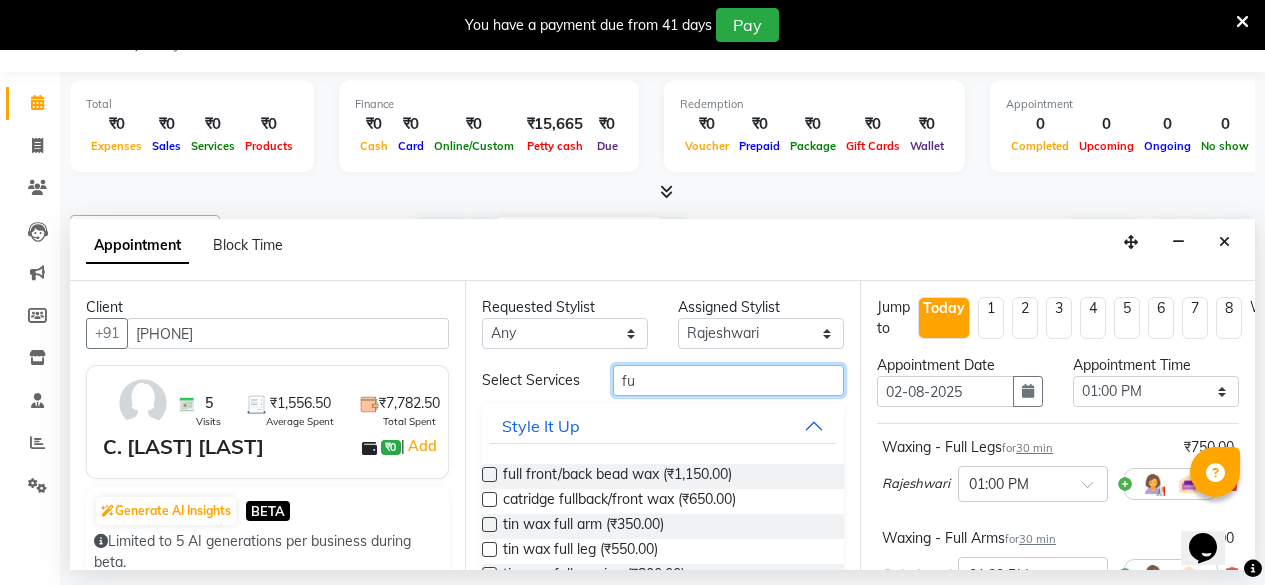 type on "f" 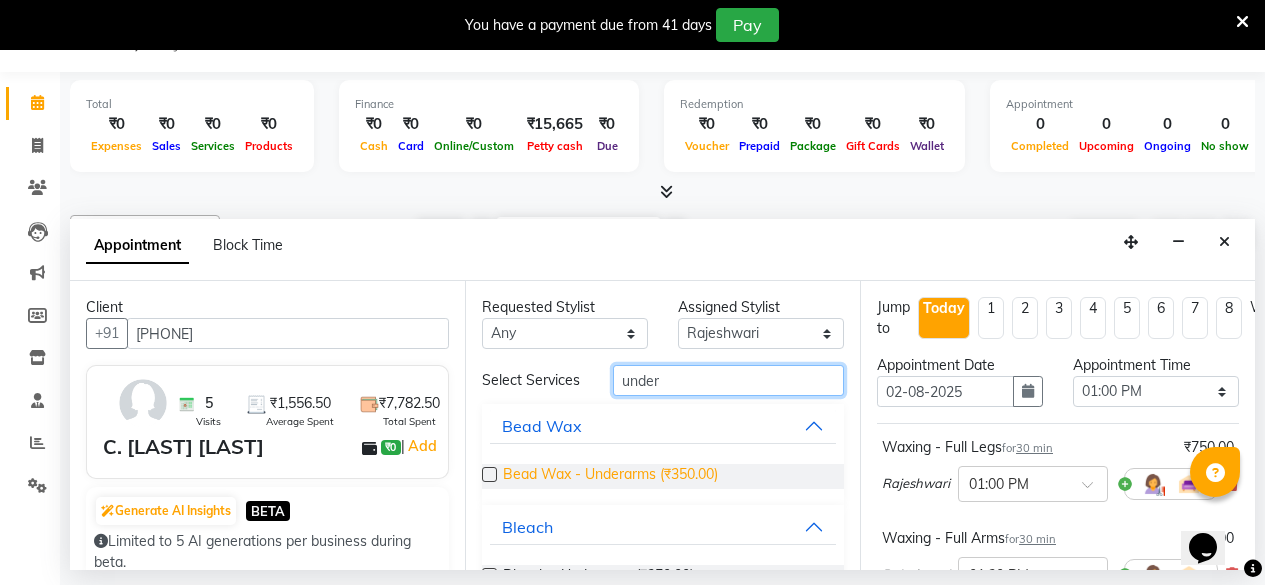 type on "under" 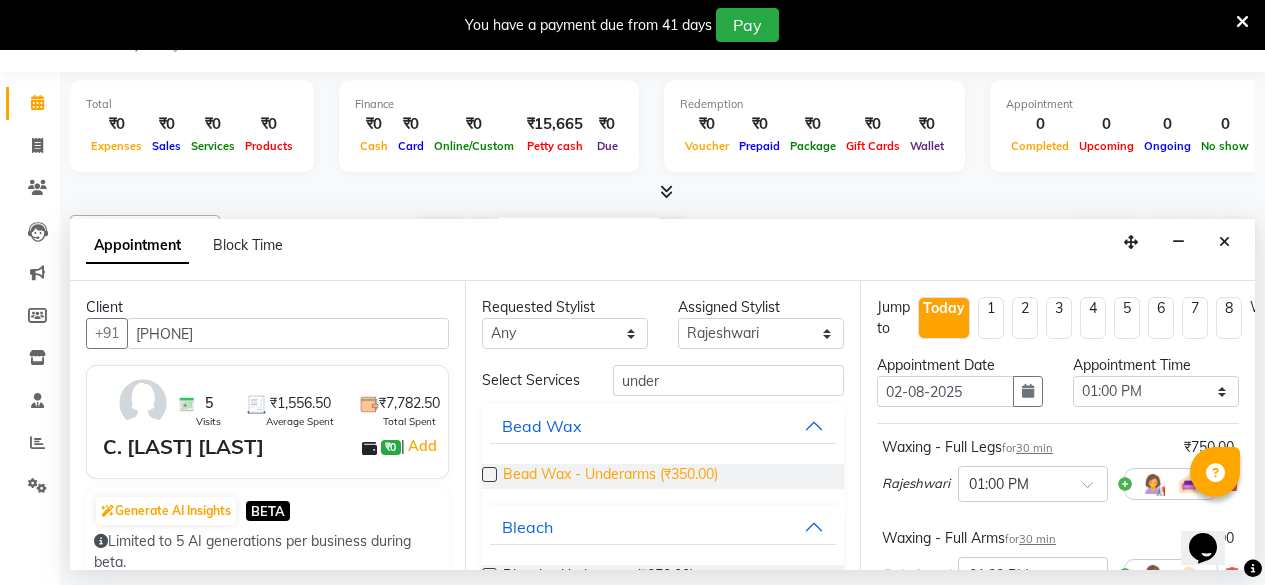 click on "Bead Wax - Underarms (₹350.00)" at bounding box center (610, 476) 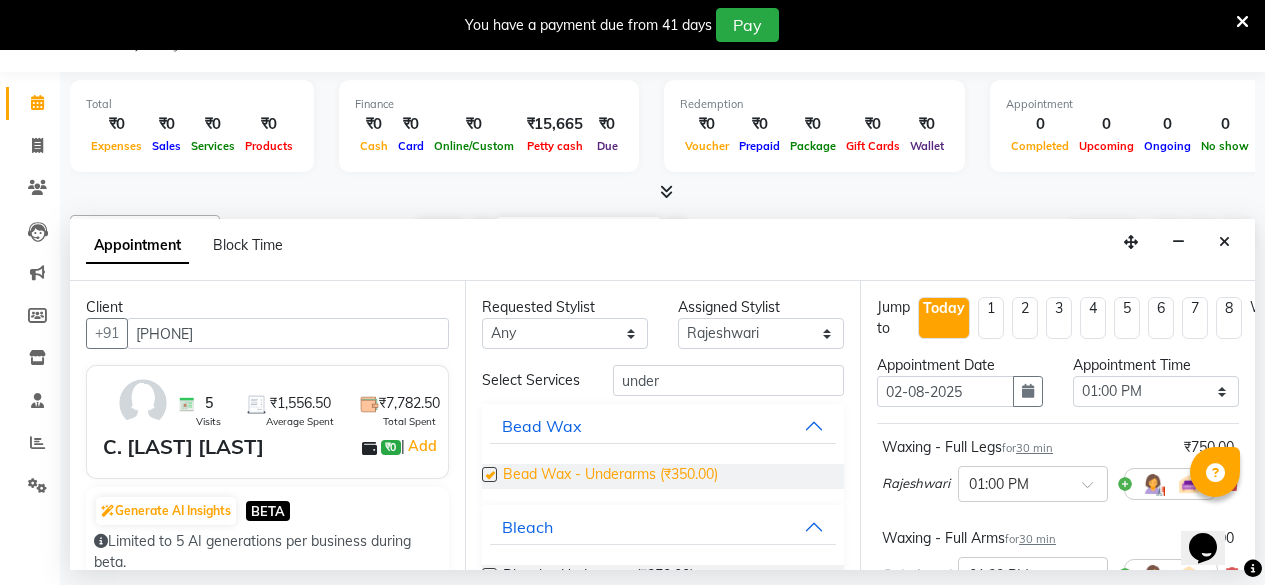 checkbox on "false" 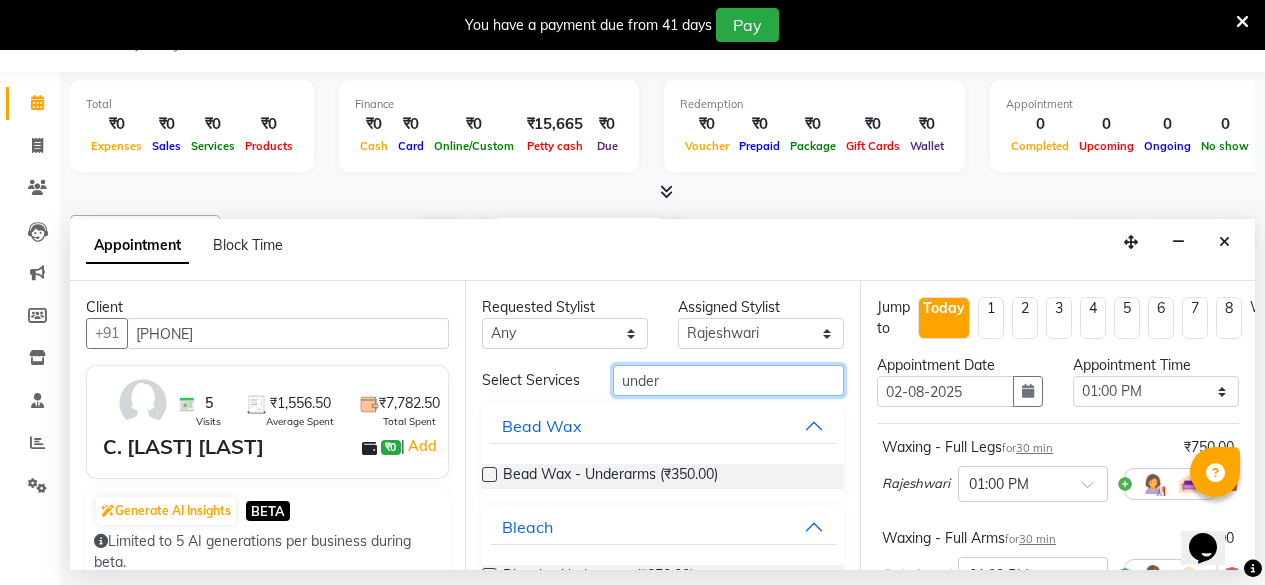 click on "under" at bounding box center (728, 380) 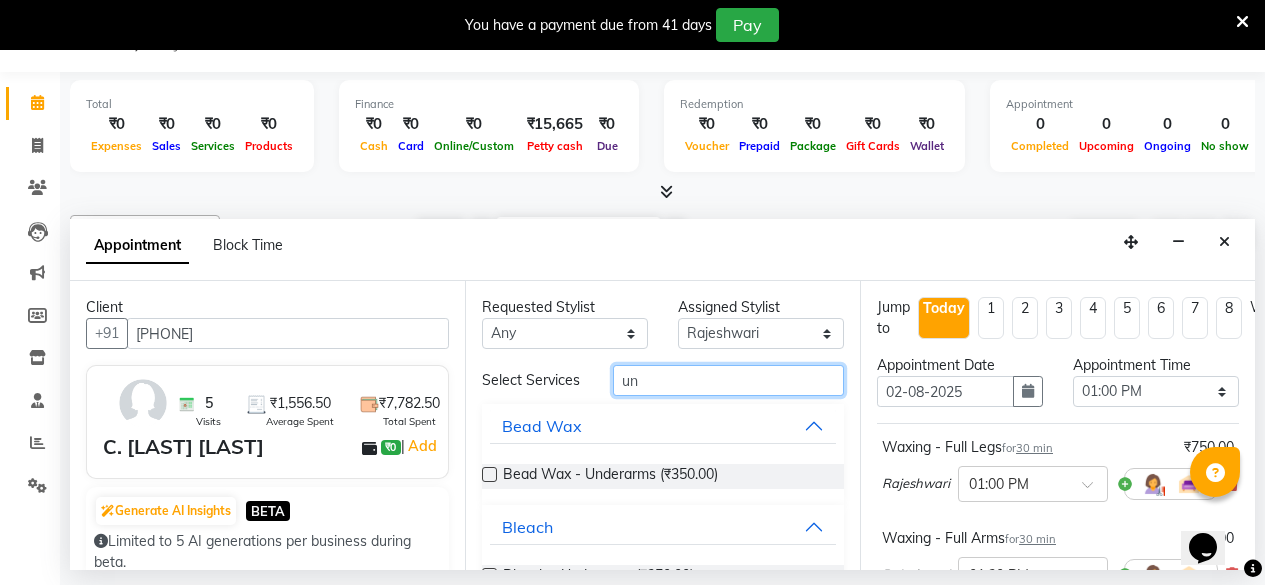 type on "u" 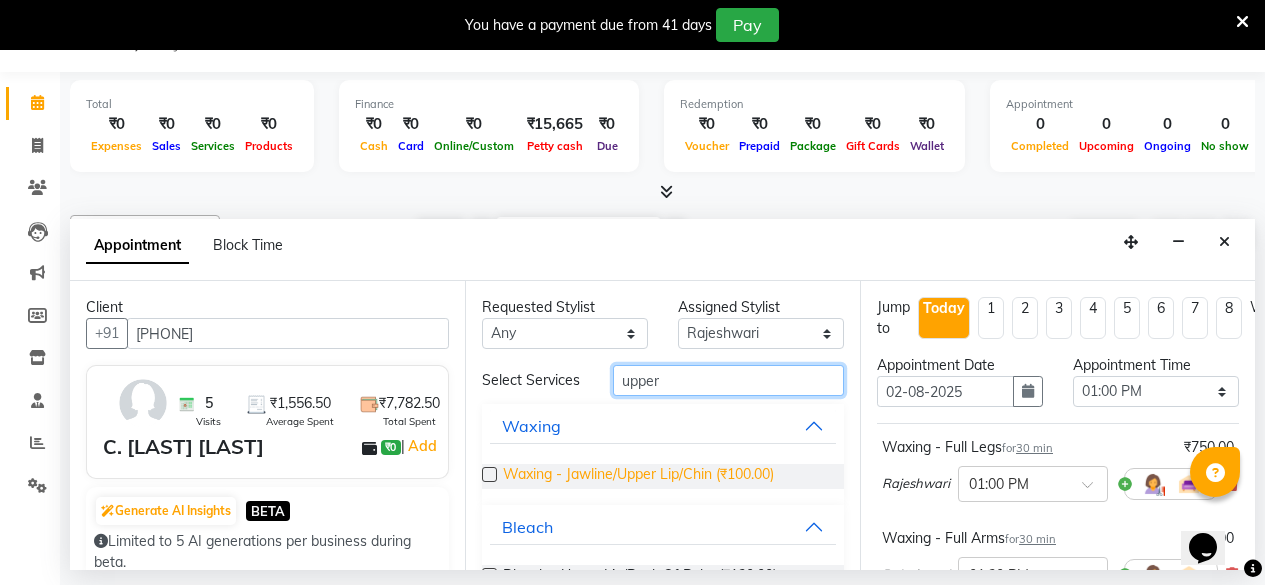 type on "upper" 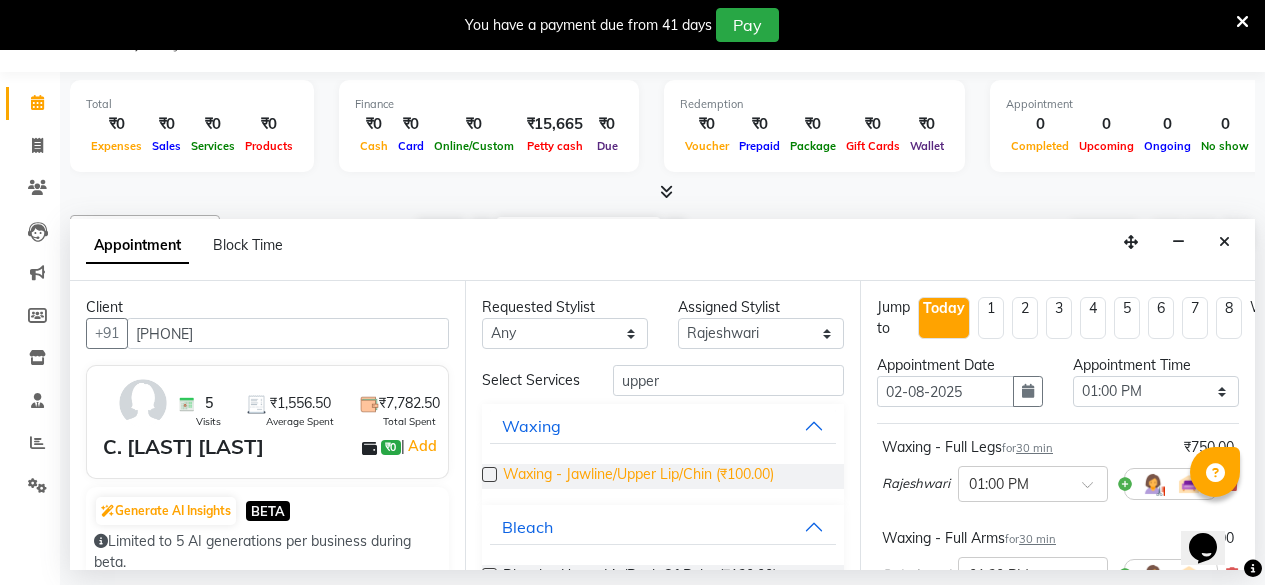click on "Waxing  - Jawline/Upper Lip/Chin (₹100.00)" at bounding box center (638, 476) 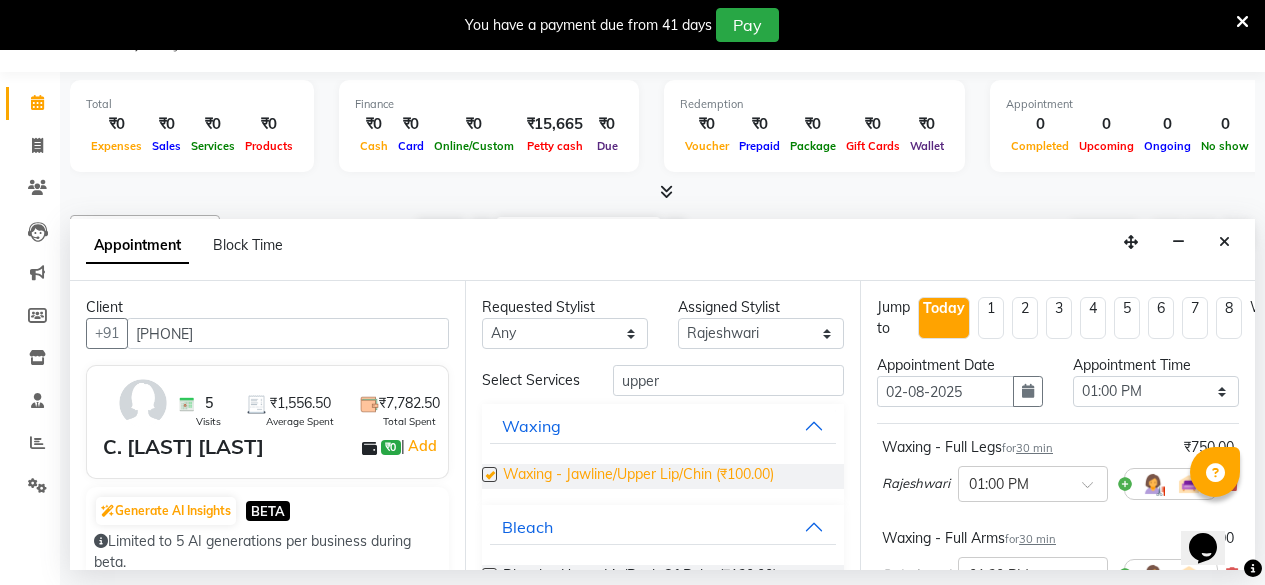 checkbox on "false" 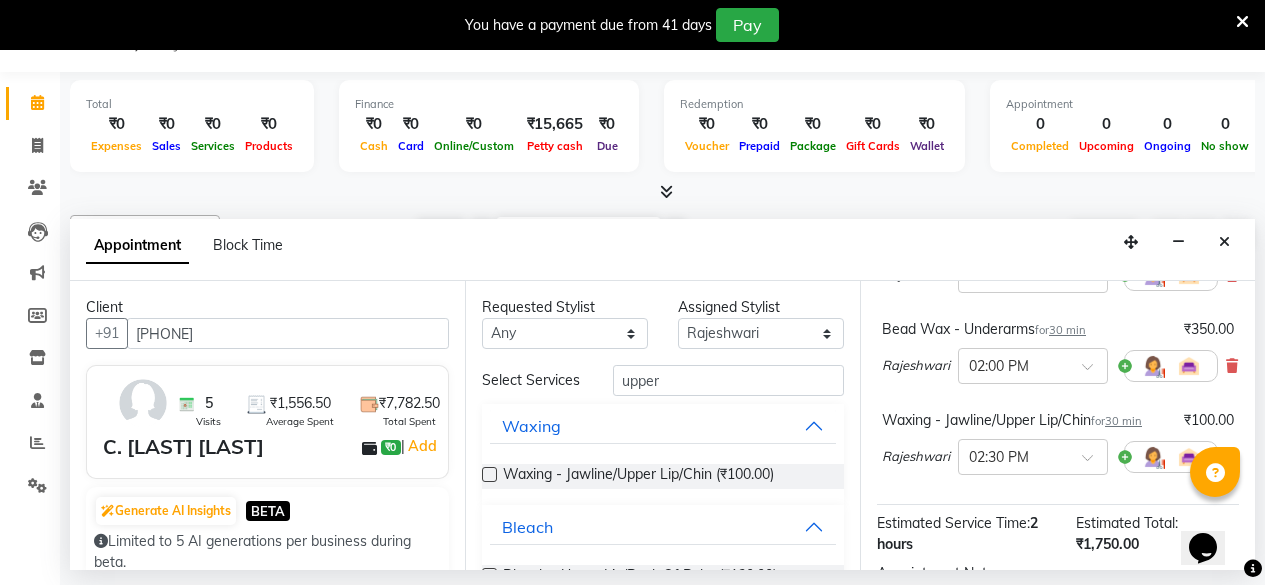 scroll, scrollTop: 546, scrollLeft: 0, axis: vertical 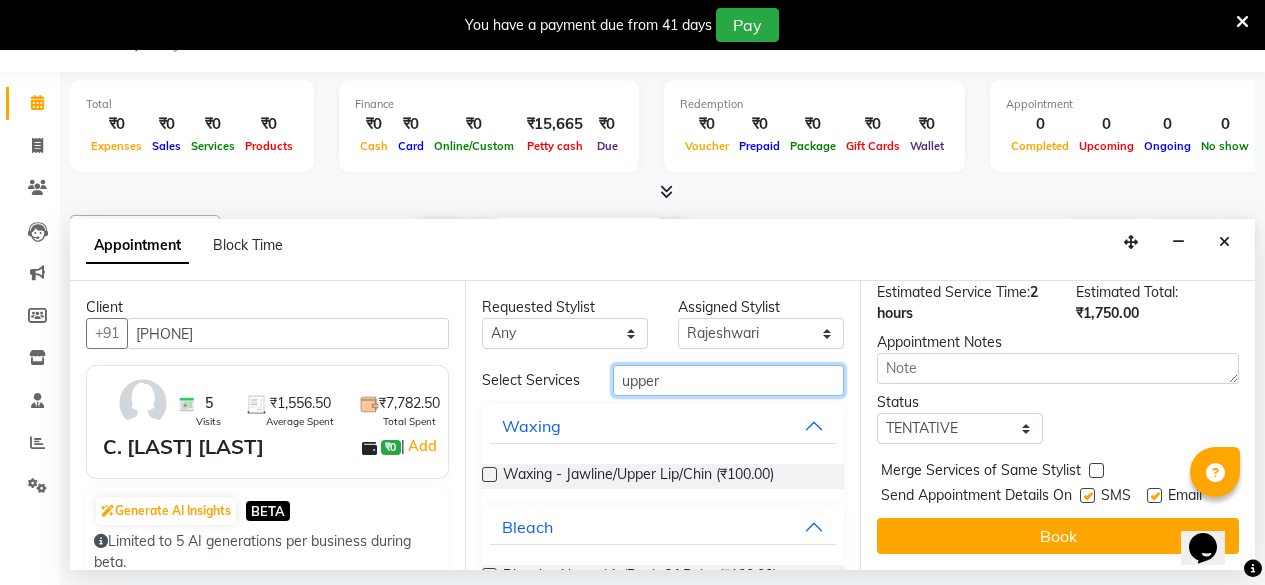 click on "upper" at bounding box center (728, 380) 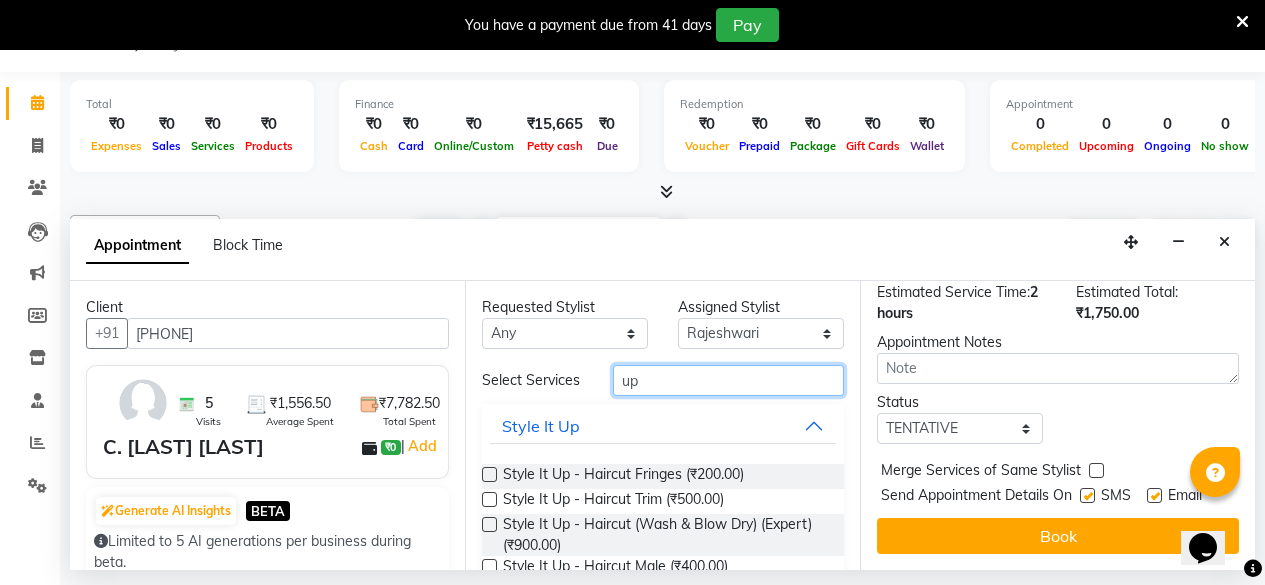 type on "u" 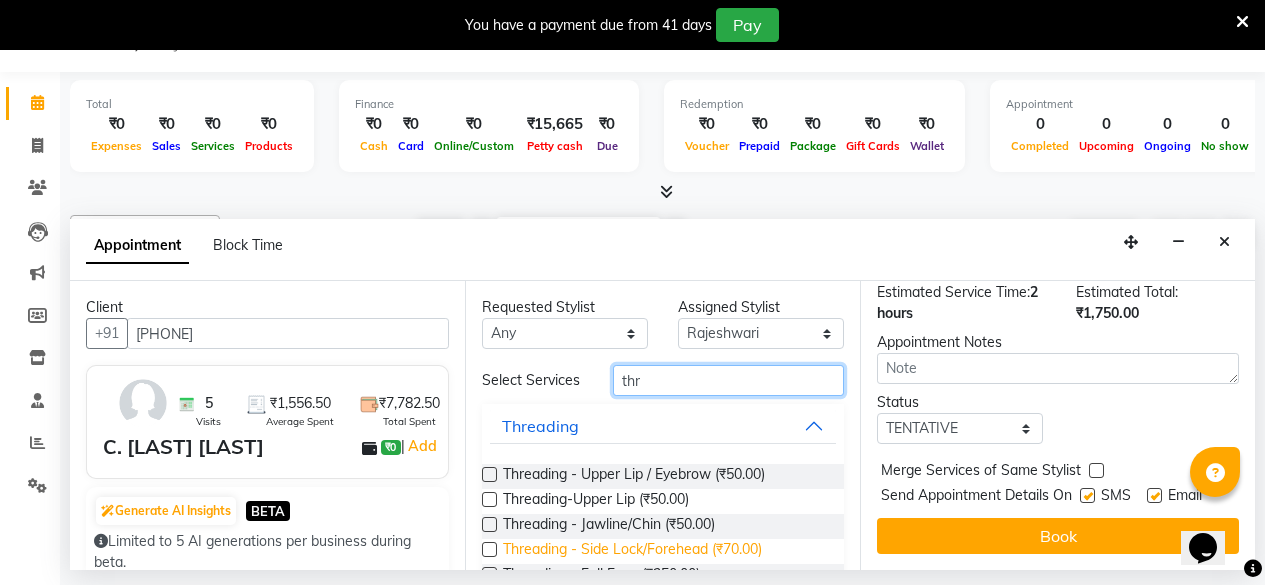 type on "thr" 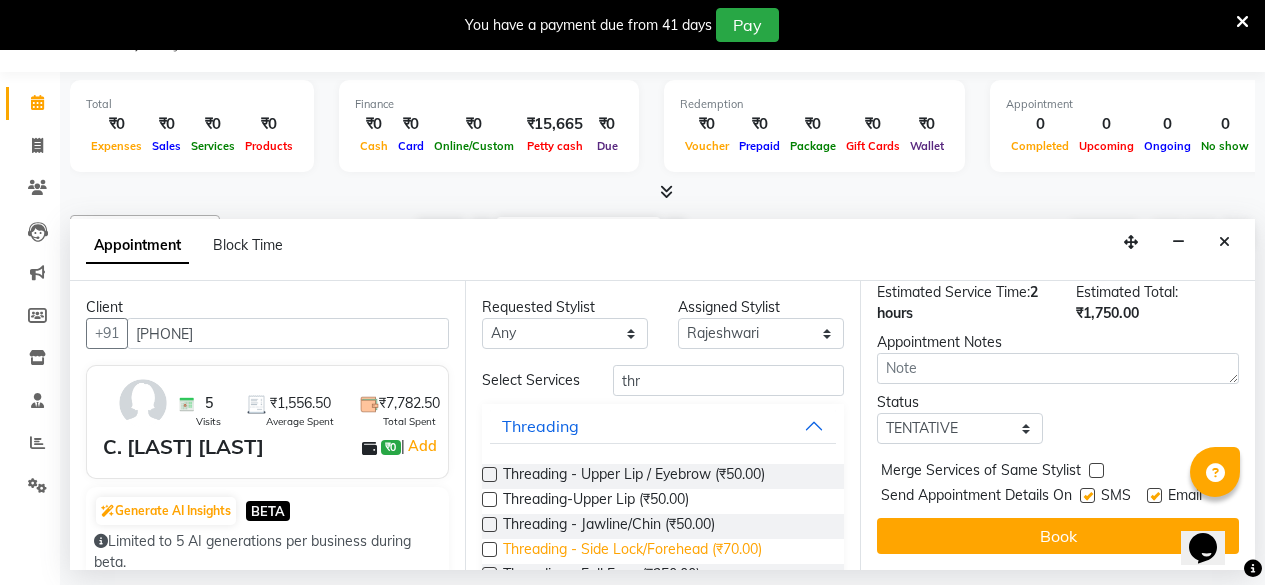 click on "Threading  - Side Lock/Forehead (₹70.00)" at bounding box center (632, 551) 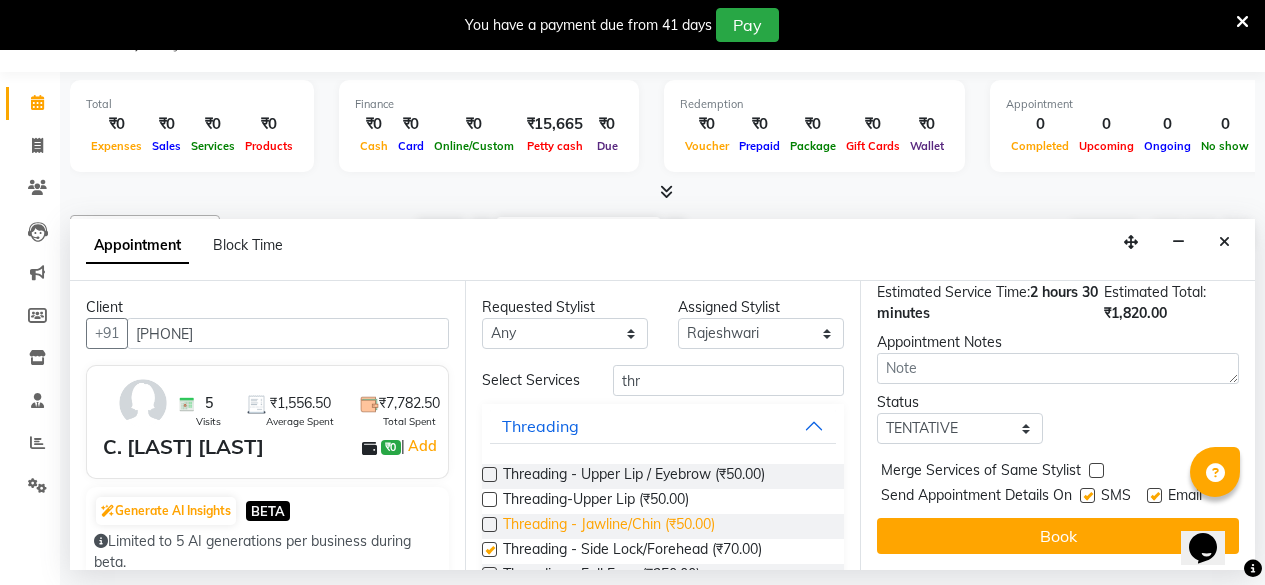 checkbox on "false" 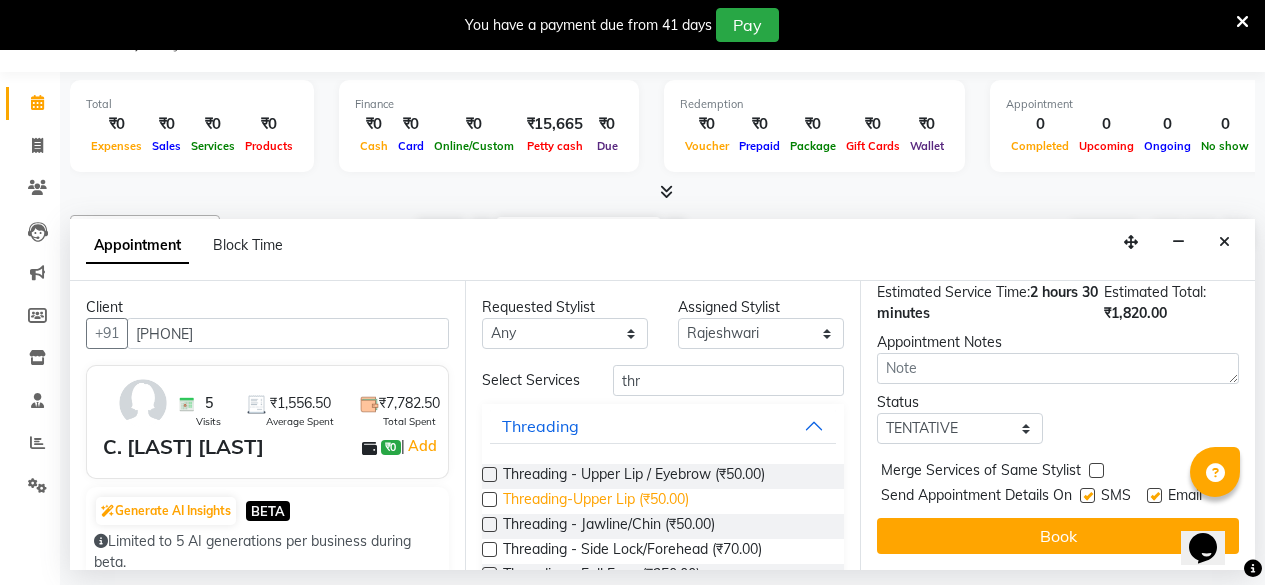 click on "Threading-Upper Lip (₹50.00)" at bounding box center (596, 501) 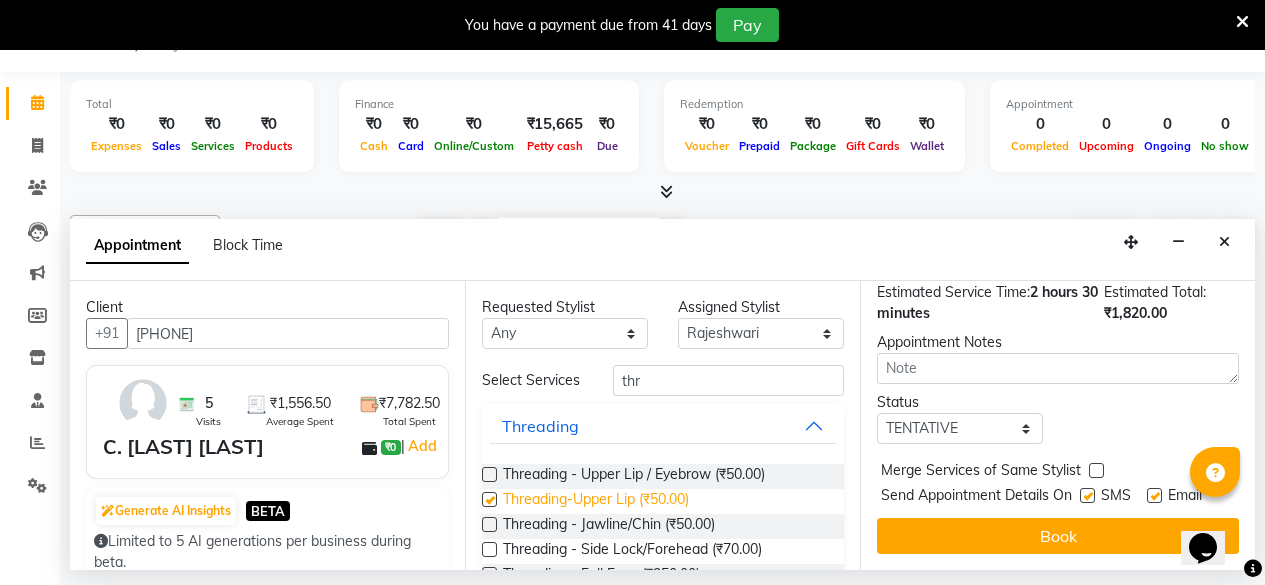 scroll, scrollTop: 728, scrollLeft: 0, axis: vertical 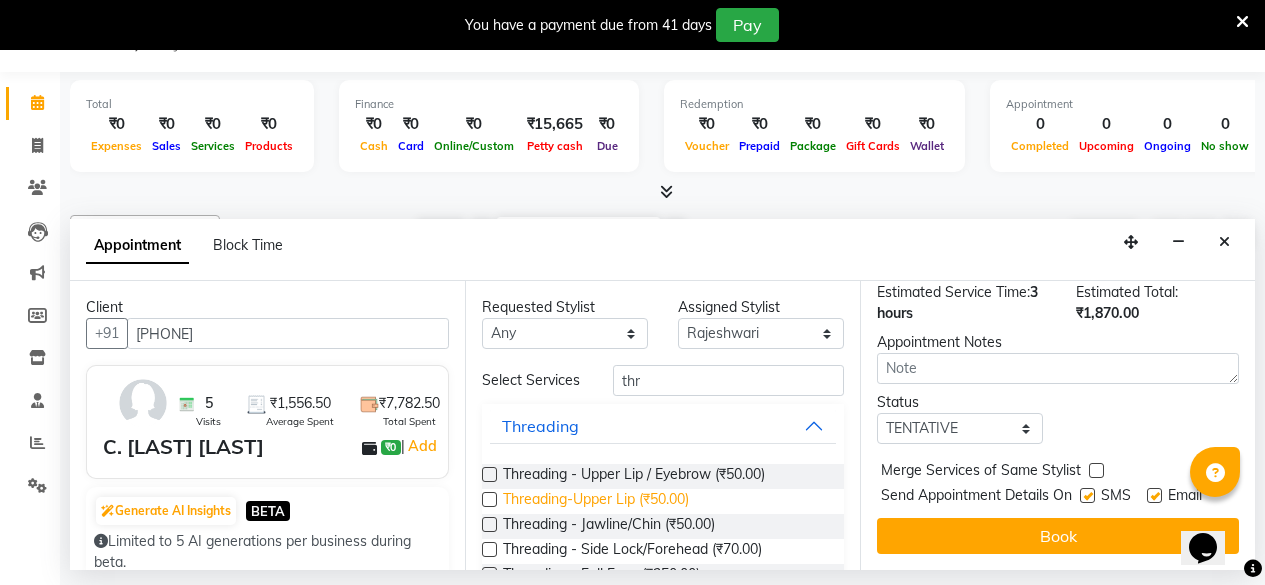 checkbox on "false" 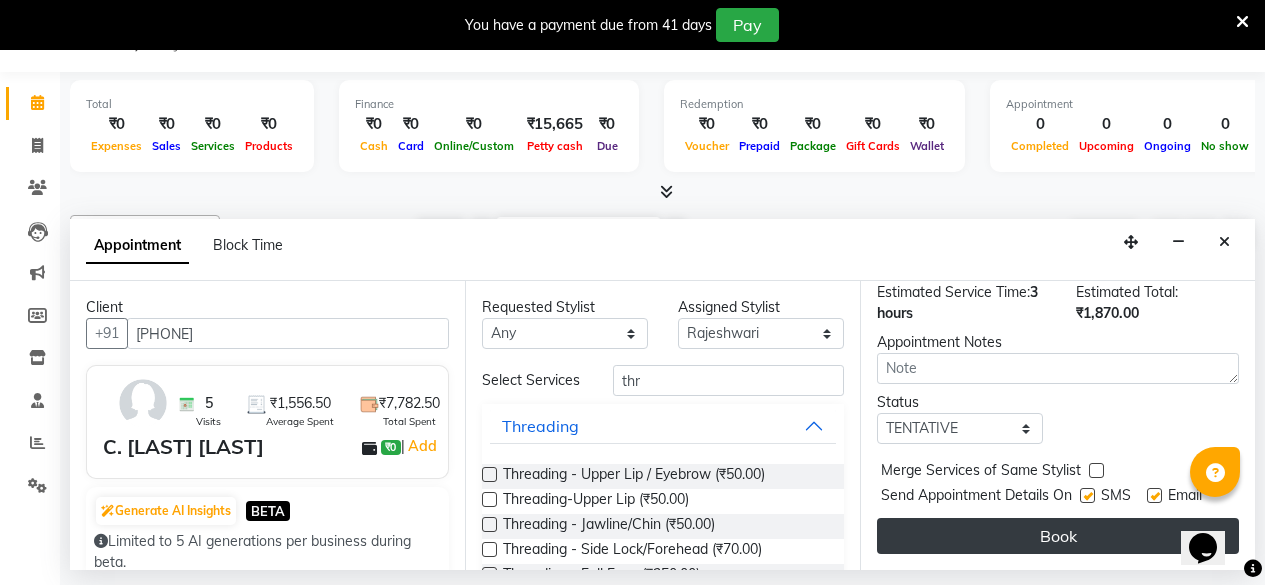 click on "Book" at bounding box center (1058, 536) 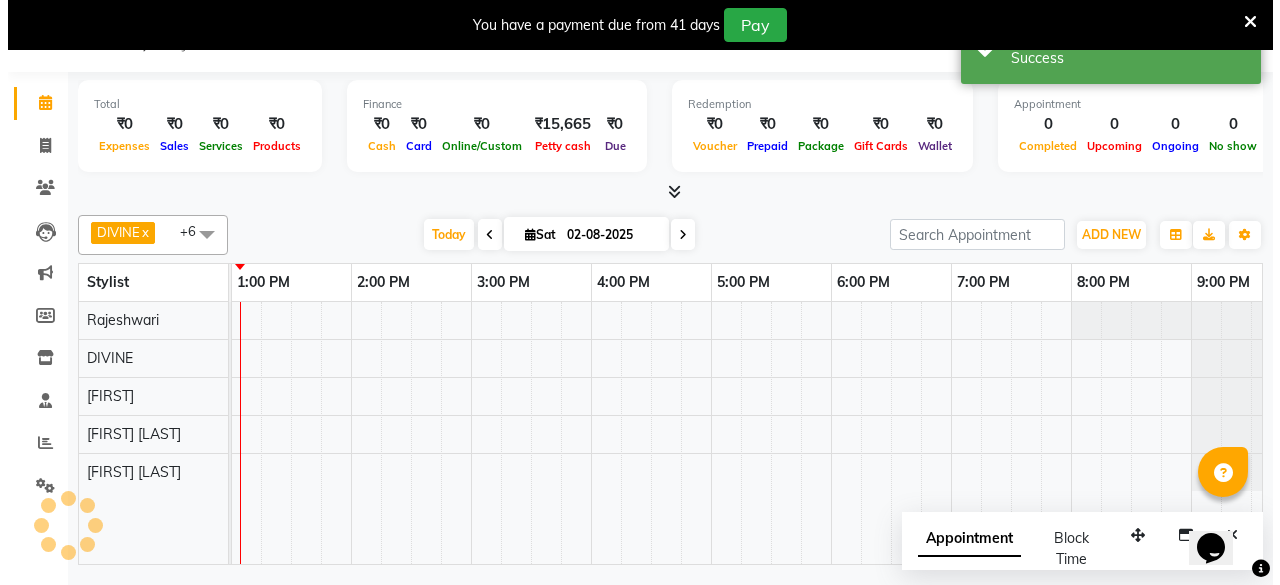 scroll, scrollTop: 0, scrollLeft: 0, axis: both 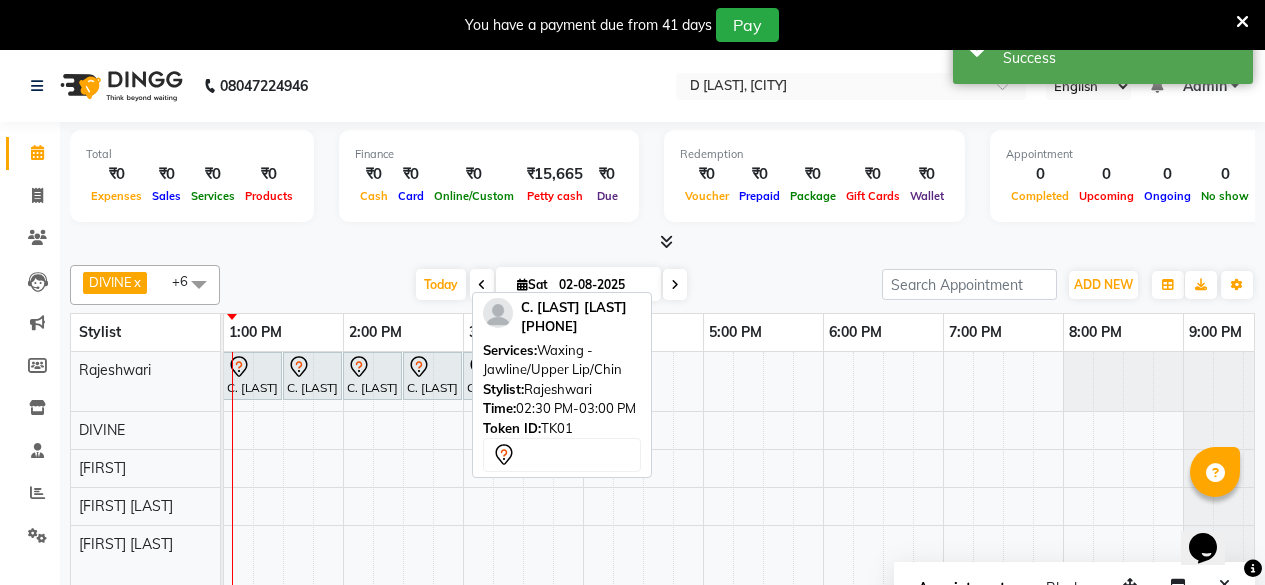 click on "C. [LAST] va, TK01, 02:30 PM-03:00 PM, Waxing  - Jawline/Upper Lip/Chin" at bounding box center [432, 376] 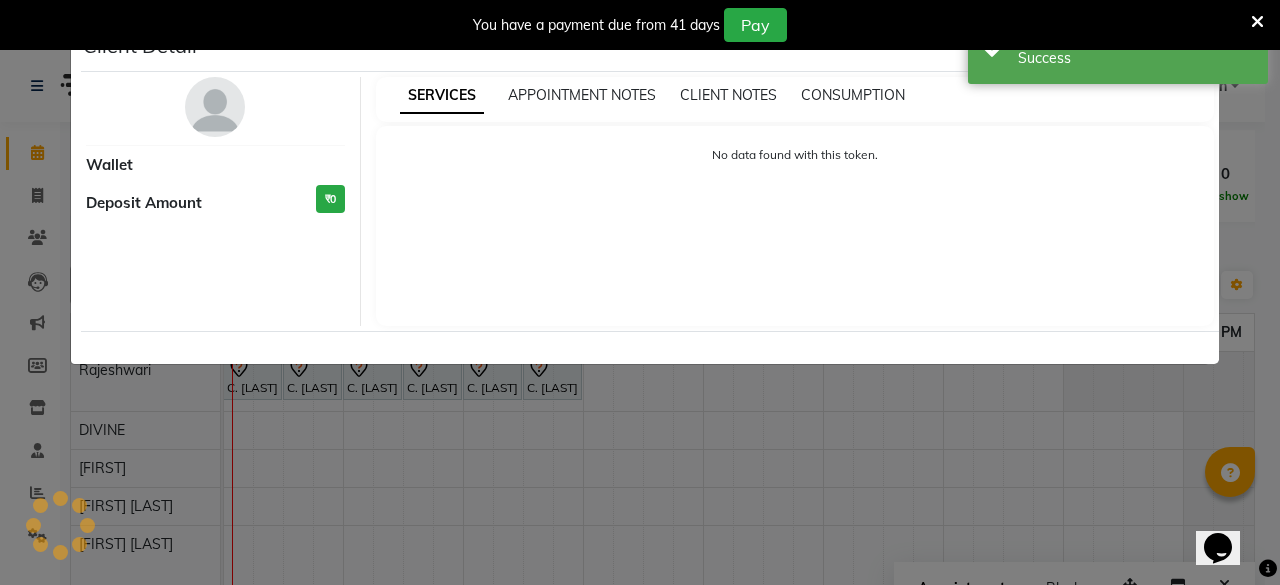 select on "7" 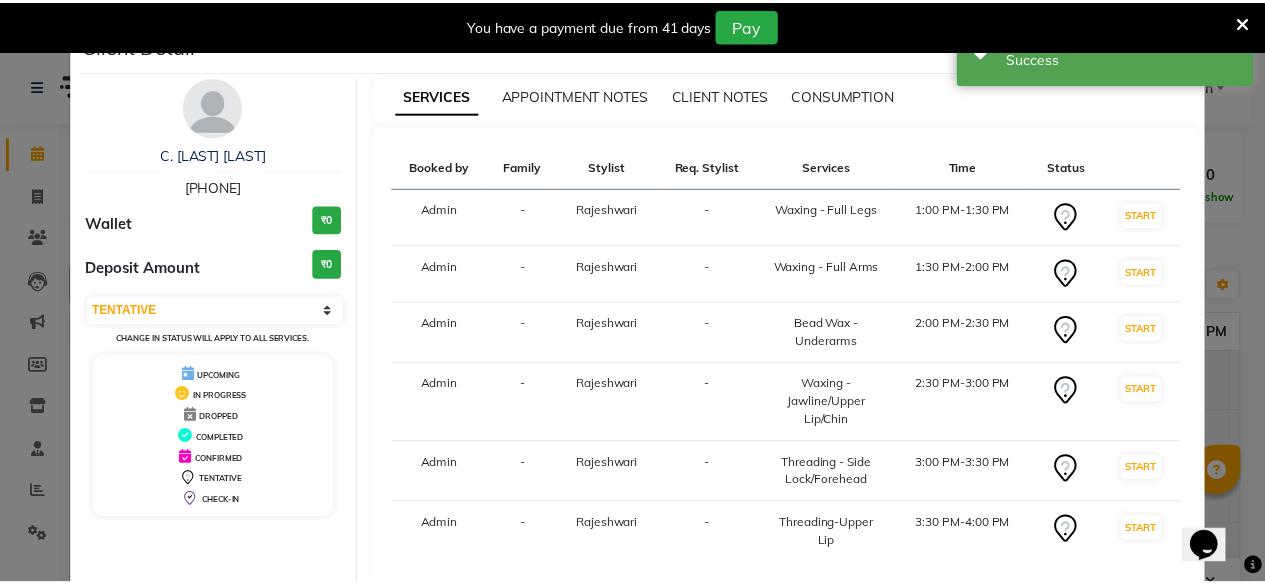 scroll, scrollTop: 122, scrollLeft: 0, axis: vertical 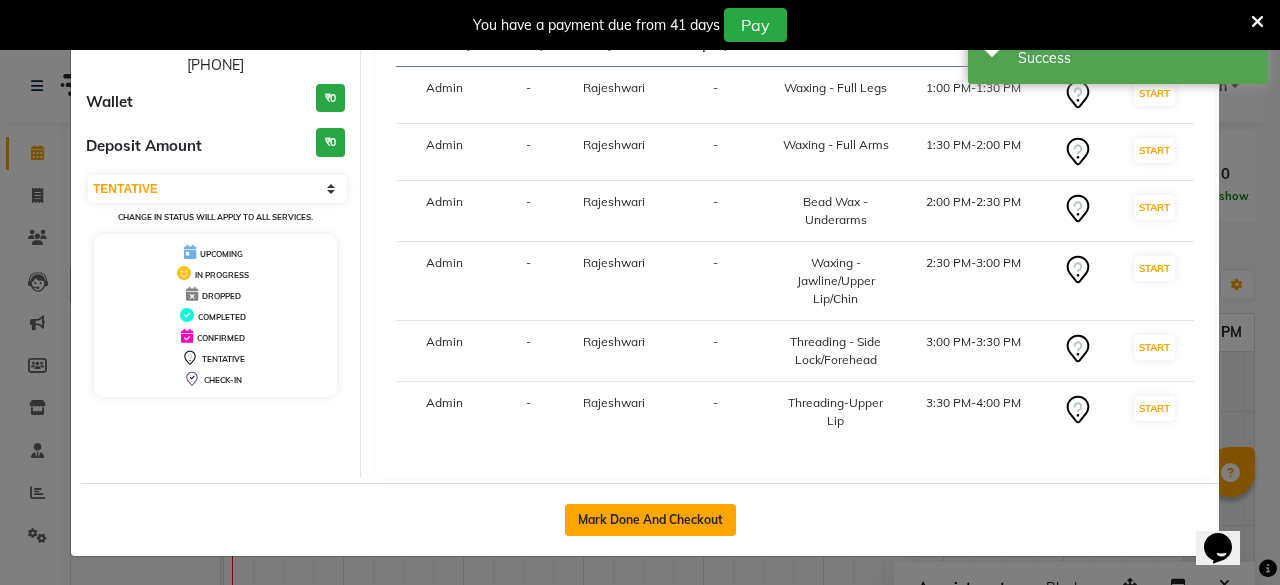 click on "Mark Done And Checkout" 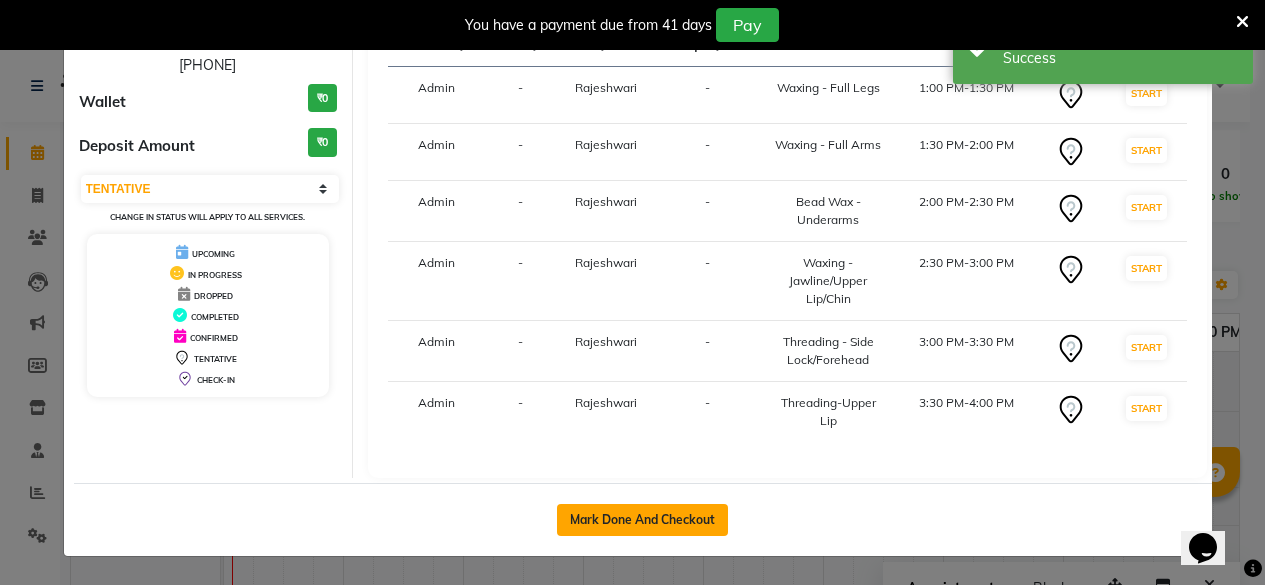 select on "5314" 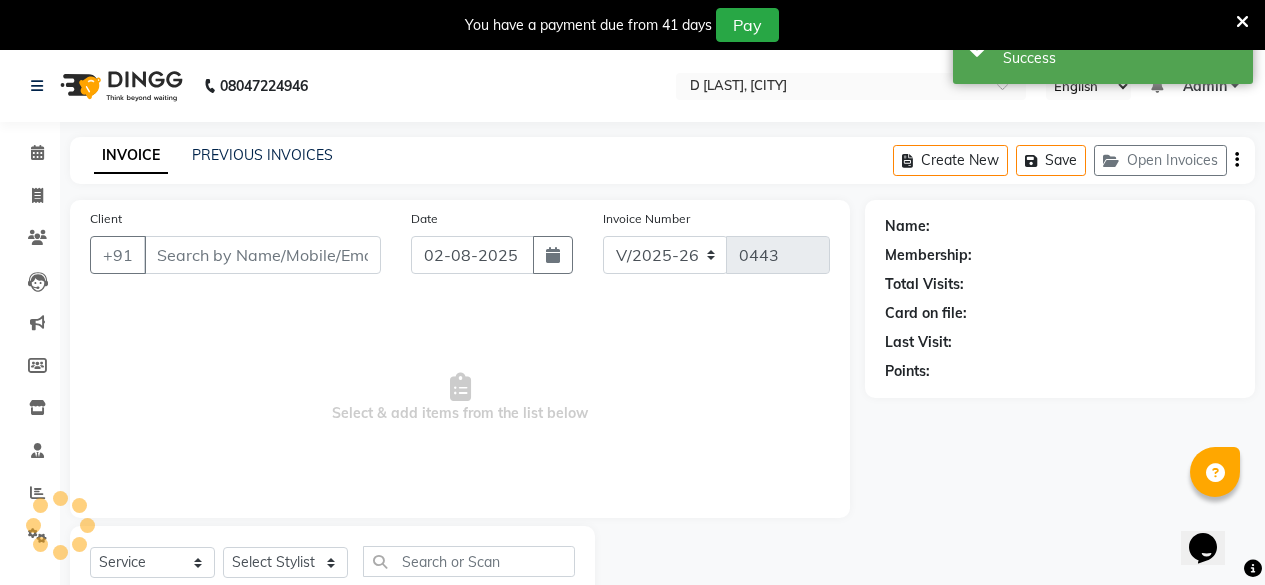 type on "[PHONE]" 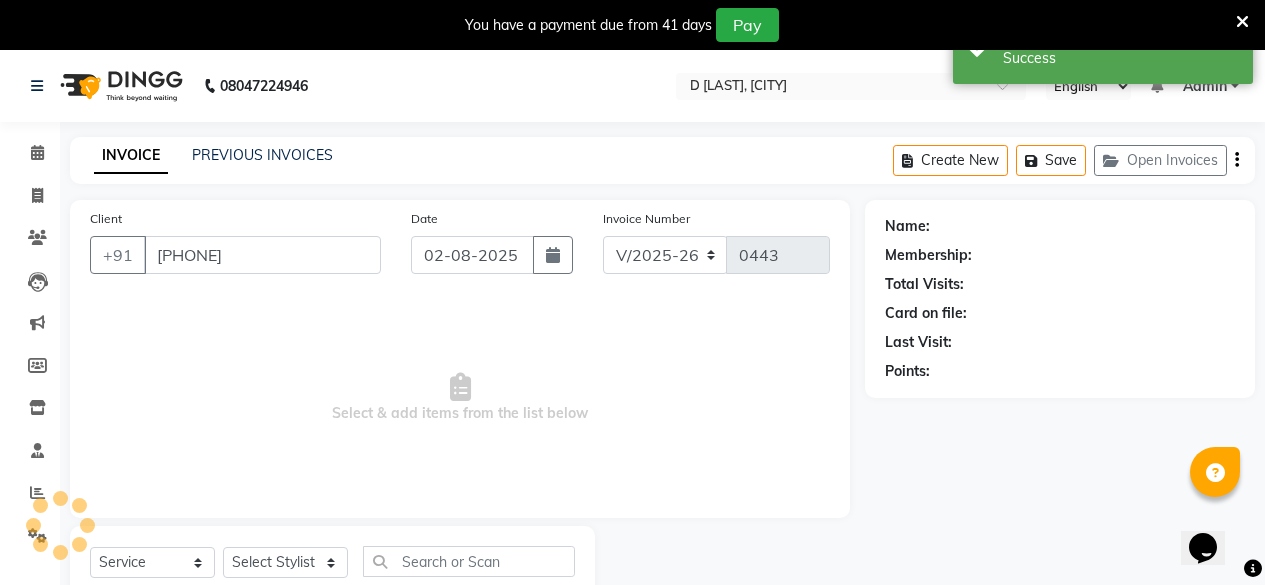 select on "35041" 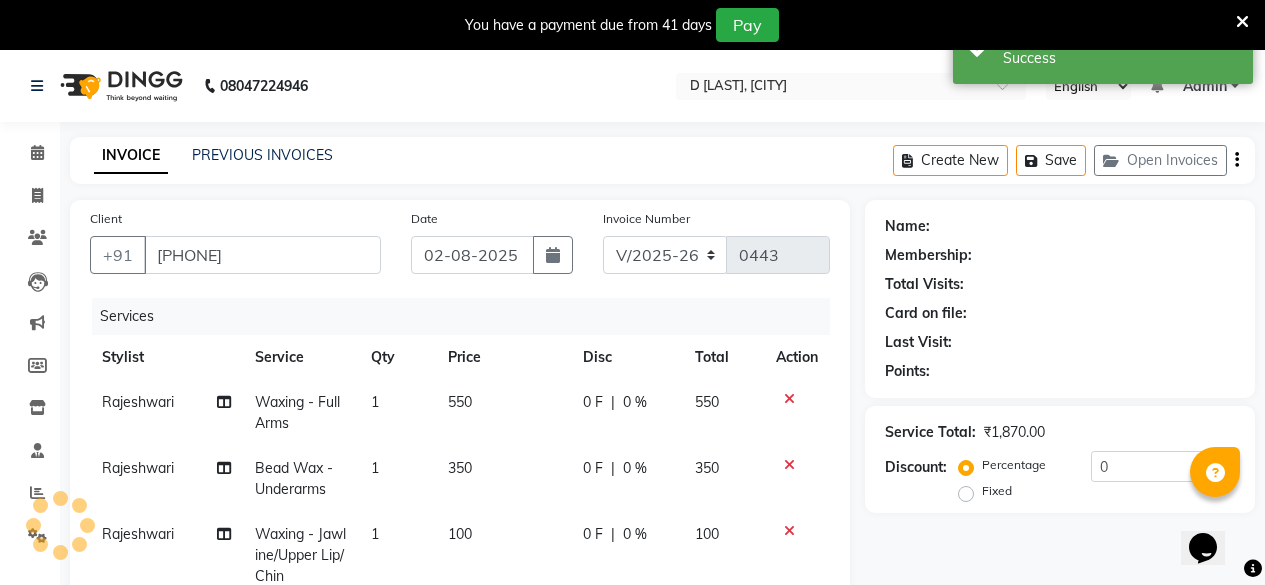 select on "1: Object" 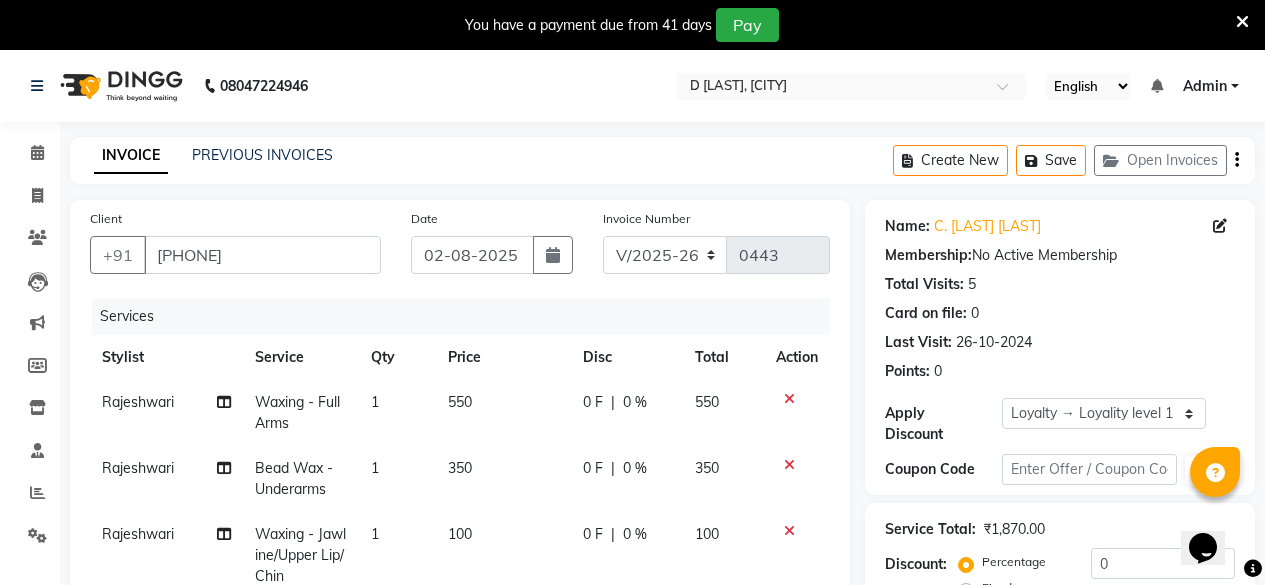 scroll, scrollTop: 200, scrollLeft: 0, axis: vertical 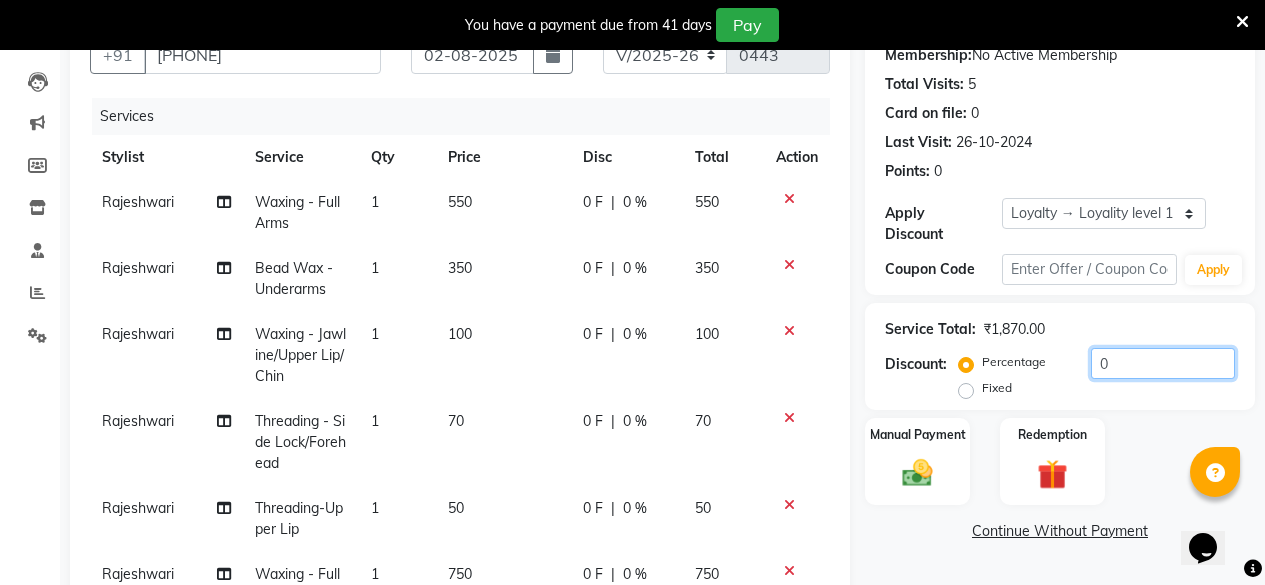click on "0" 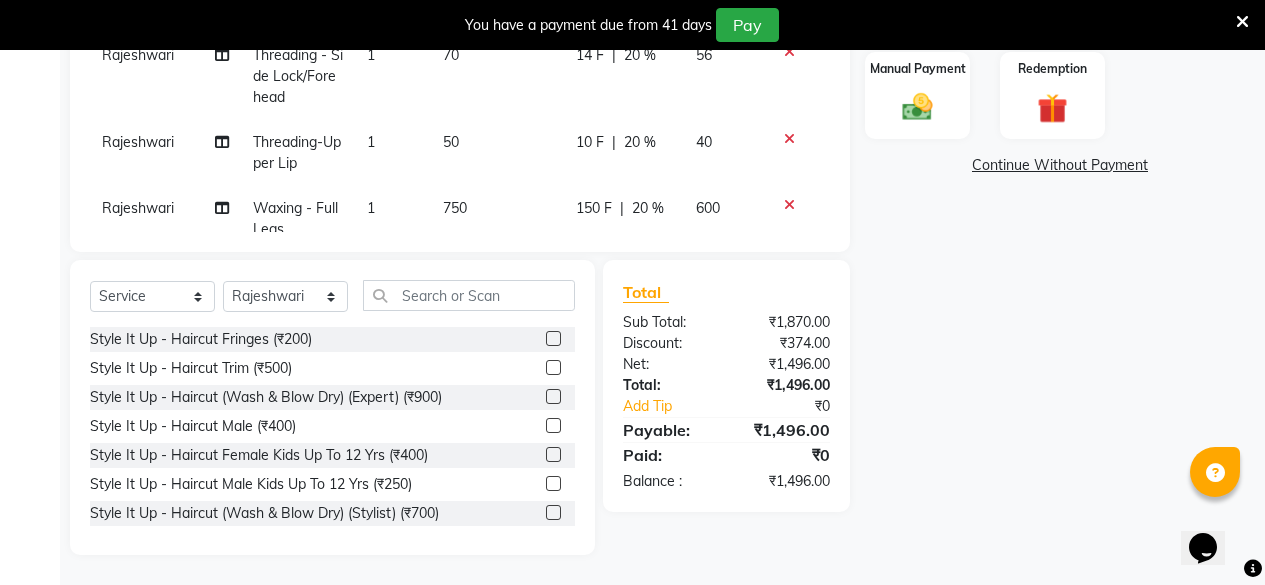 scroll, scrollTop: 266, scrollLeft: 0, axis: vertical 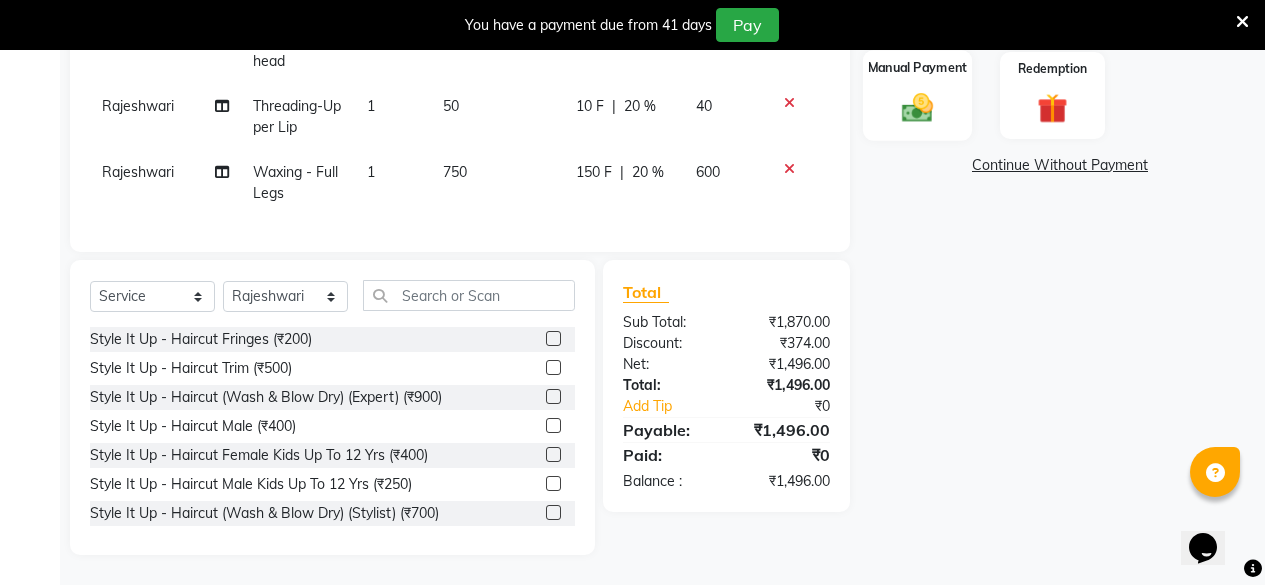 type on "20" 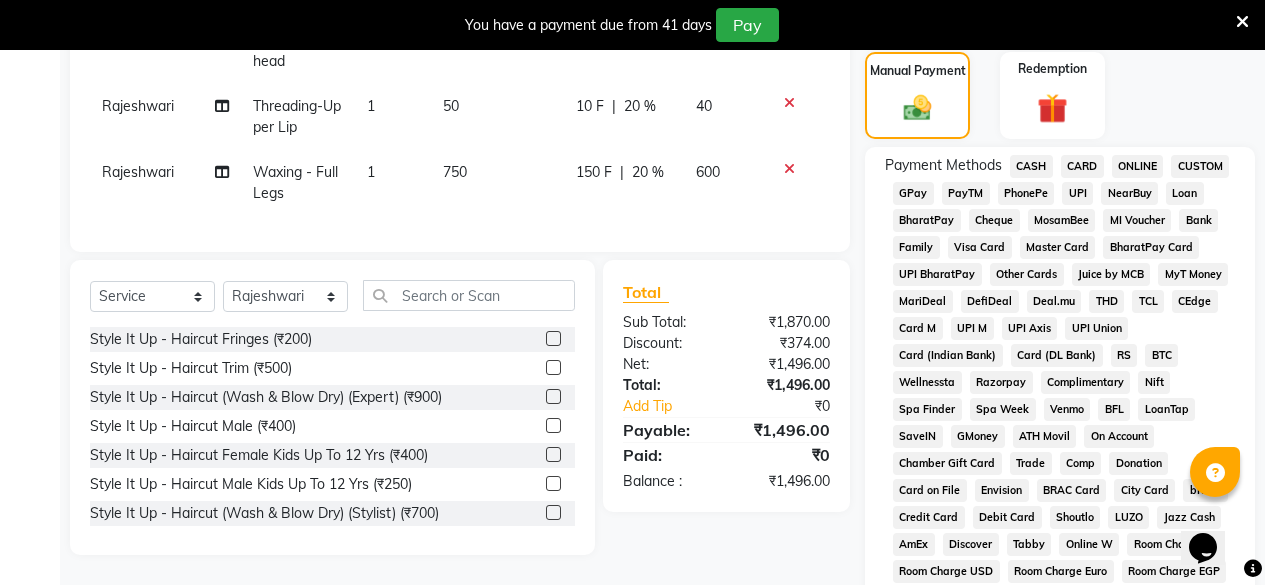 click on "CASH" 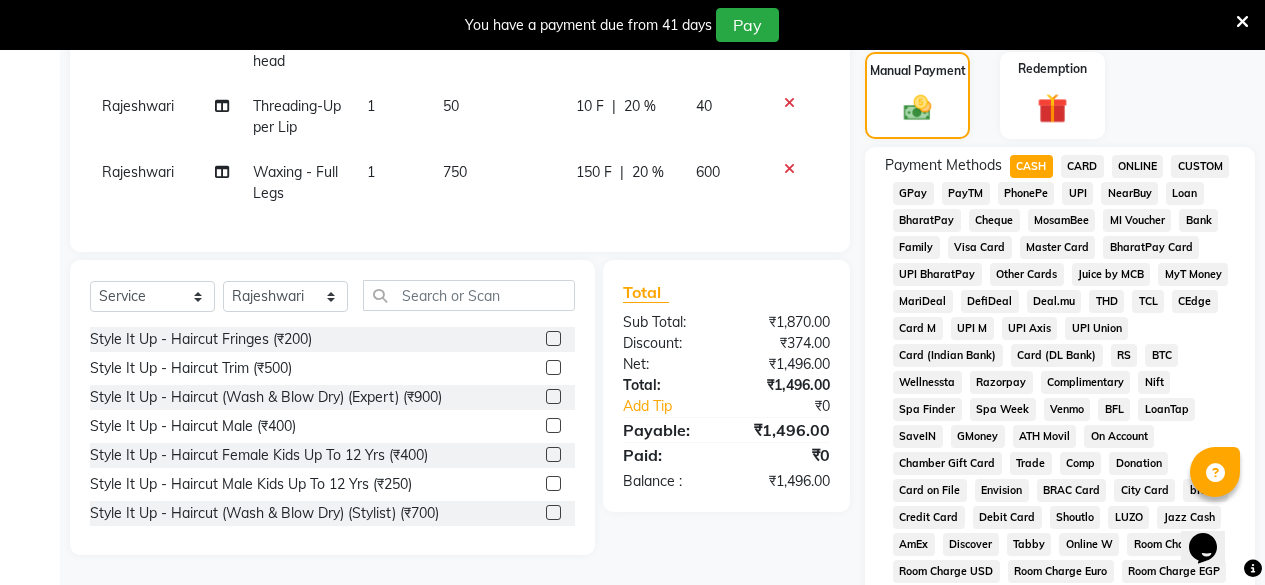 click on "GPay" 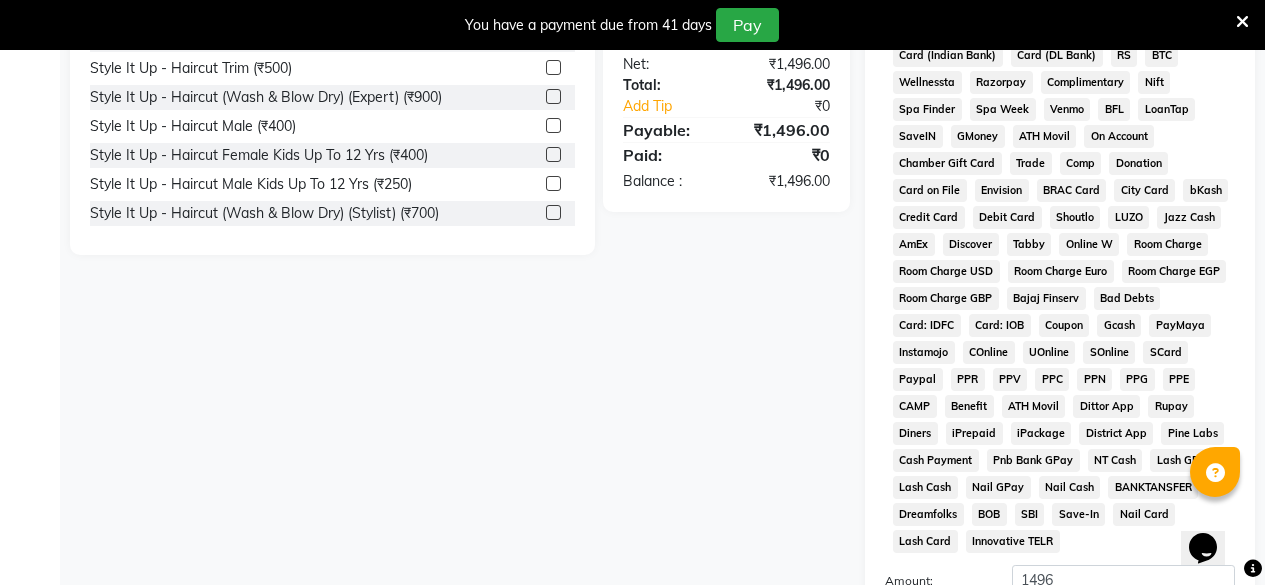 scroll, scrollTop: 1083, scrollLeft: 0, axis: vertical 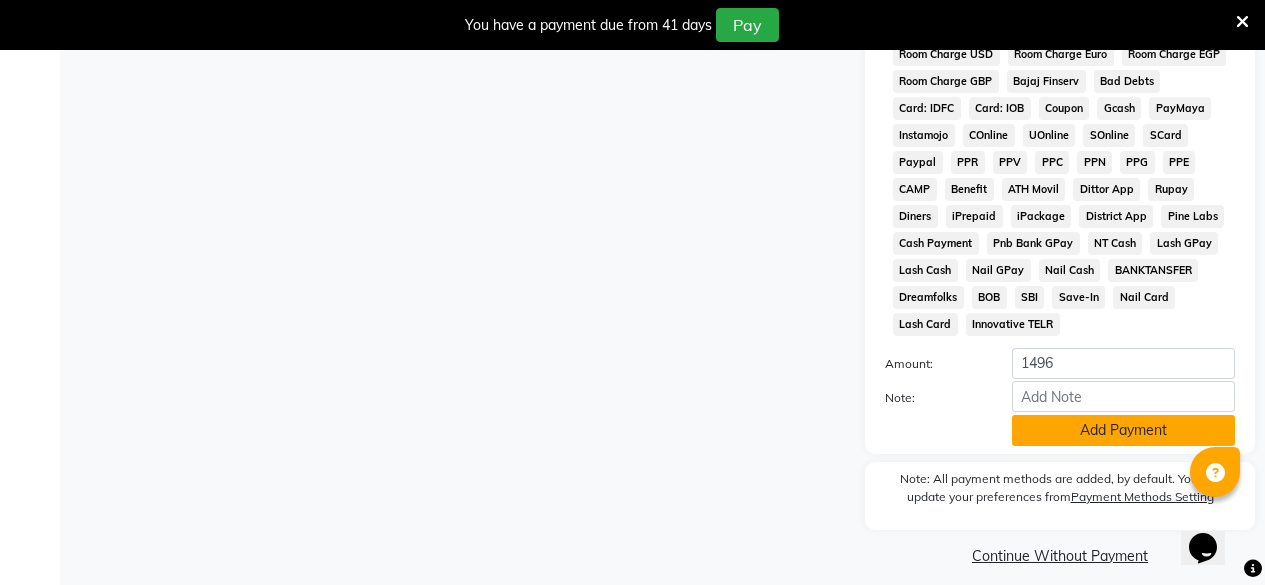 click on "Add Payment" 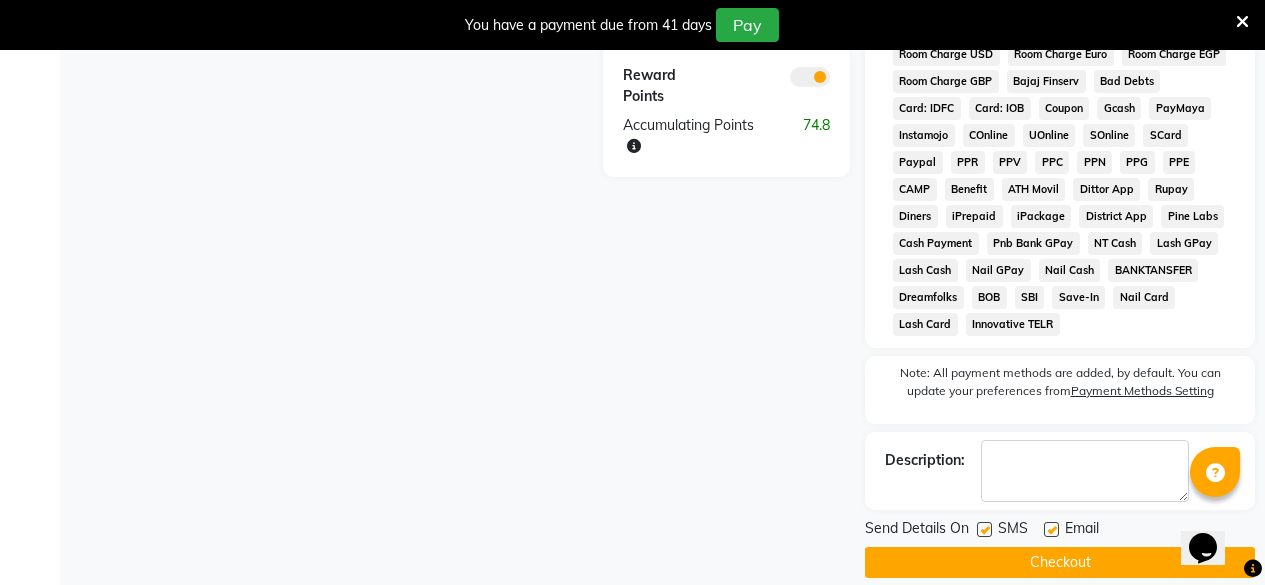 scroll, scrollTop: 983, scrollLeft: 0, axis: vertical 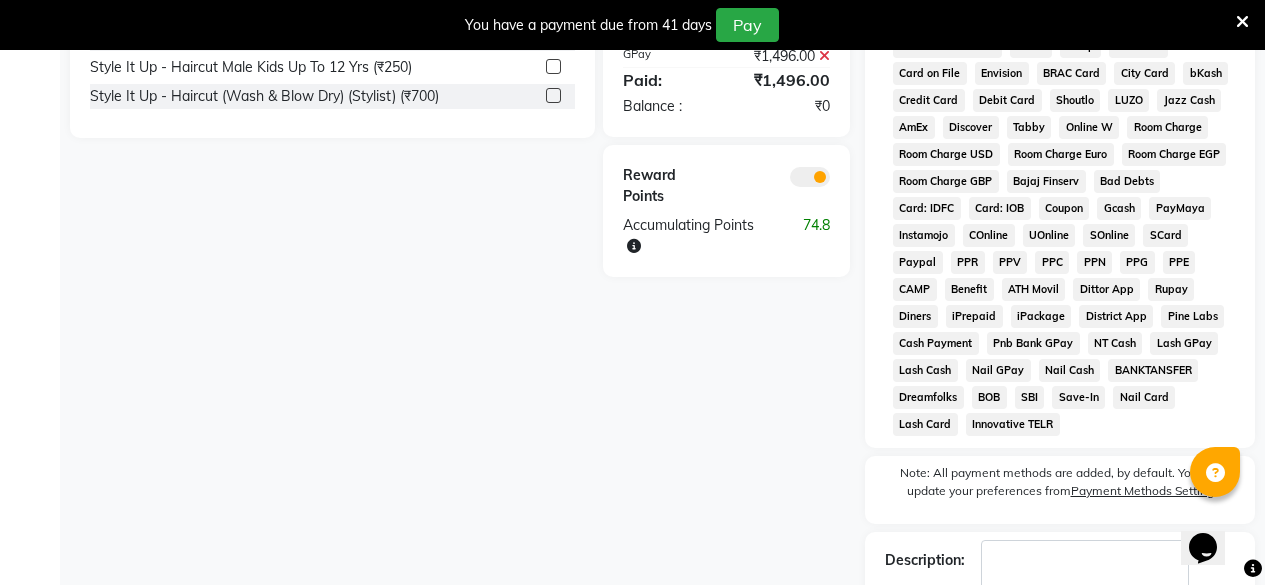click 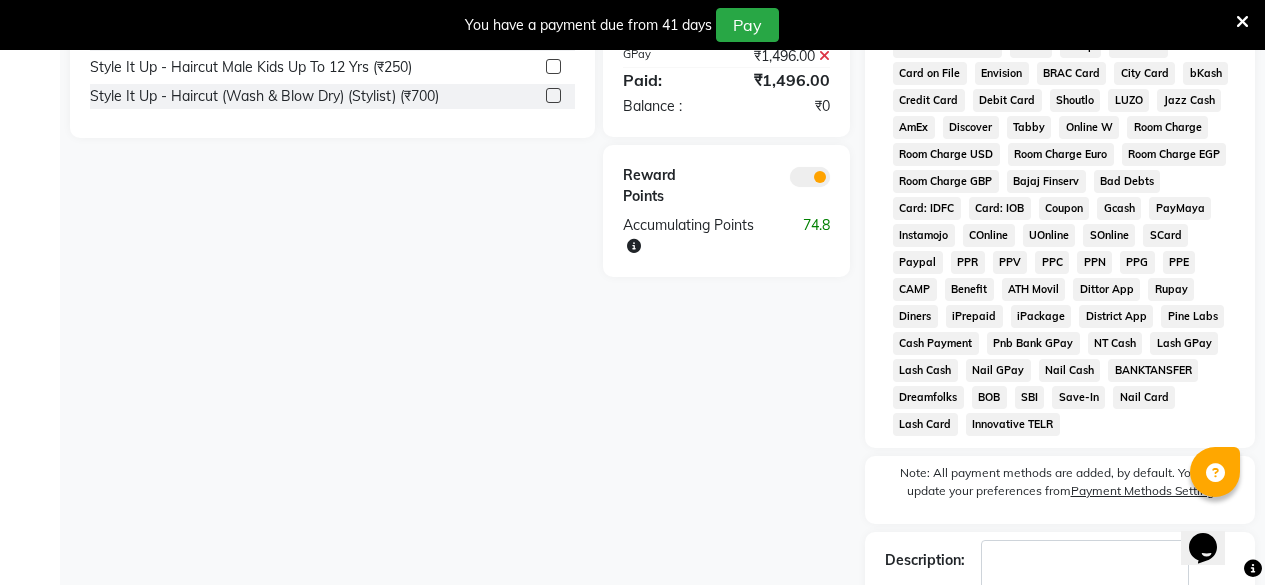 click 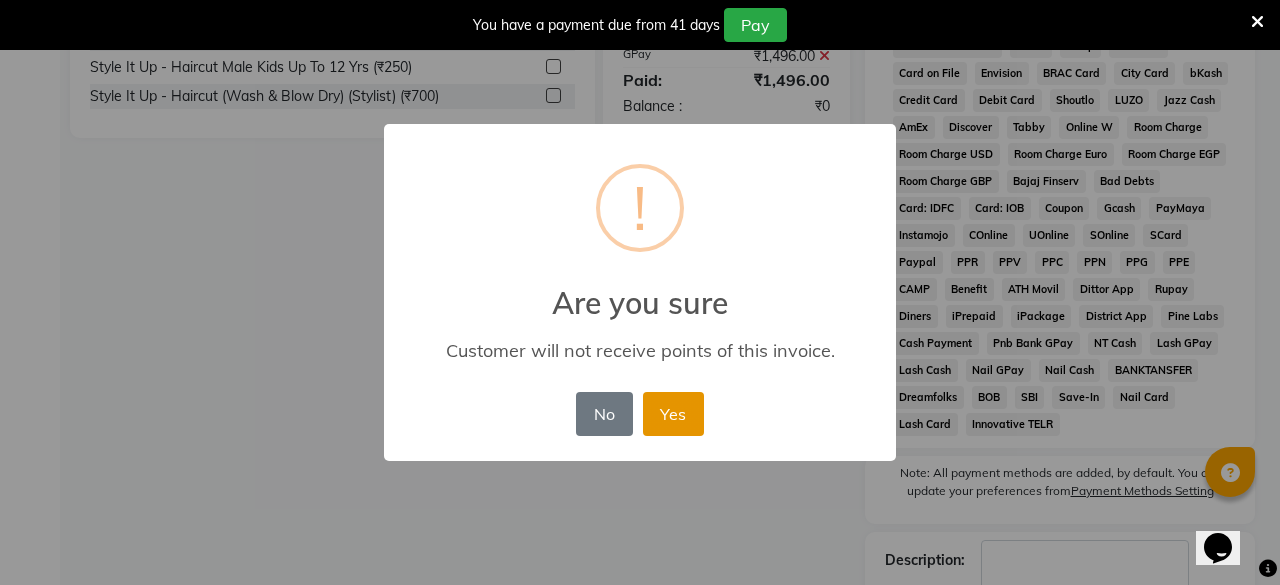 click on "Yes" at bounding box center [673, 414] 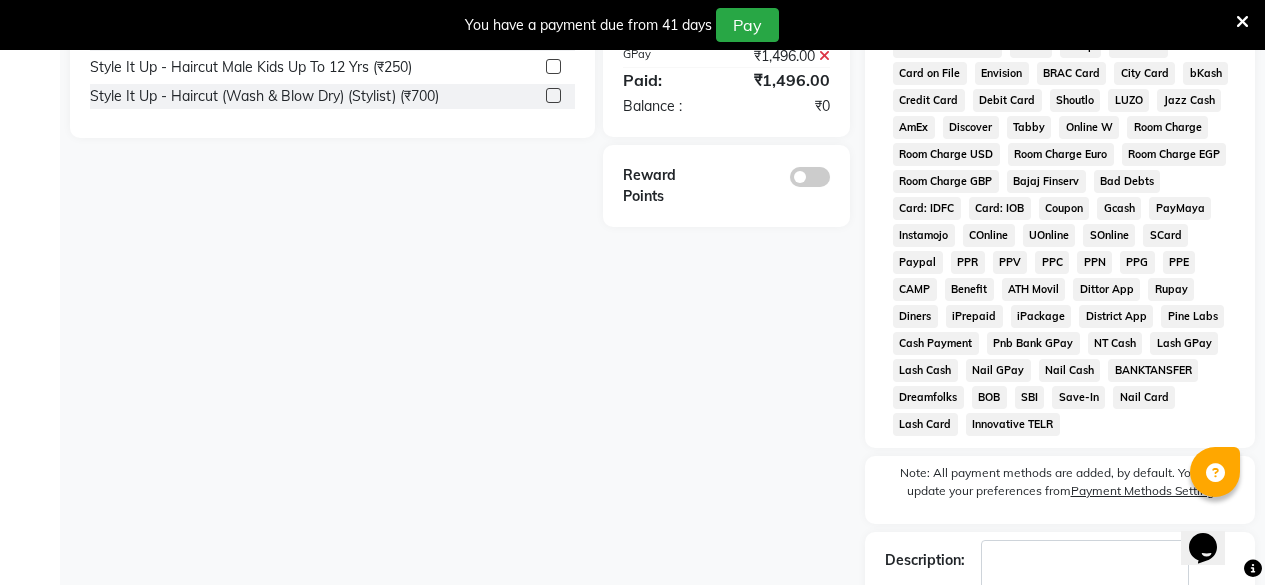 scroll, scrollTop: 1090, scrollLeft: 0, axis: vertical 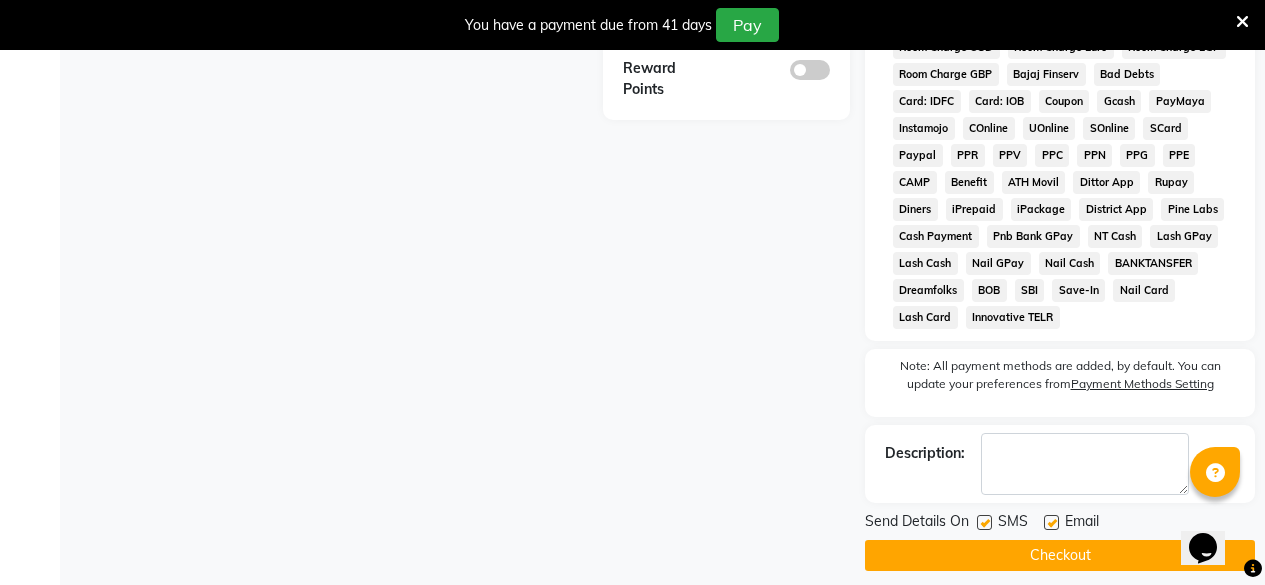 click on "Checkout" 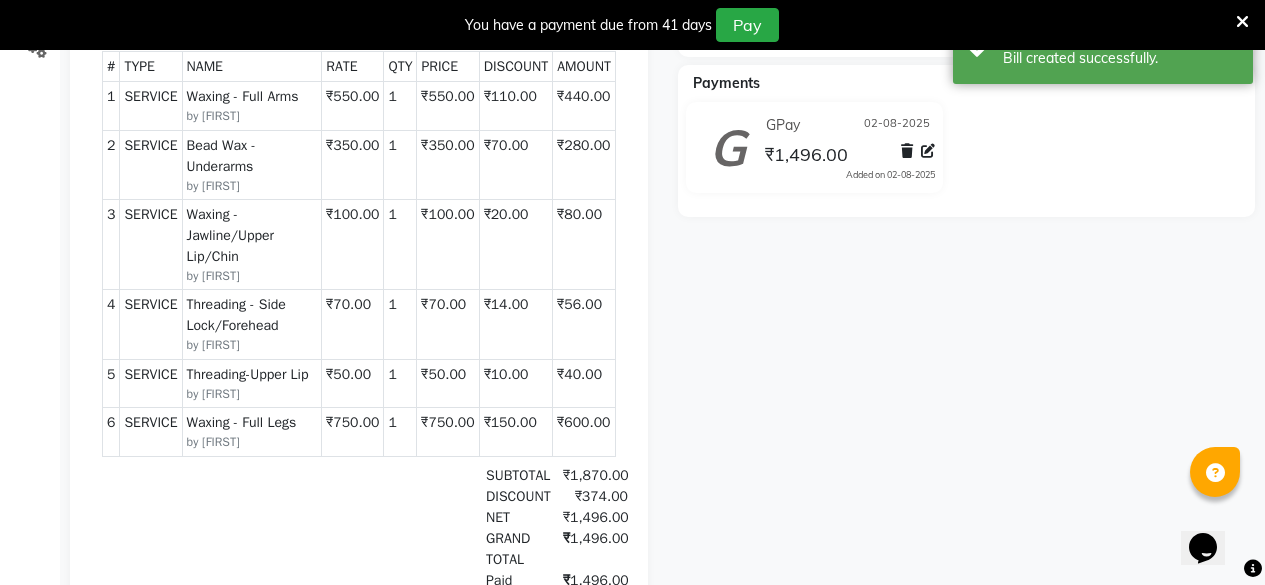 scroll, scrollTop: 0, scrollLeft: 0, axis: both 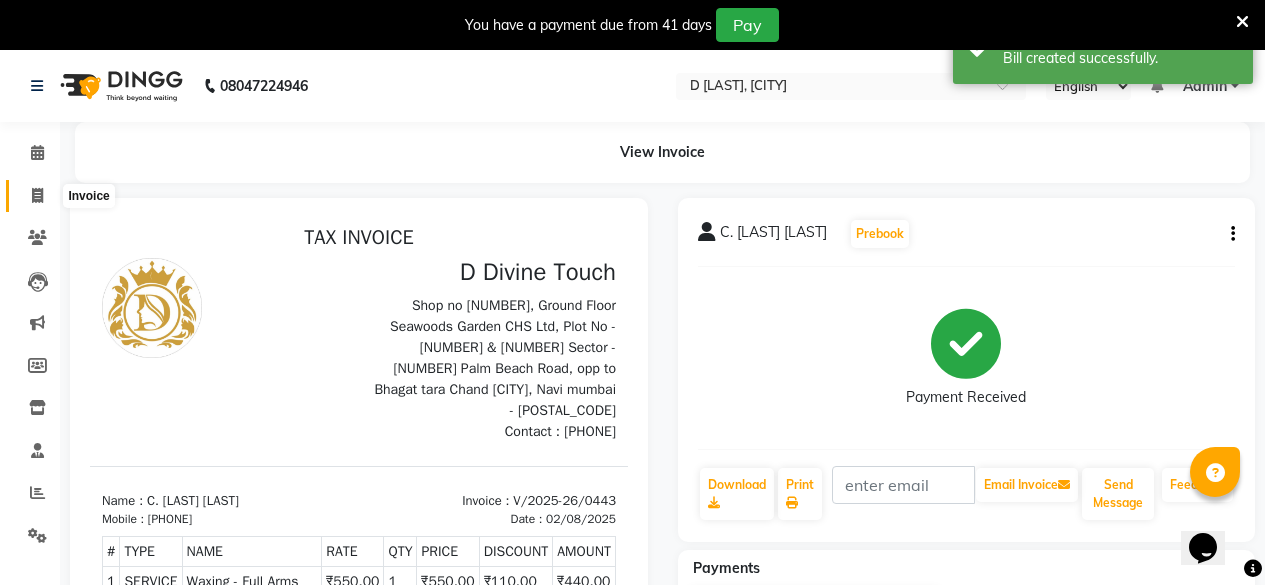 click 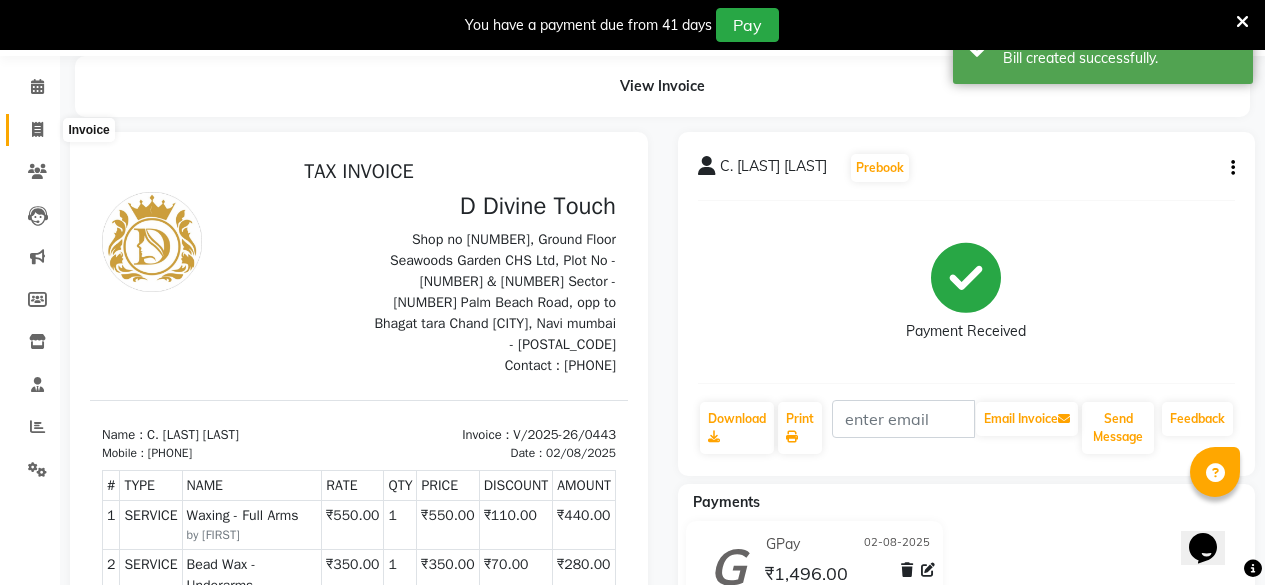 select on "5314" 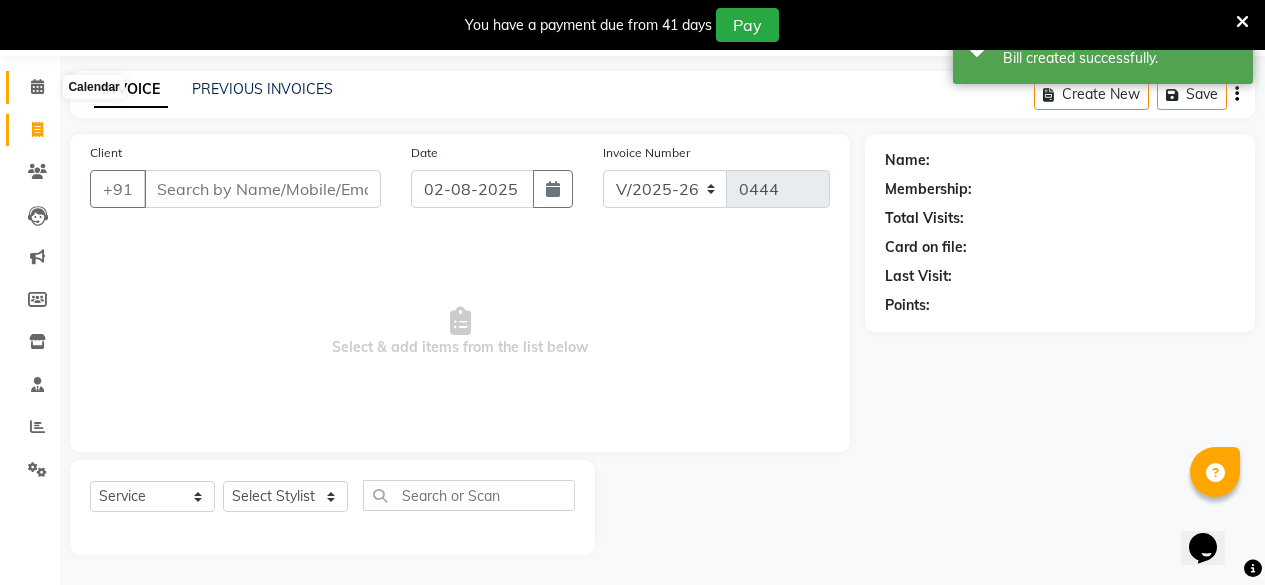 click 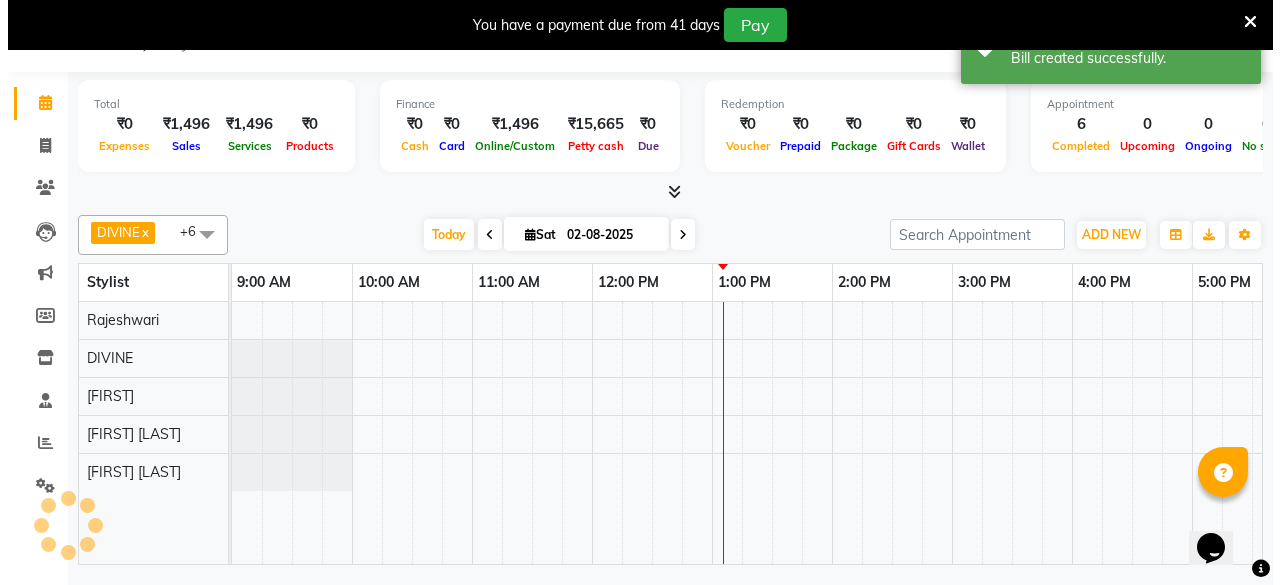 scroll, scrollTop: 50, scrollLeft: 0, axis: vertical 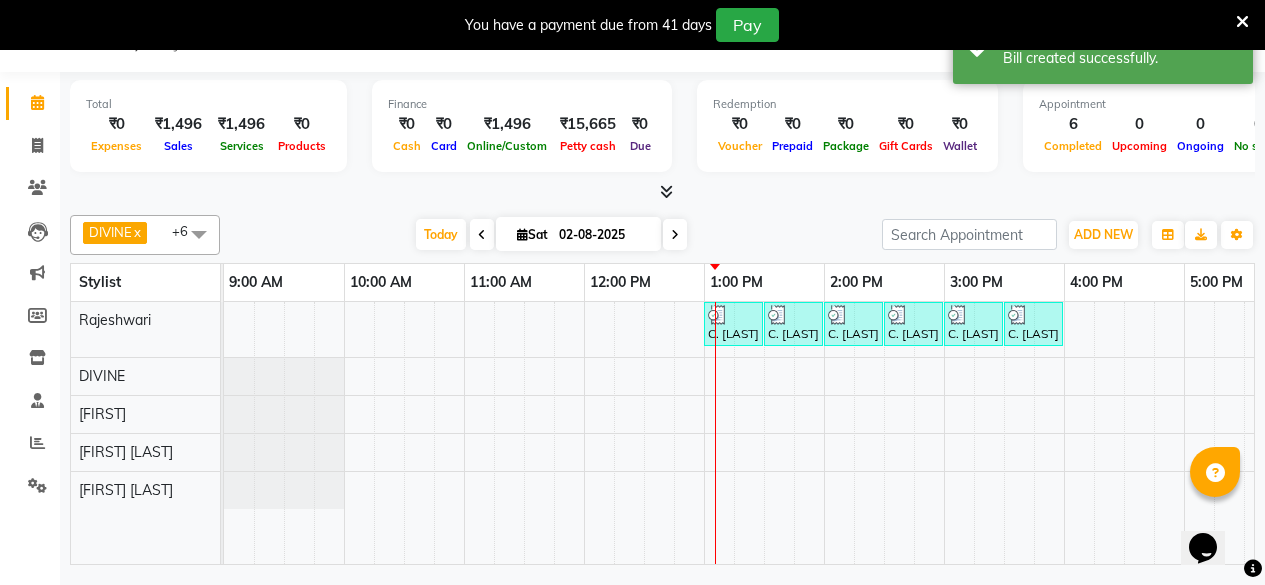 click on "C. [LAST] va, TK01, 01:00 PM-01:30 PM, Waxing  - Full Legs     C. [LAST] va, TK01, 01:30 PM-02:00 PM, Waxing  - Full Arms     C. [LAST] va, TK01, 02:00 PM-02:30 PM, Bead Wax - Underarms     C. [LAST] va, TK01, 02:30 PM-03:00 PM, Waxing  - Jawline/Upper Lip/Chin     C. [LAST] va, TK01, 03:00 PM-03:30 PM, Threading  - Side Lock/Forehead     C. [LAST] va, TK01, 03:30 PM-04:00 PM, Threading-Upper Lip" at bounding box center (1004, 433) 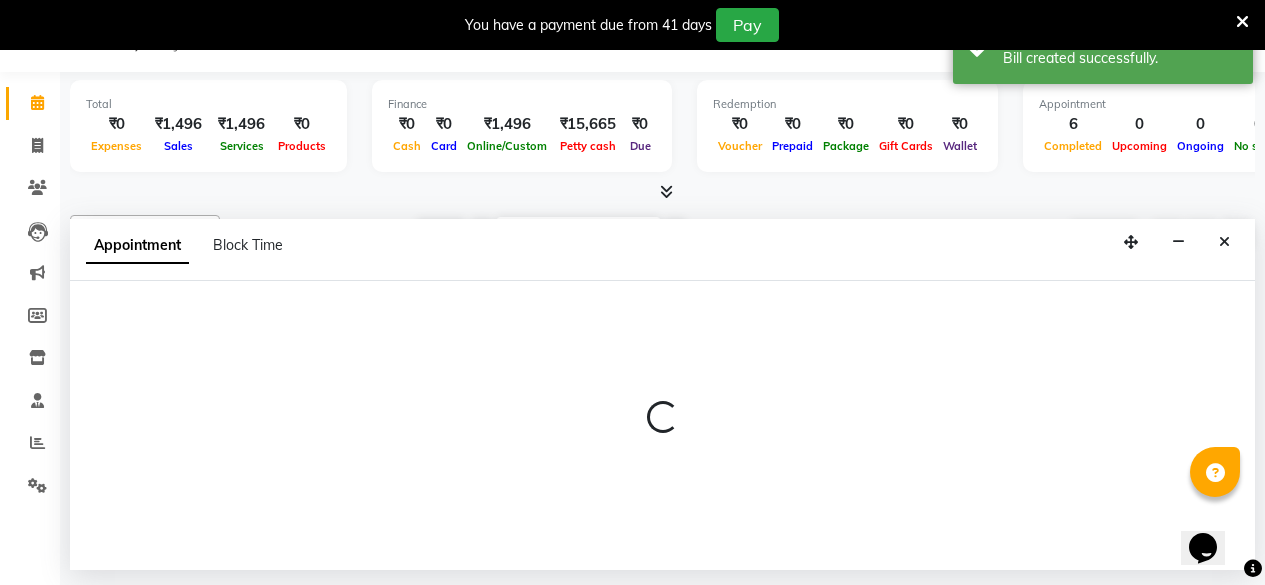 select on "44180" 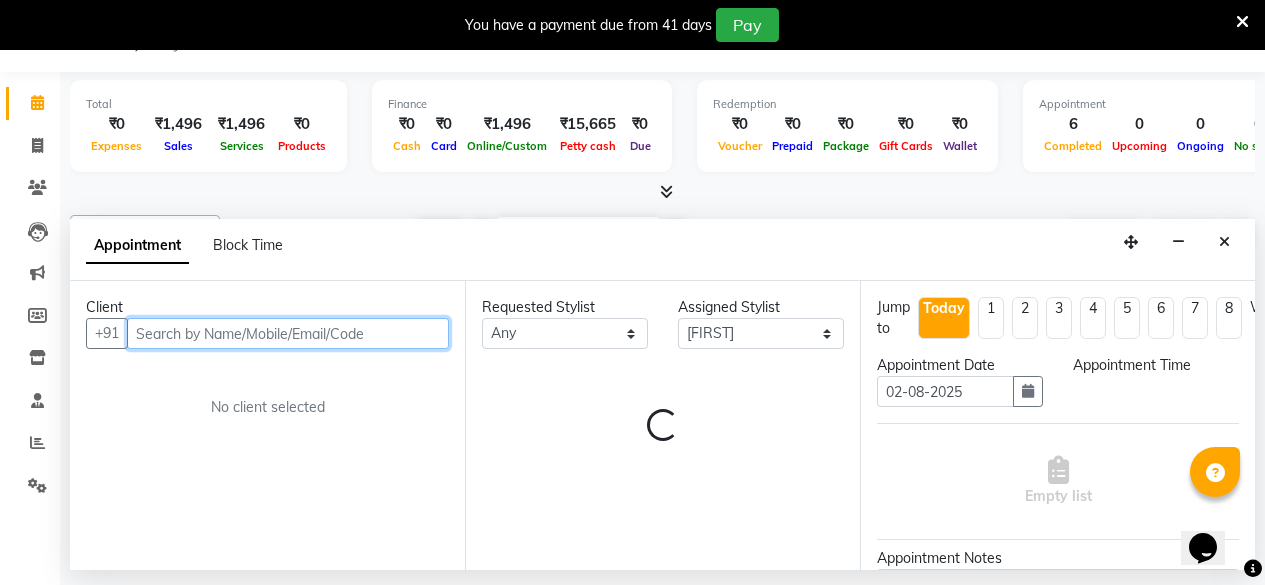 select on "795" 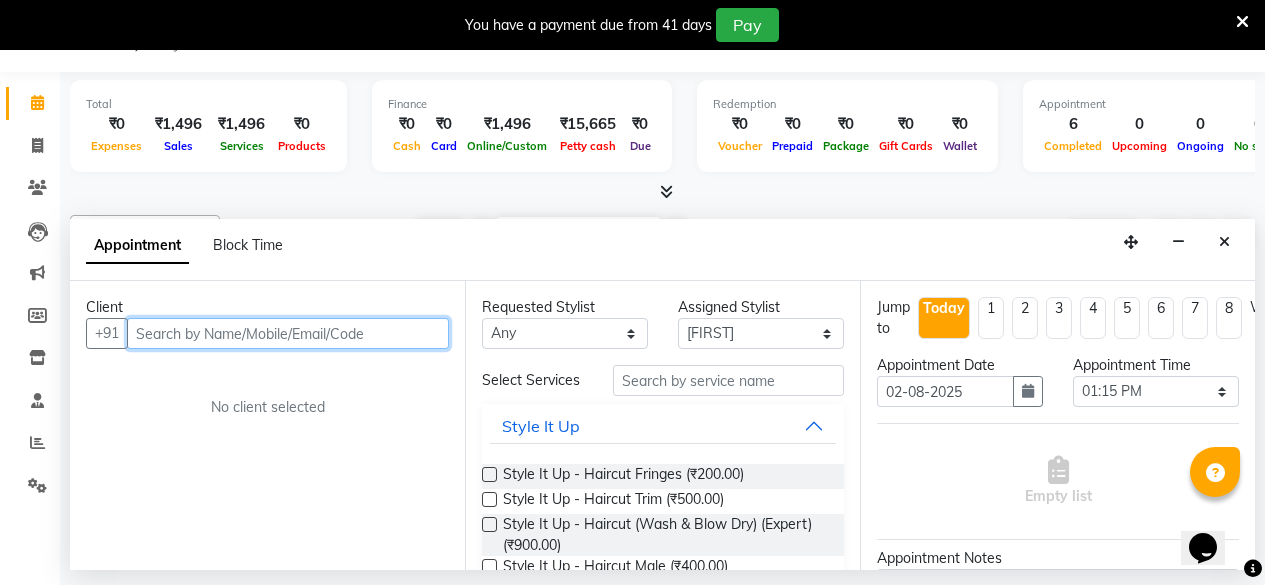 click at bounding box center [288, 333] 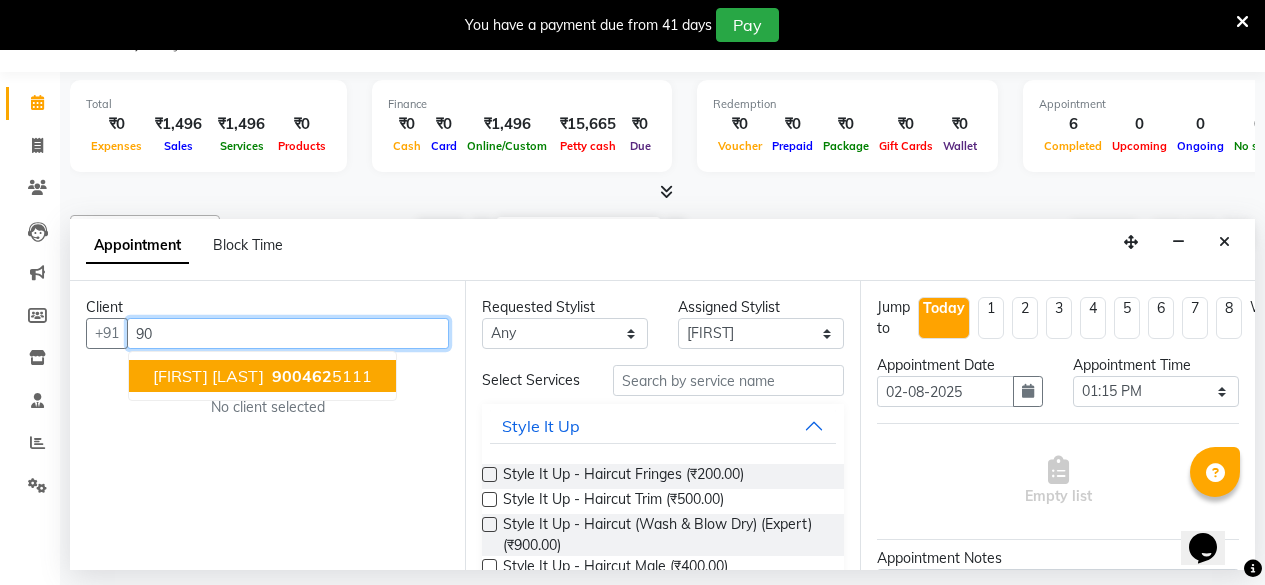 type on "9" 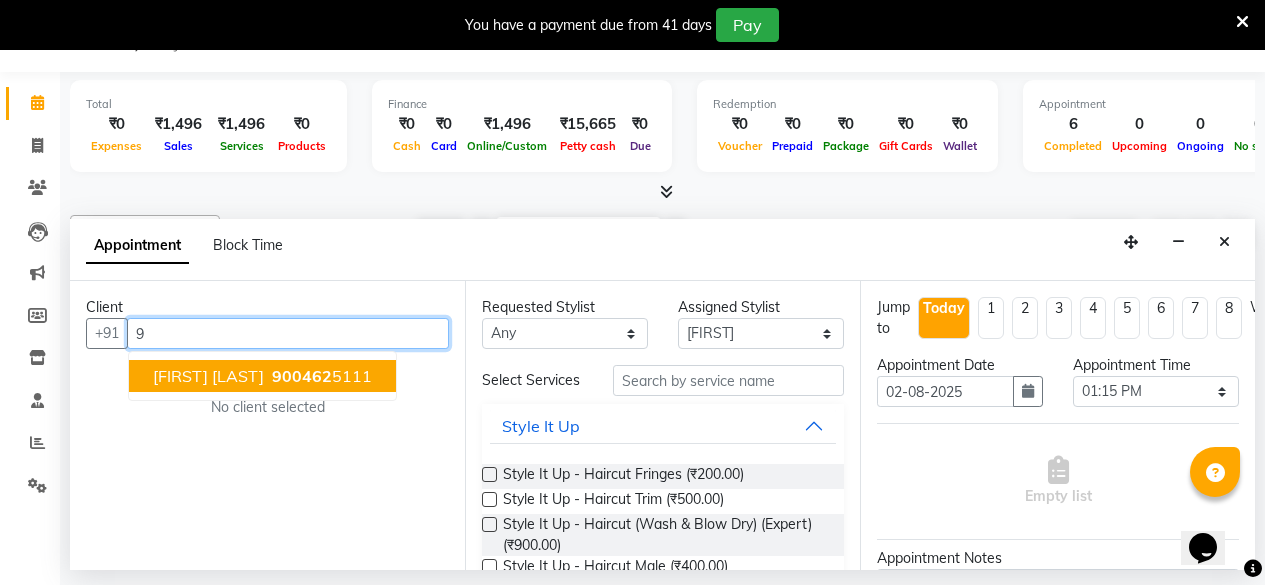 type 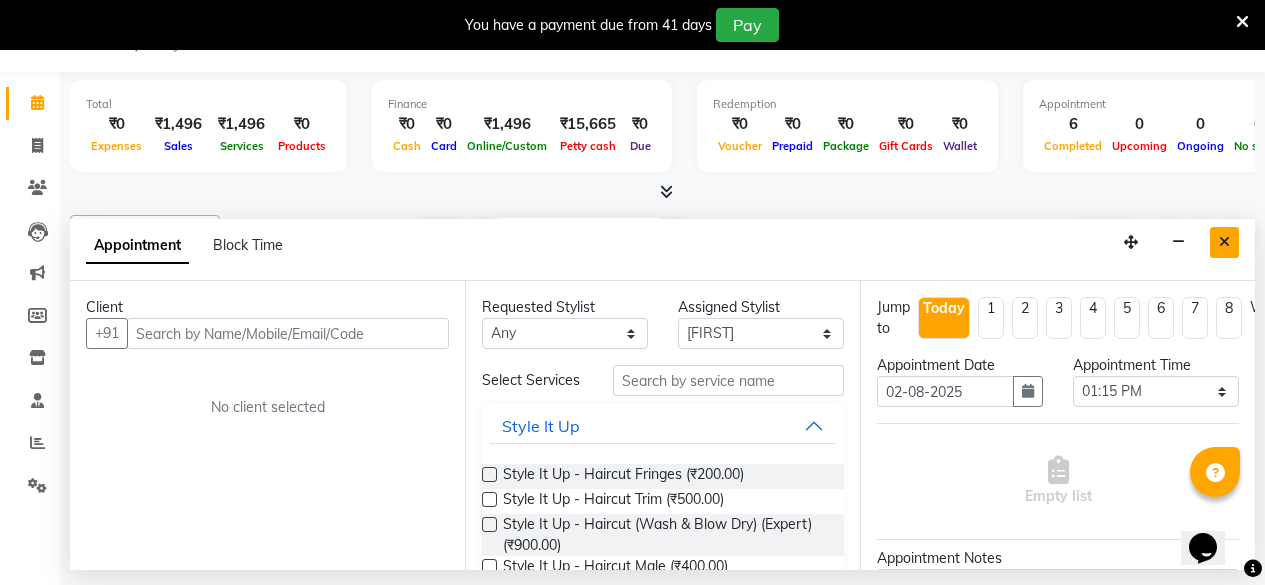 click at bounding box center (1224, 242) 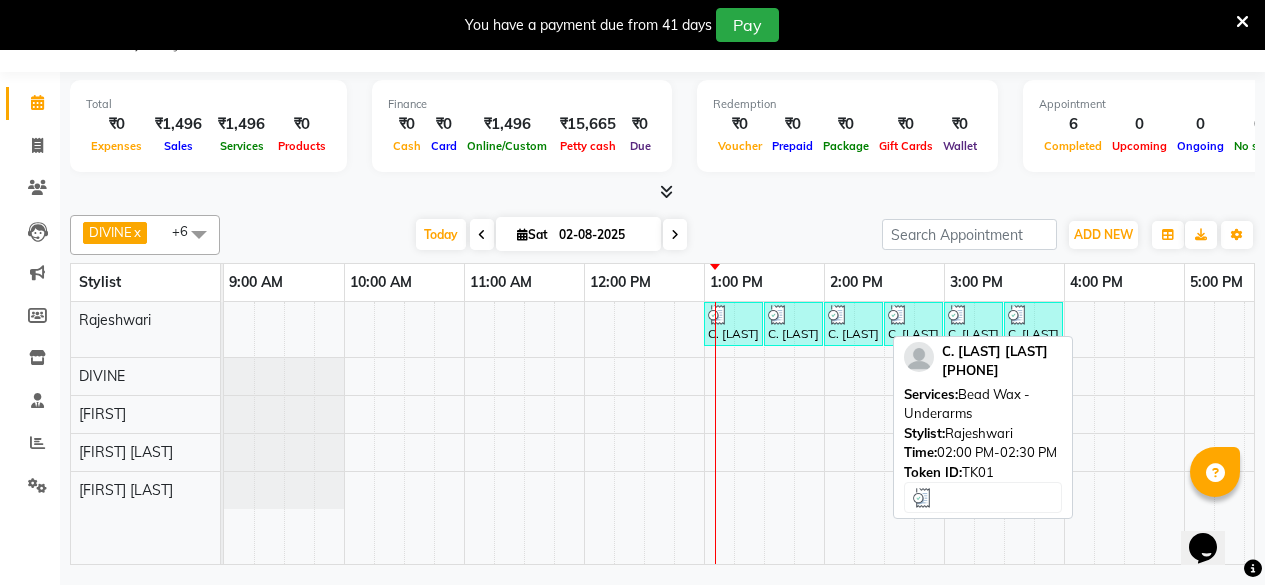 click on "C. [LAST] [LAST], TK01, 02:00 PM-02:30 PM, Bead Wax - Underarms" at bounding box center [853, 324] 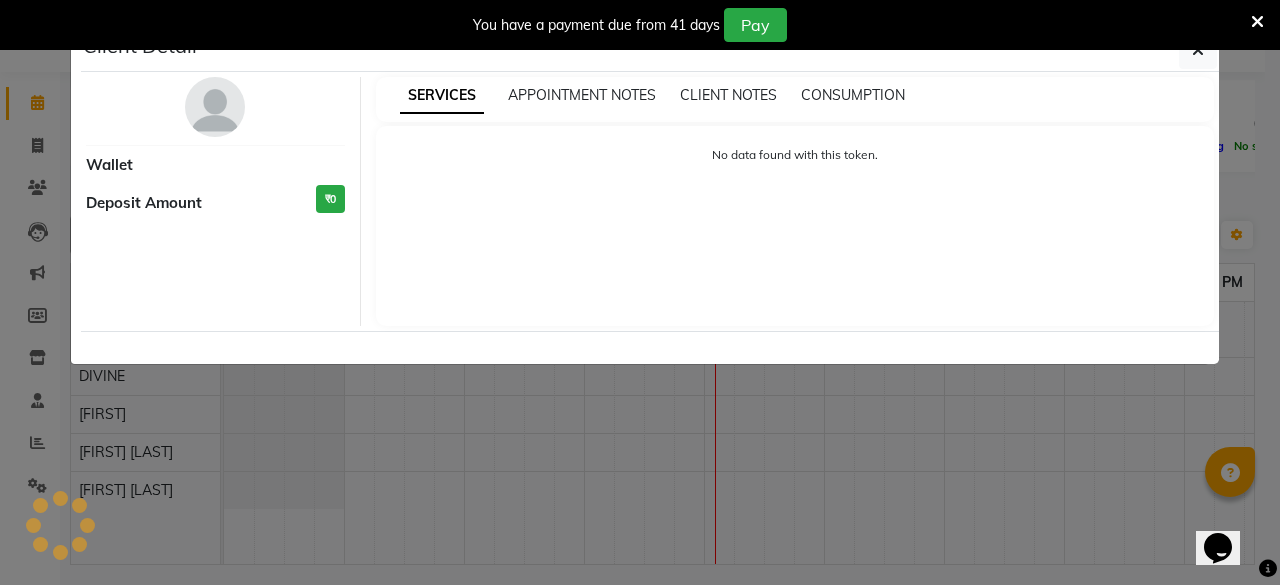 select on "3" 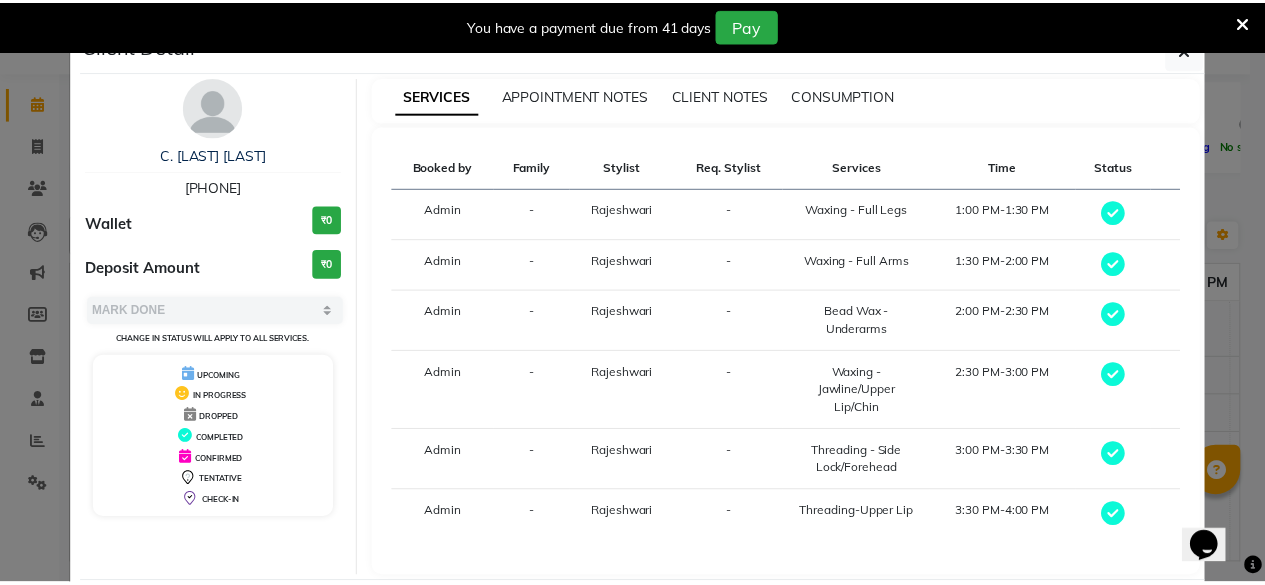 scroll, scrollTop: 100, scrollLeft: 0, axis: vertical 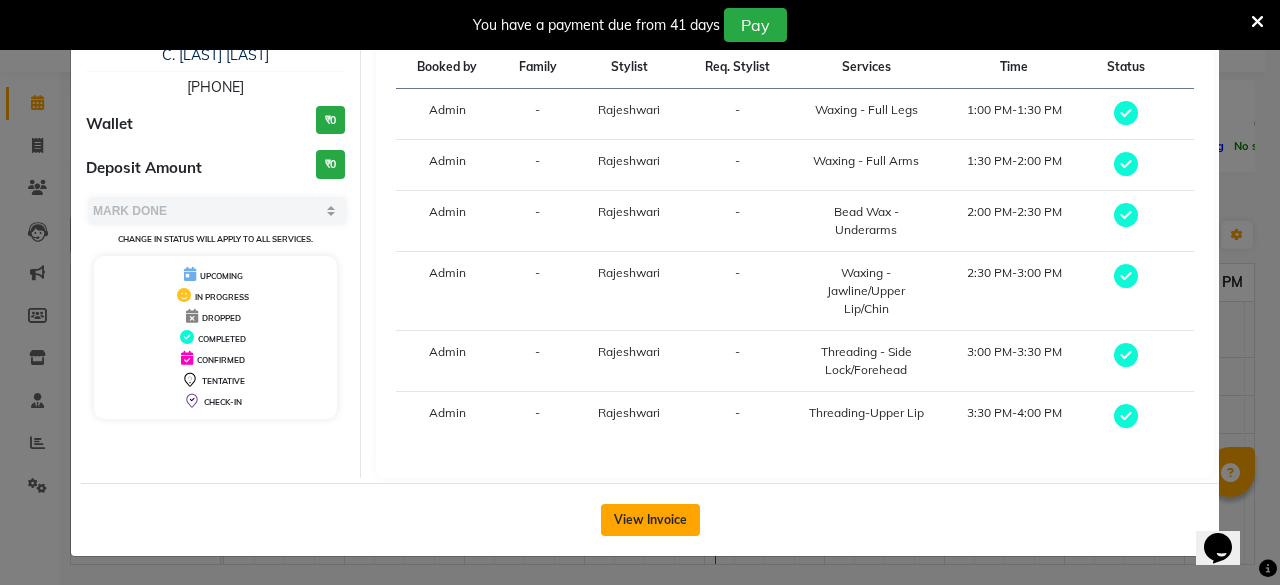 click on "View Invoice" 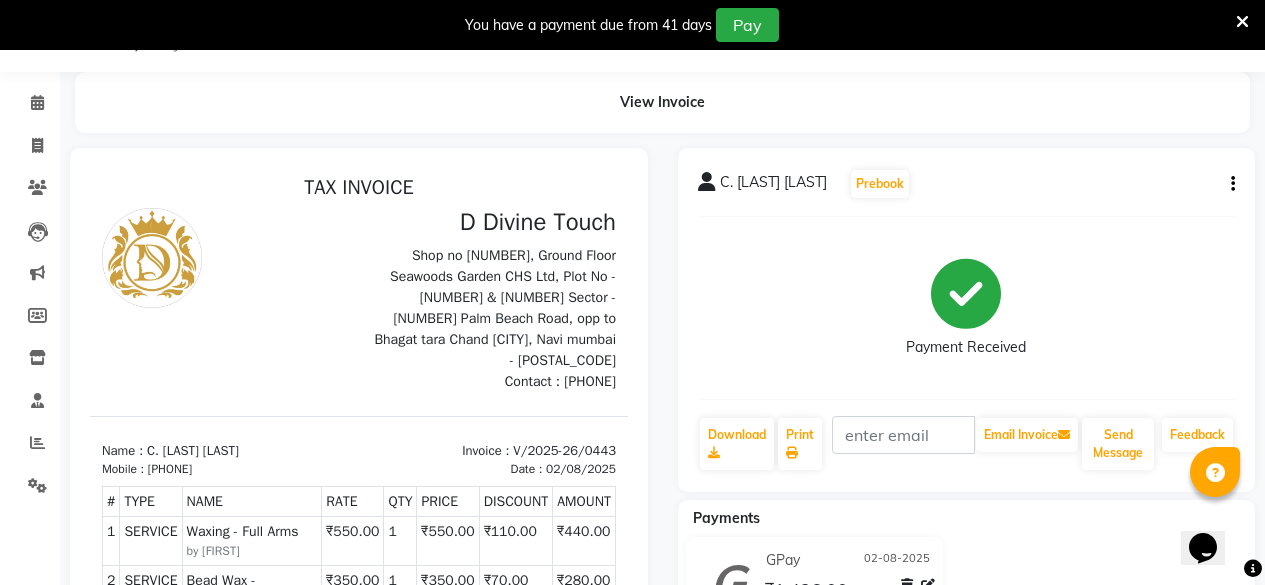 scroll, scrollTop: 650, scrollLeft: 0, axis: vertical 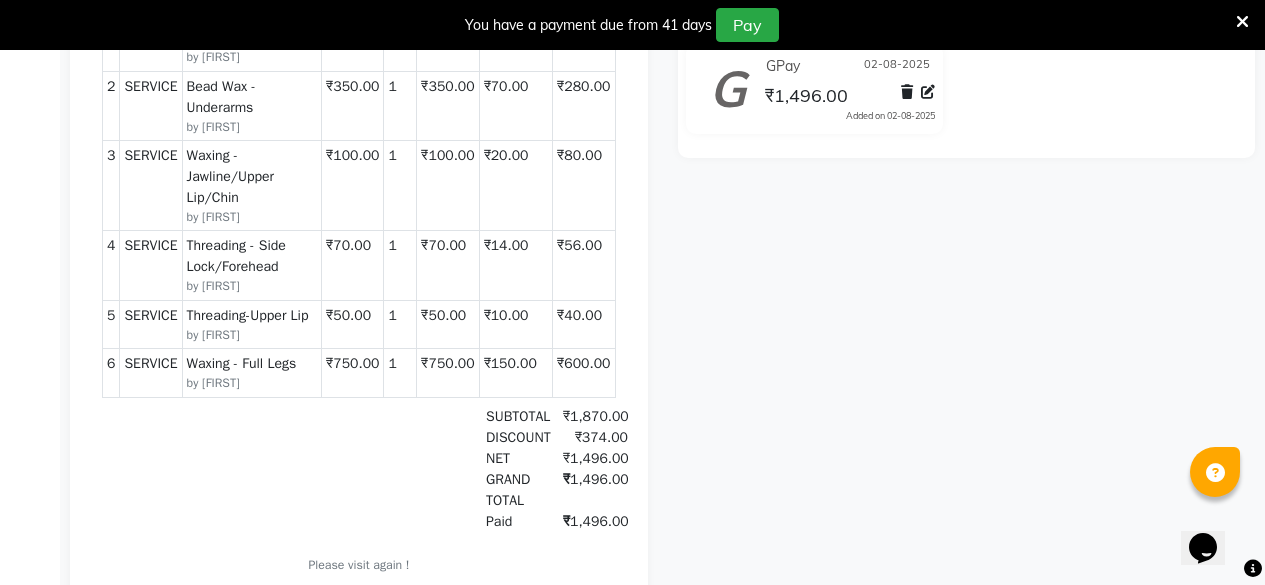 drag, startPoint x: 156, startPoint y: 274, endPoint x: 208, endPoint y: 188, distance: 100.49876 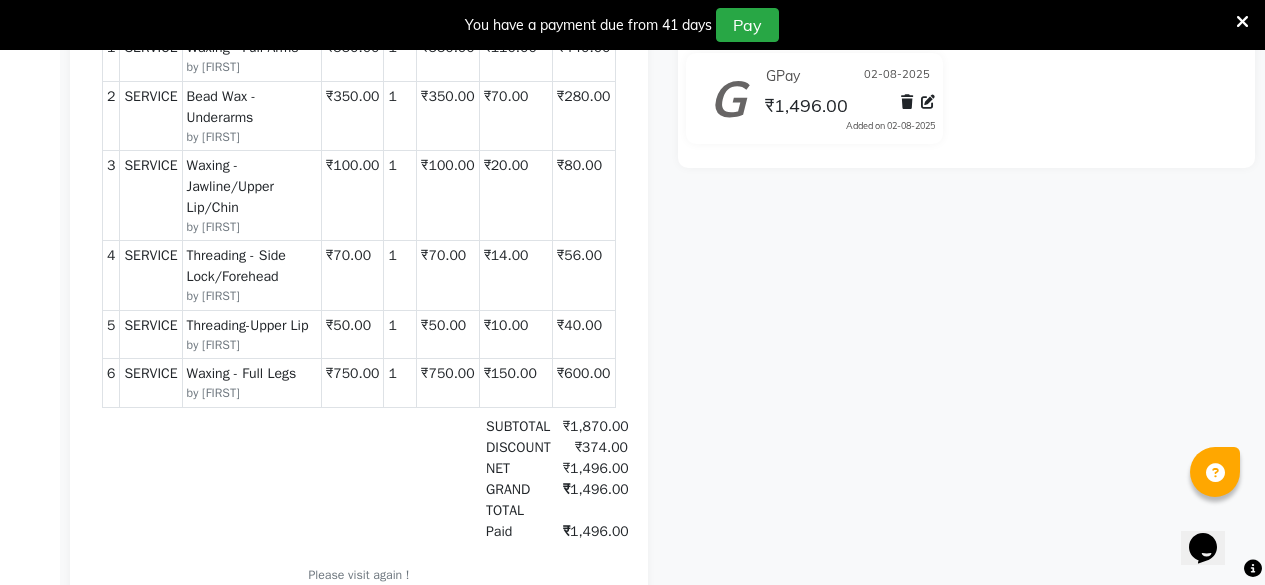 scroll, scrollTop: 34, scrollLeft: 0, axis: vertical 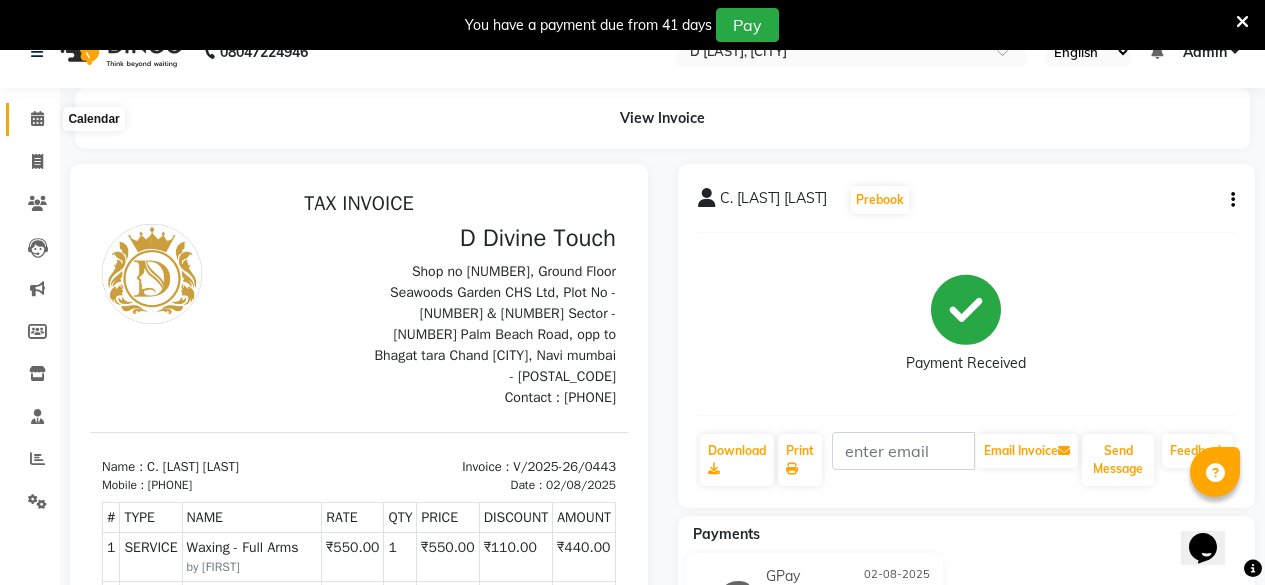 click 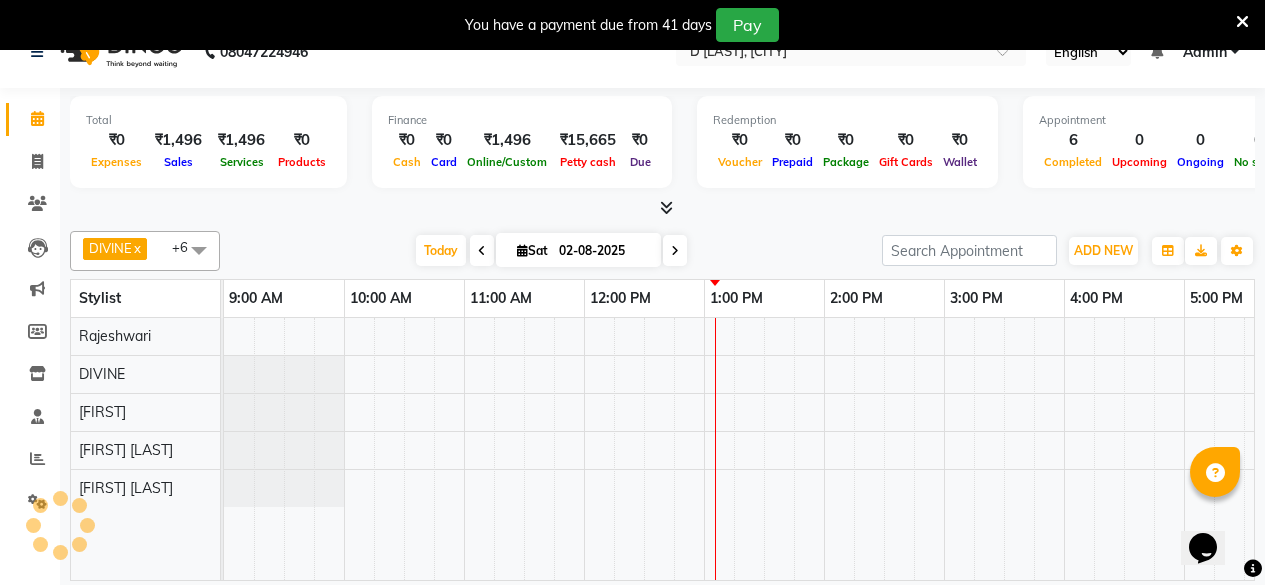 scroll, scrollTop: 0, scrollLeft: 0, axis: both 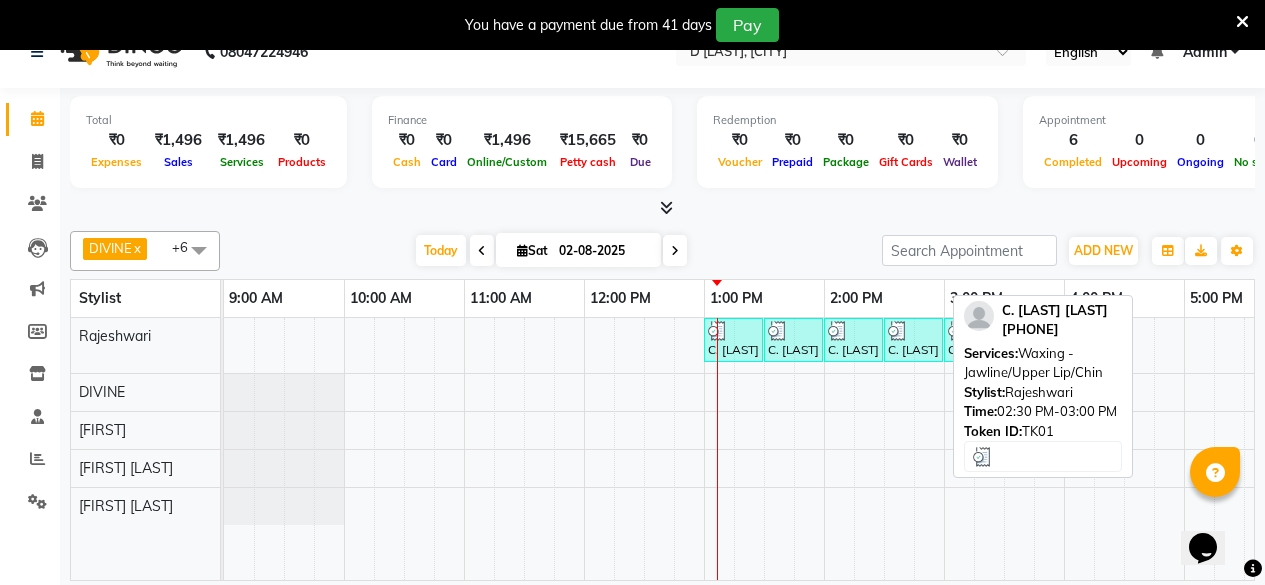 click on "C. [LAST] va, TK01, 02:30 PM-03:00 PM, Waxing  - Jawline/Upper Lip/Chin" at bounding box center (913, 340) 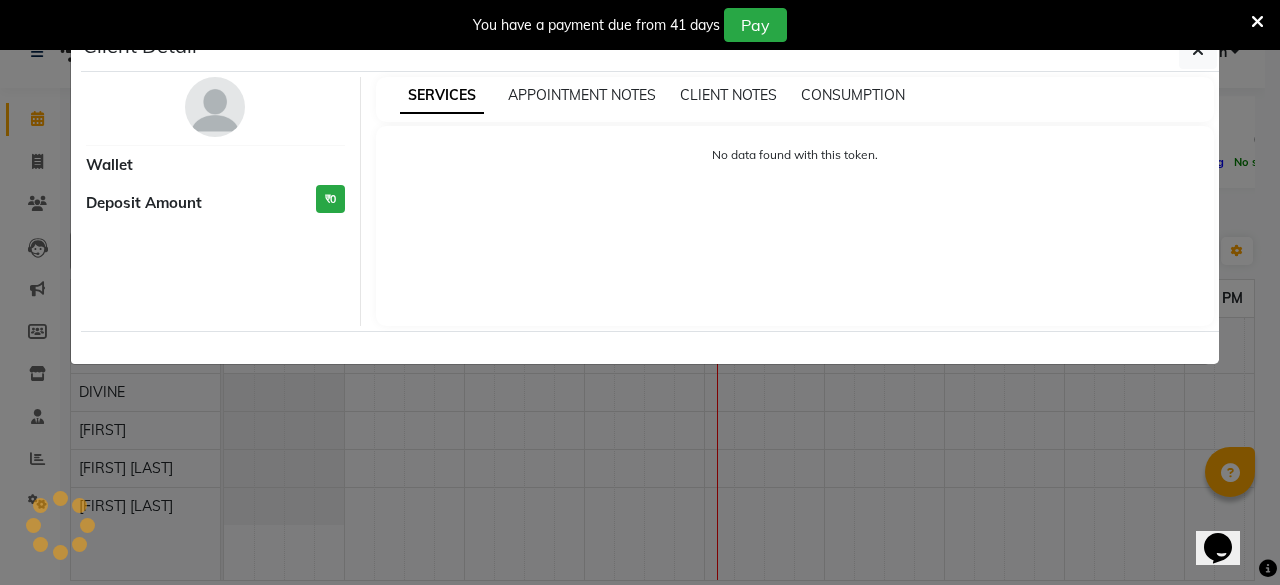 select on "3" 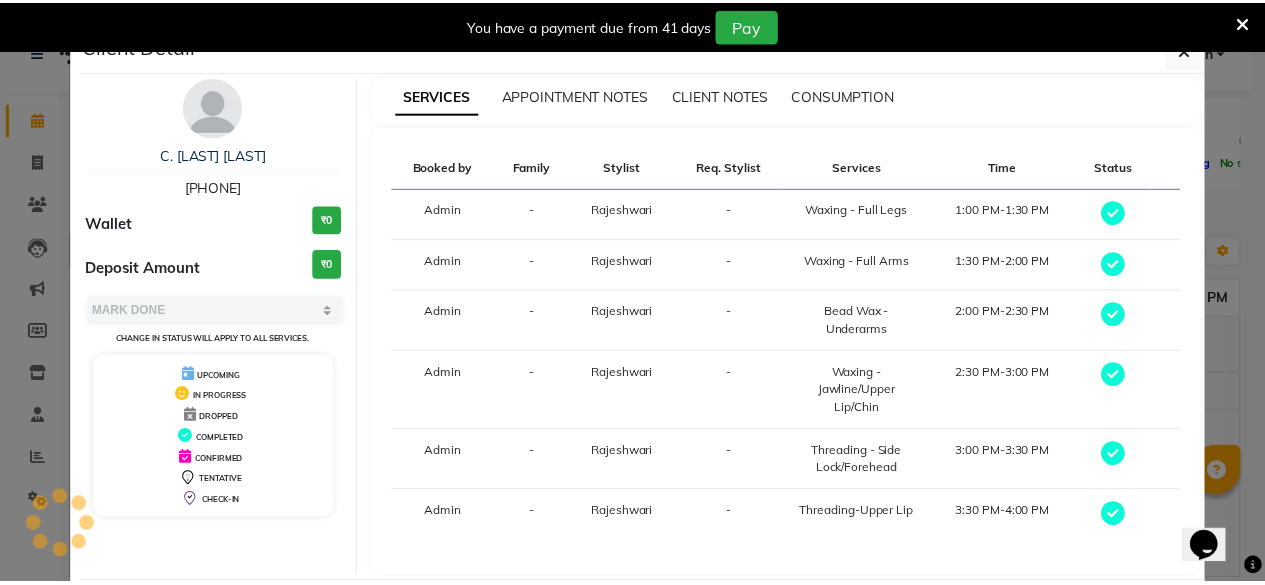scroll, scrollTop: 100, scrollLeft: 0, axis: vertical 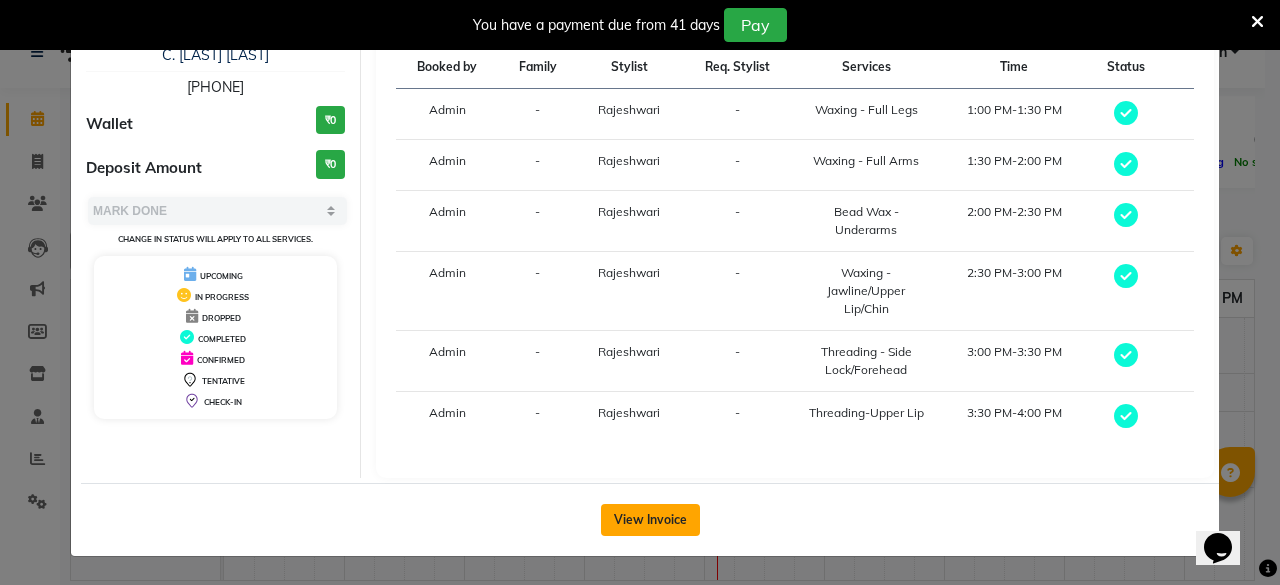 click on "View Invoice" 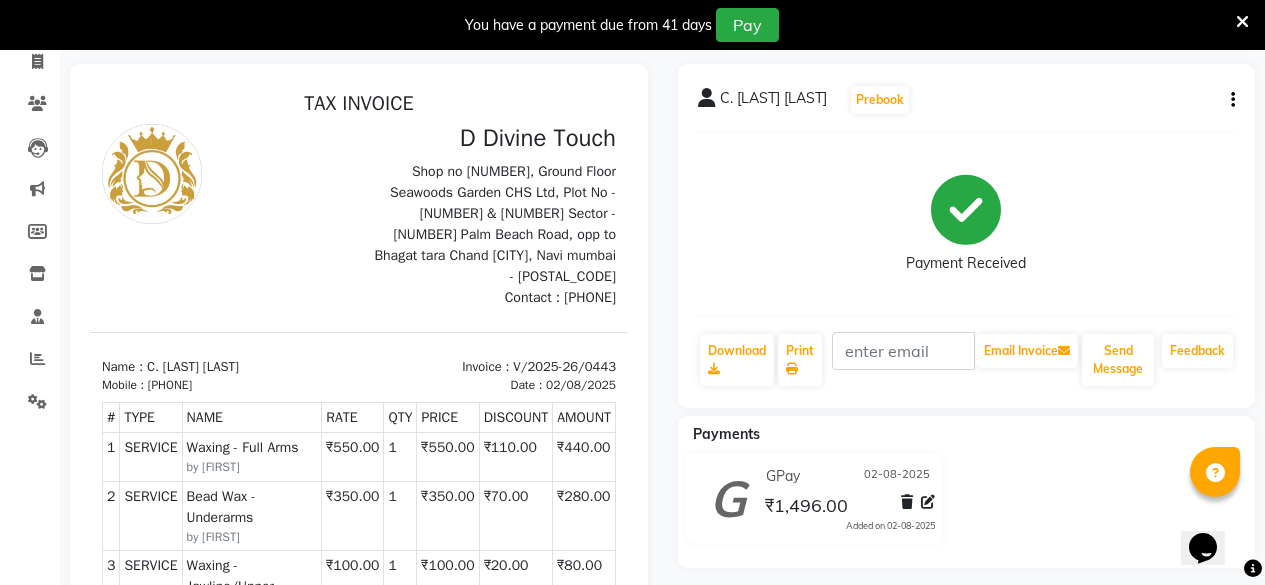 scroll, scrollTop: 34, scrollLeft: 0, axis: vertical 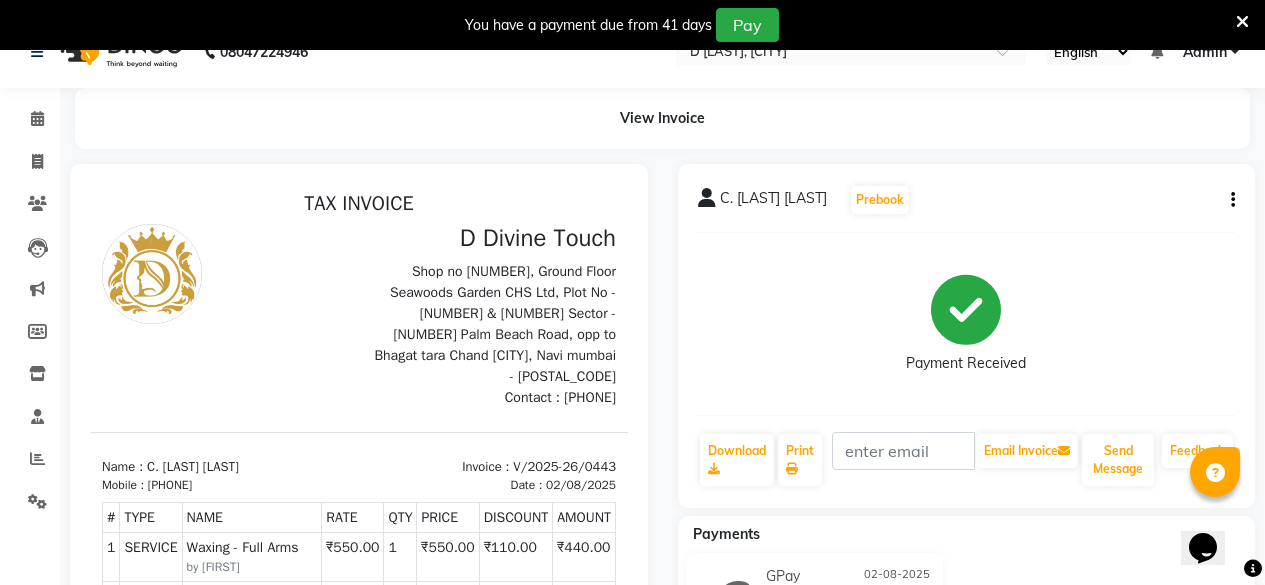 click 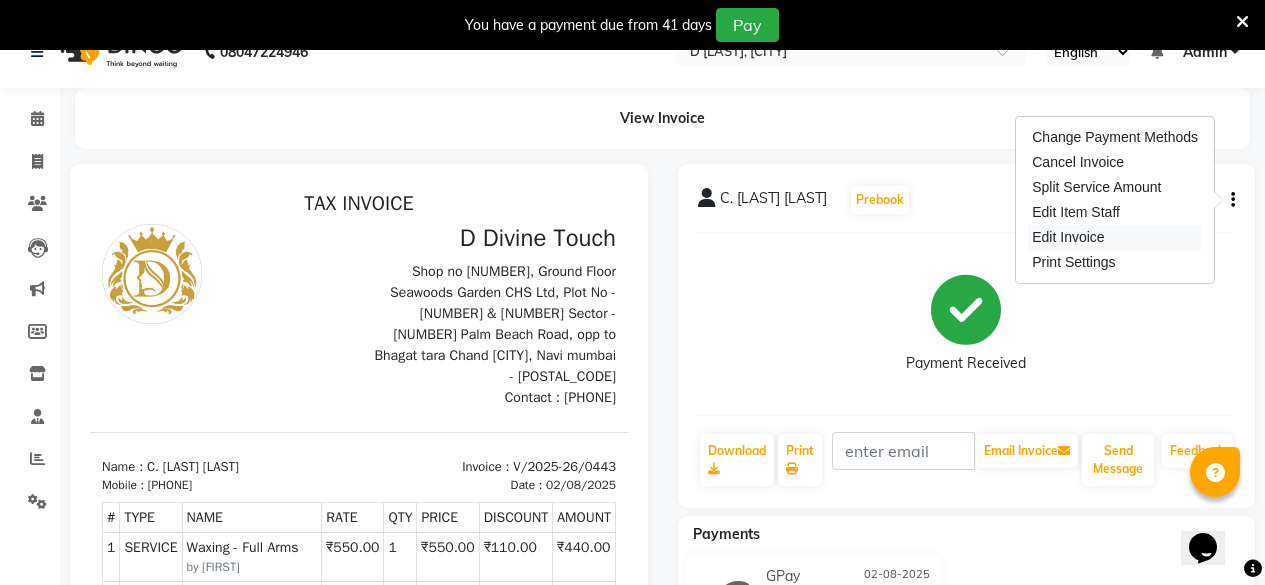 click on "Edit Invoice" at bounding box center (1115, 237) 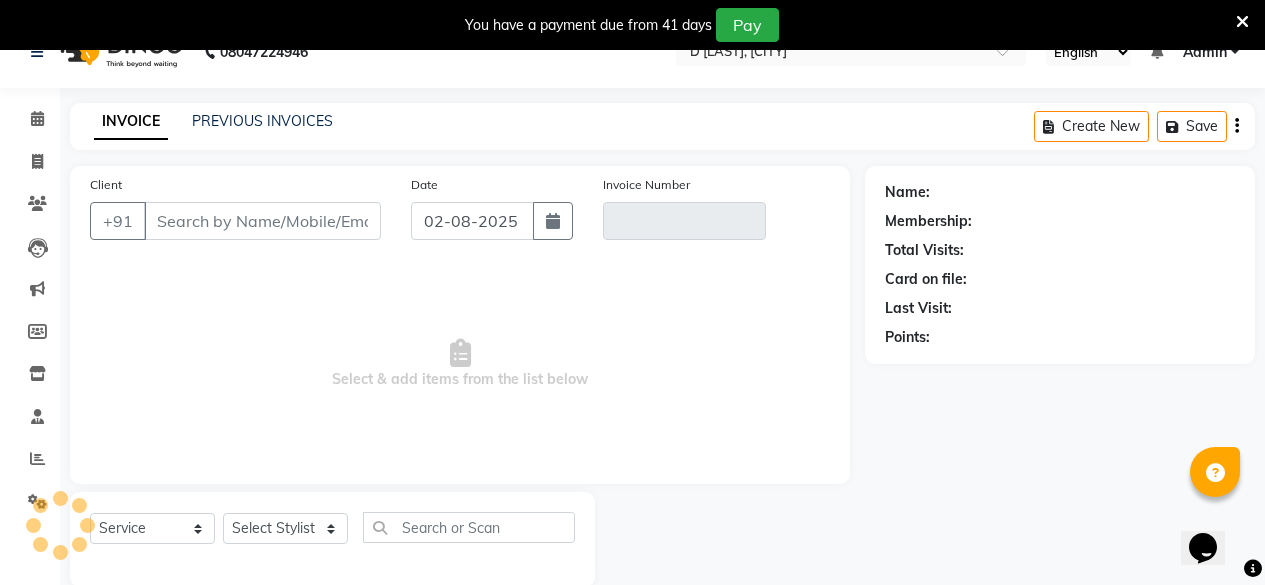 scroll, scrollTop: 66, scrollLeft: 0, axis: vertical 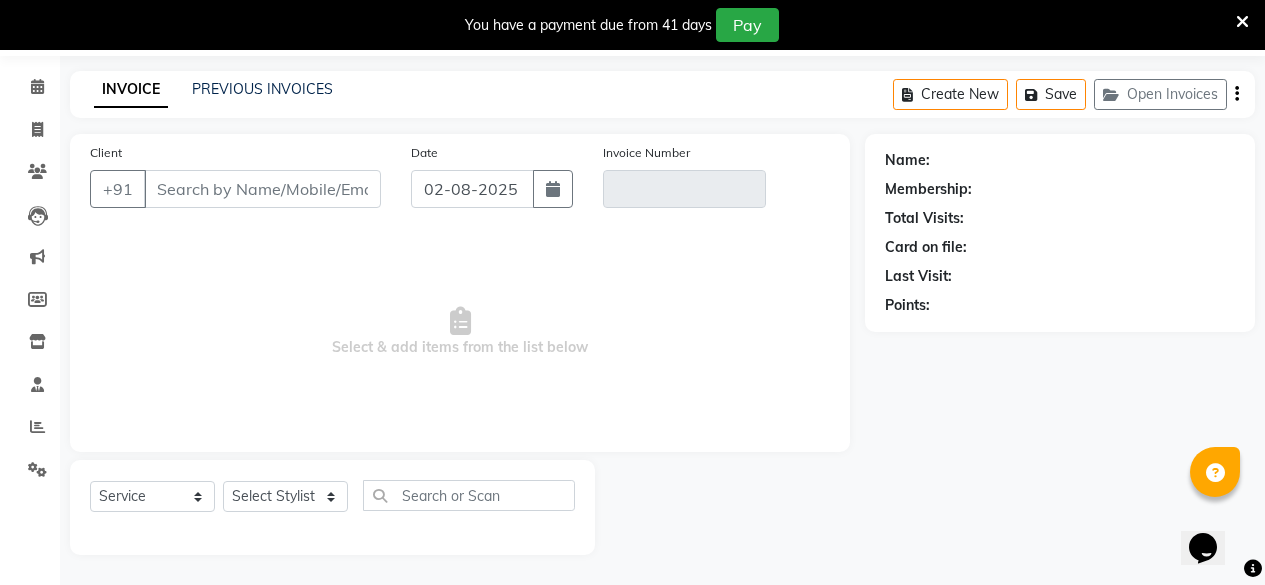 type on "[PHONE]" 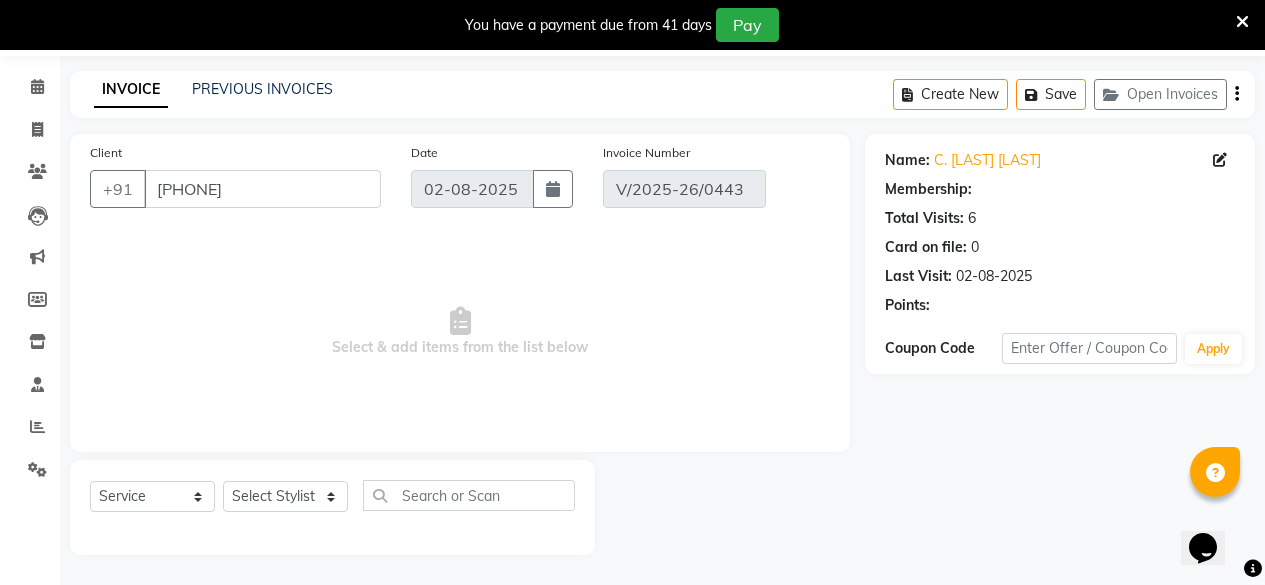 select on "select" 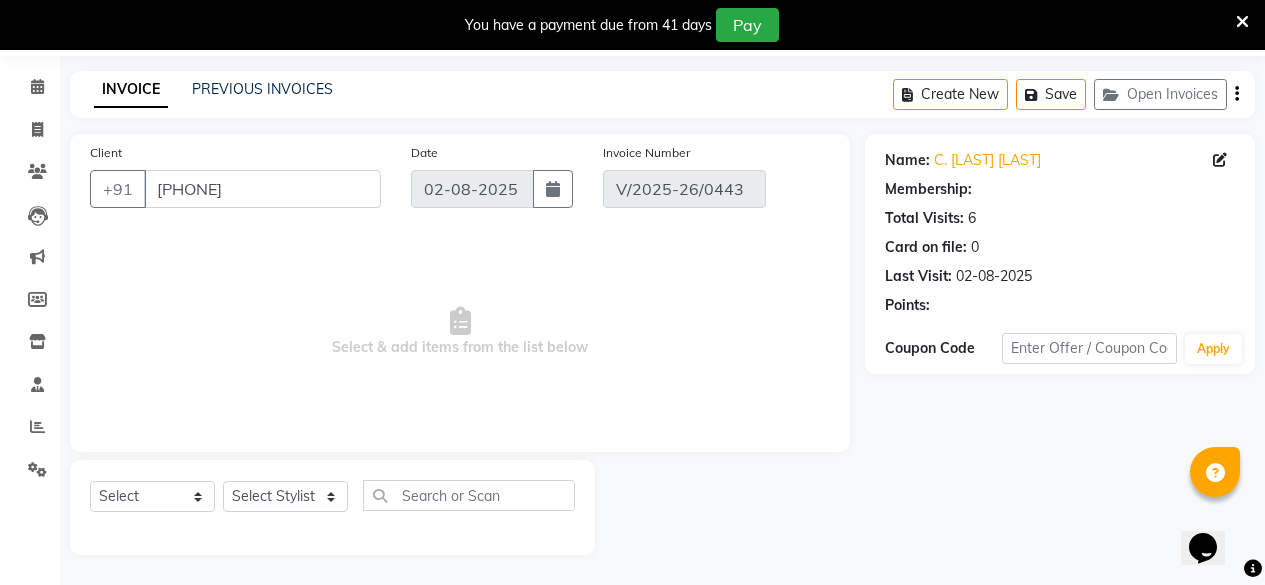 select on "1: Object" 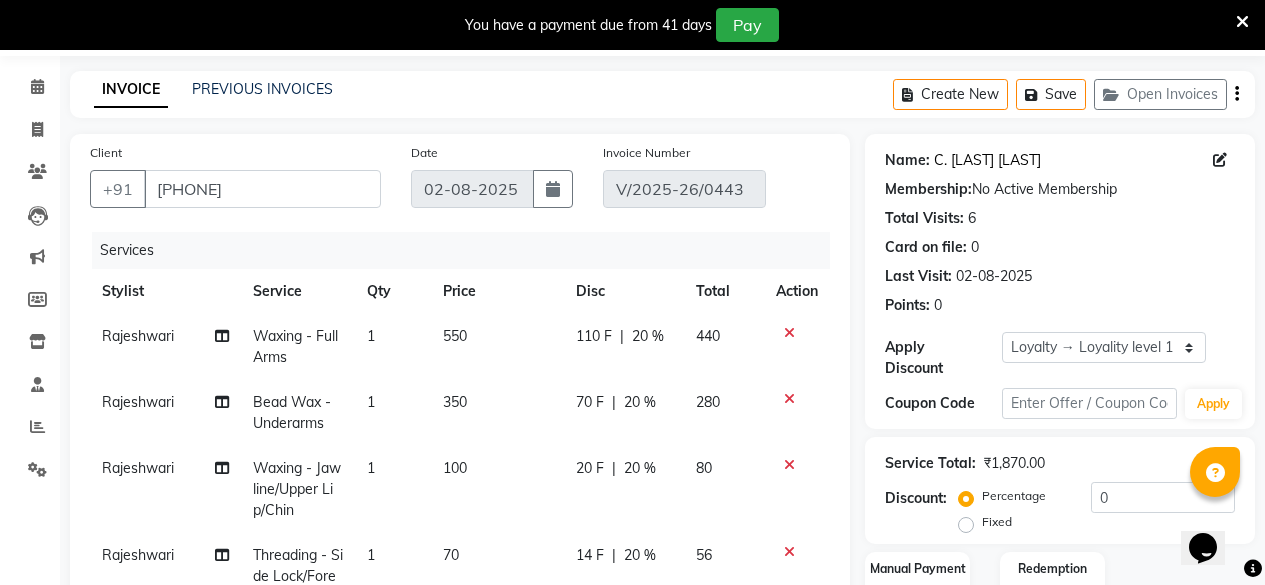 click on "C. [LAST] [LAST]" 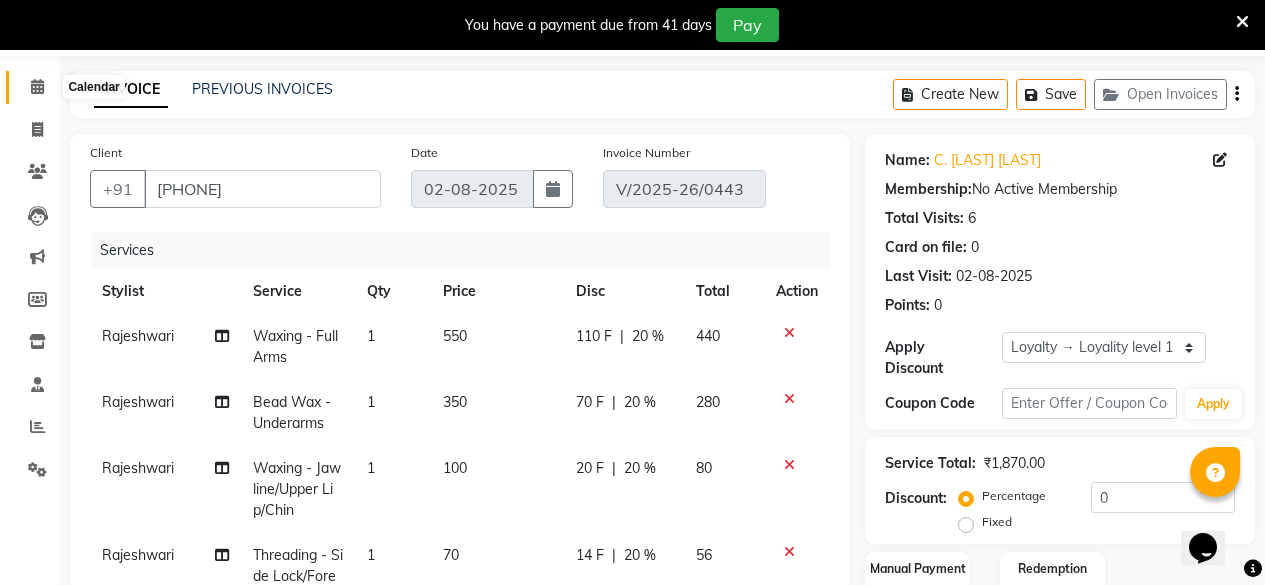 click 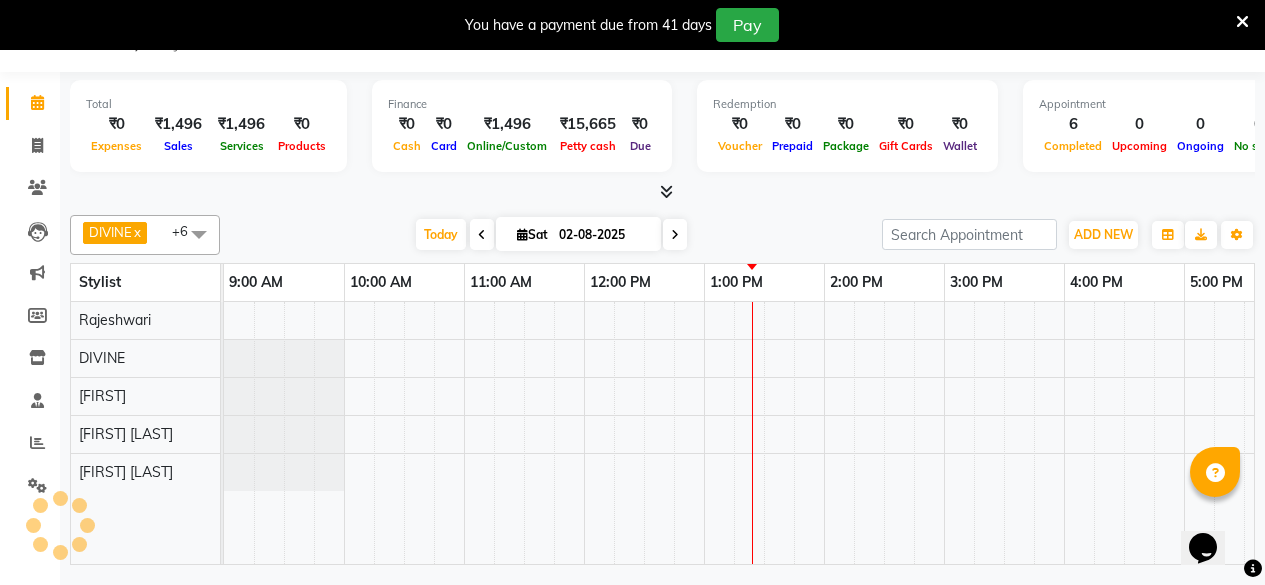 scroll, scrollTop: 50, scrollLeft: 0, axis: vertical 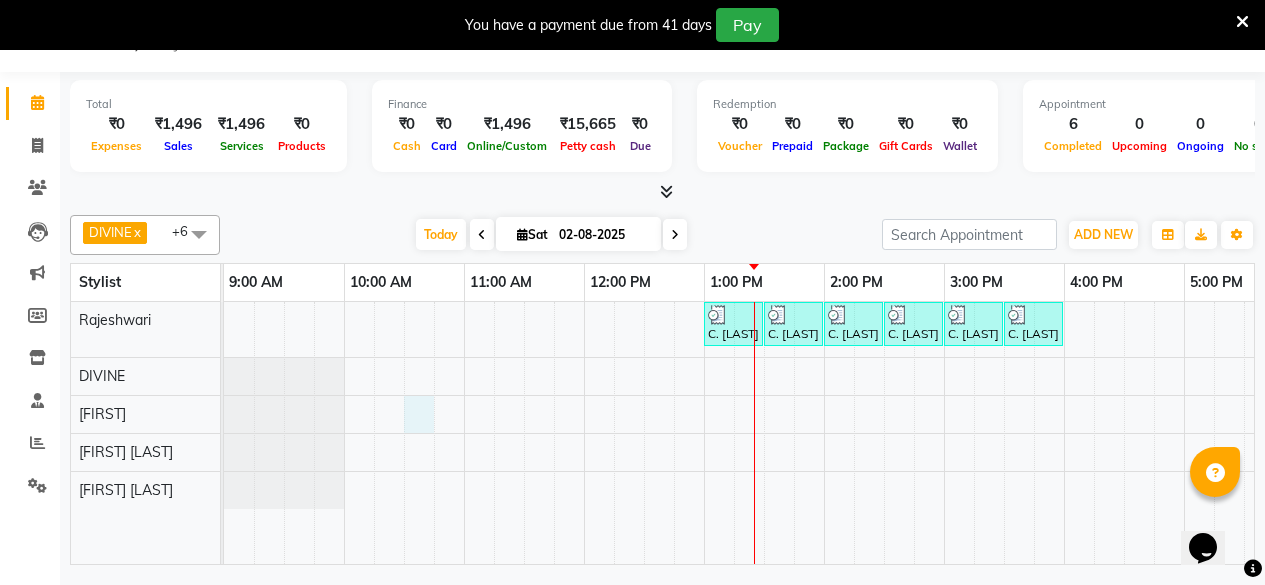 click on "C. [LAST] va, TK01, 01:00 PM-01:30 PM, Waxing  - Full Legs     C. [LAST] va, TK01, 01:30 PM-02:00 PM, Waxing  - Full Arms     C. [LAST] va, TK01, 02:00 PM-02:30 PM, Bead Wax - Underarms     C. [LAST] va, TK01, 02:30 PM-03:00 PM, Waxing  - Jawline/Upper Lip/Chin     C. [LAST] va, TK01, 03:00 PM-03:30 PM, Threading  - Side Lock/Forehead     C. [LAST] va, TK01, 03:30 PM-04:00 PM, Threading-Upper Lip" at bounding box center (1004, 433) 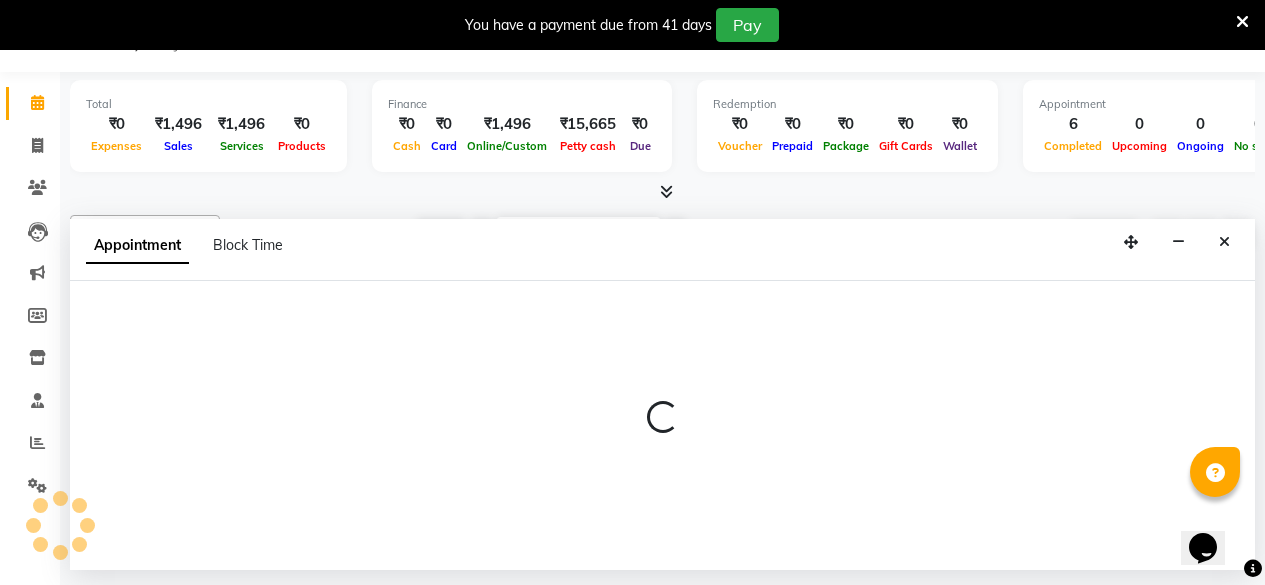 select on "44180" 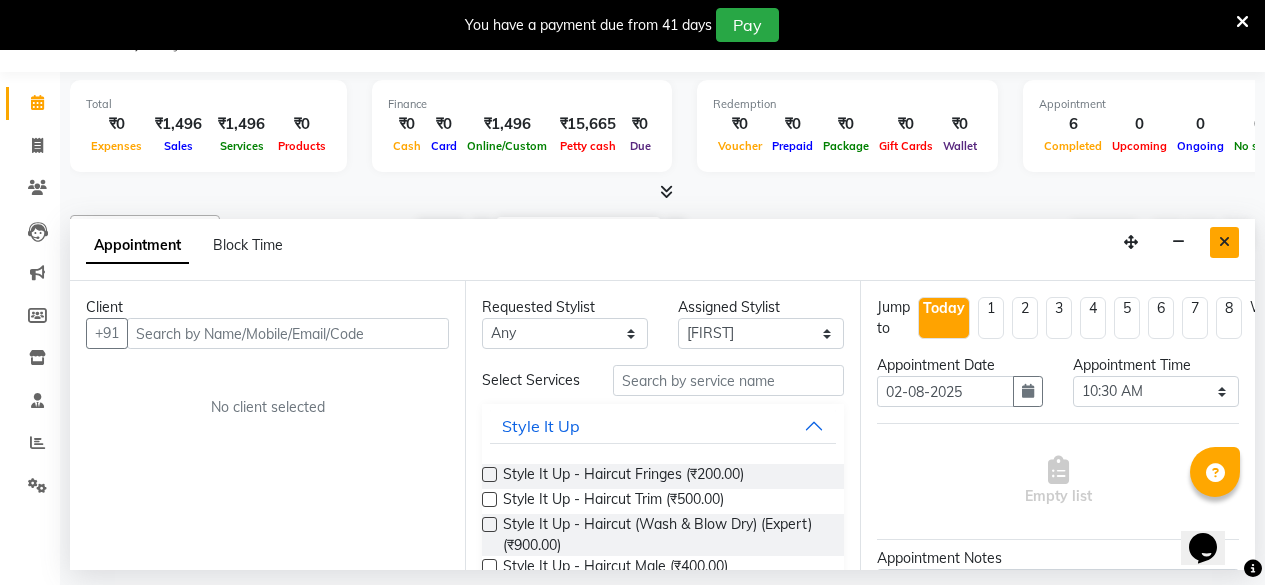 click at bounding box center [1224, 242] 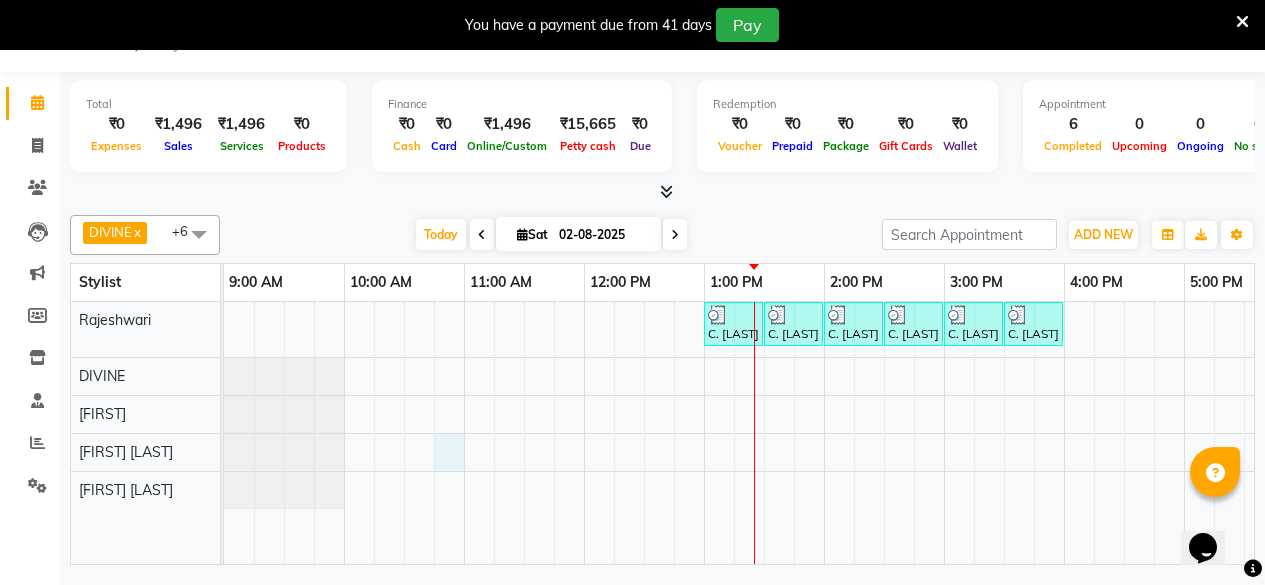 click on "C. [LAST] va, TK01, 01:00 PM-01:30 PM, Waxing  - Full Legs     C. [LAST] va, TK01, 01:30 PM-02:00 PM, Waxing  - Full Arms     C. [LAST] va, TK01, 02:00 PM-02:30 PM, Bead Wax - Underarms     C. [LAST] va, TK01, 02:30 PM-03:00 PM, Waxing  - Jawline/Upper Lip/Chin     C. [LAST] va, TK01, 03:00 PM-03:30 PM, Threading  - Side Lock/Forehead     C. [LAST] va, TK01, 03:30 PM-04:00 PM, Threading-Upper Lip" at bounding box center (1004, 433) 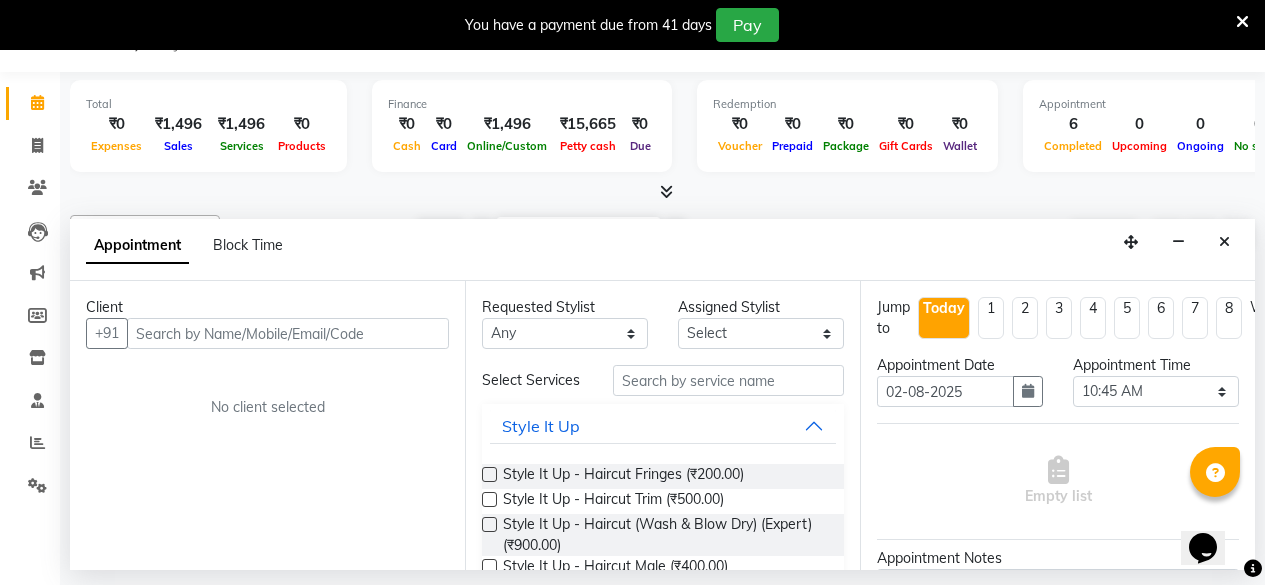 click at bounding box center (288, 333) 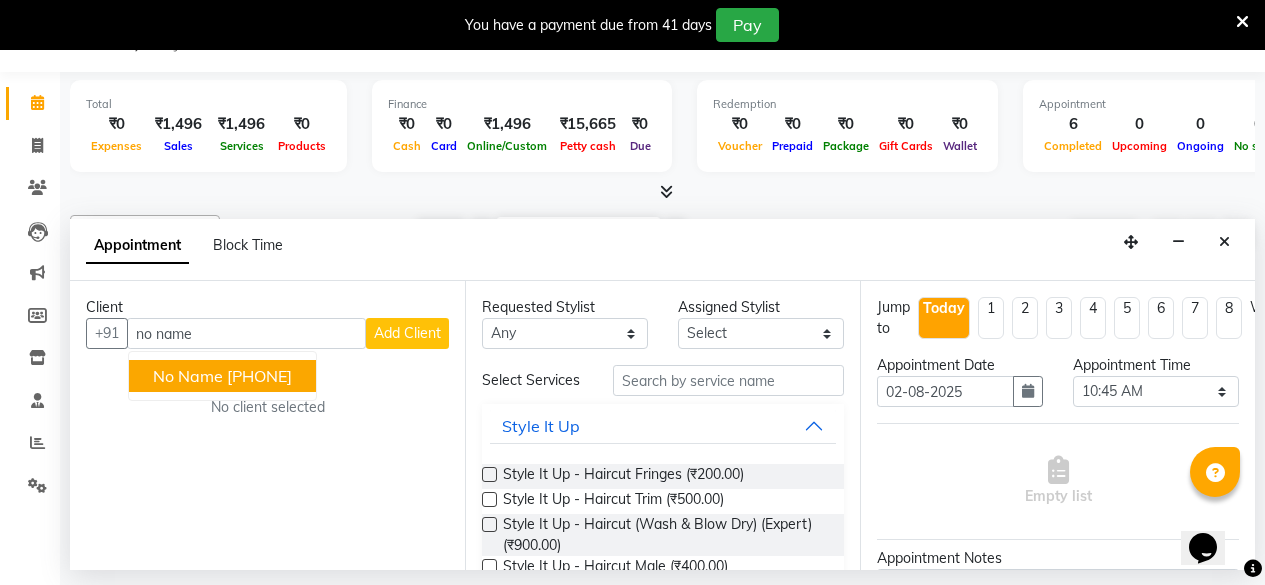 drag, startPoint x: 236, startPoint y: 376, endPoint x: 249, endPoint y: 381, distance: 13.928389 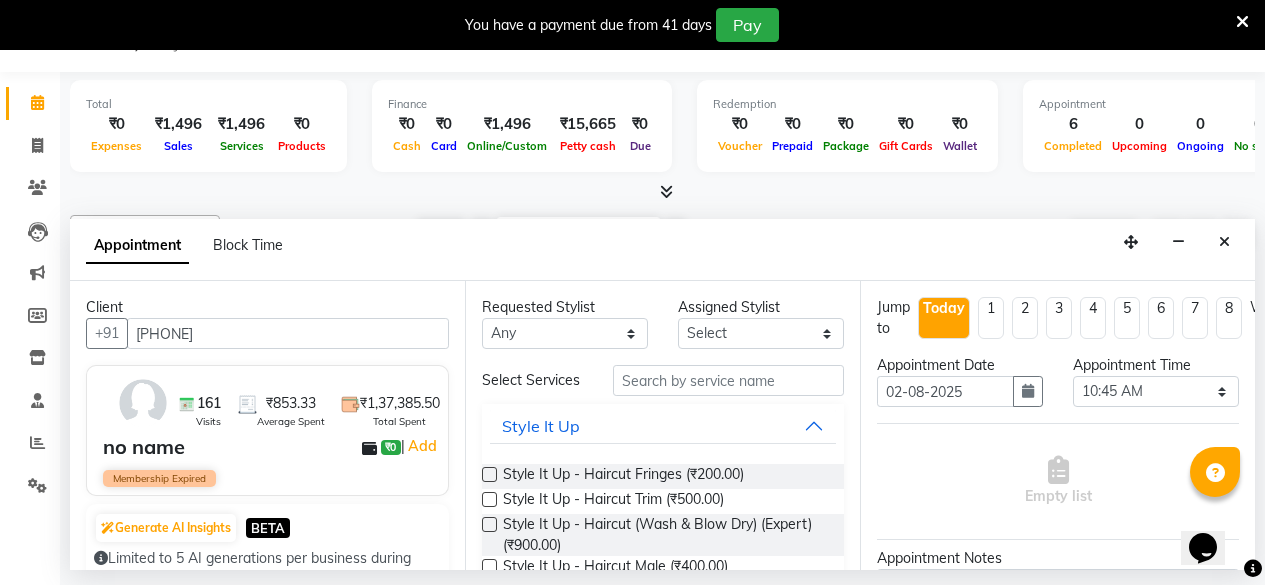 type on "[PHONE]" 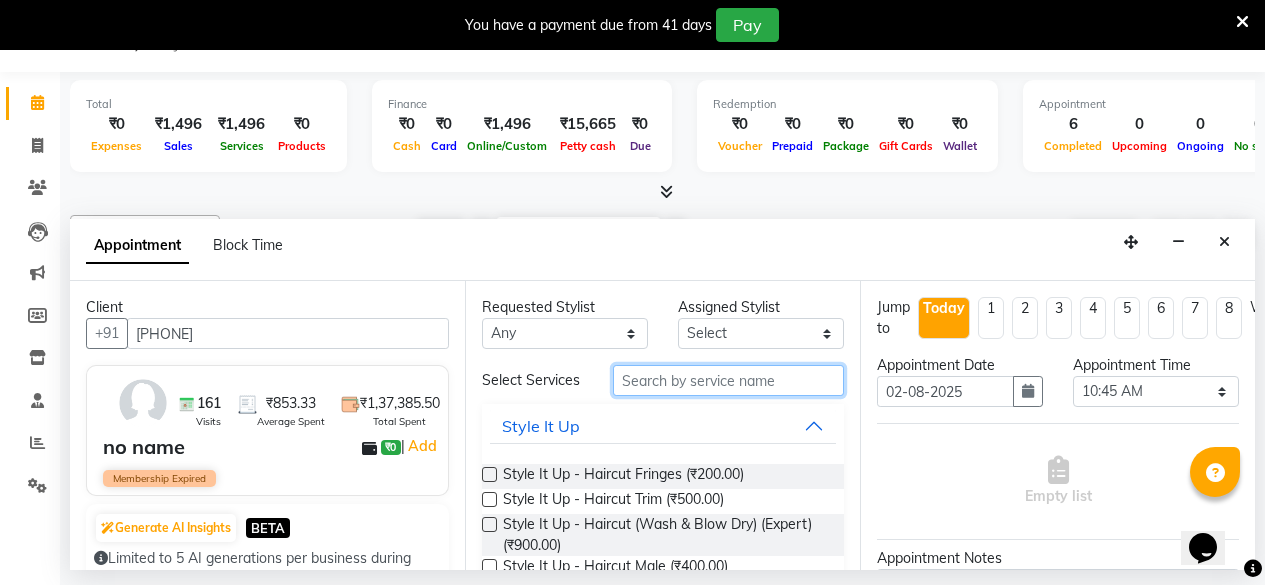 click at bounding box center (728, 380) 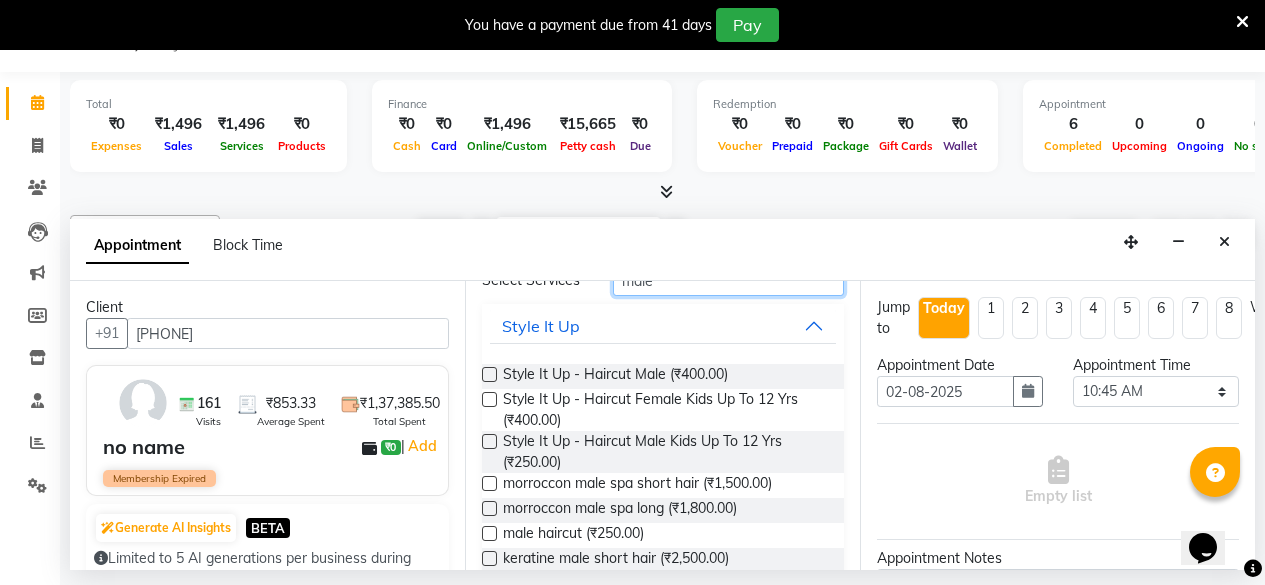 scroll, scrollTop: 300, scrollLeft: 0, axis: vertical 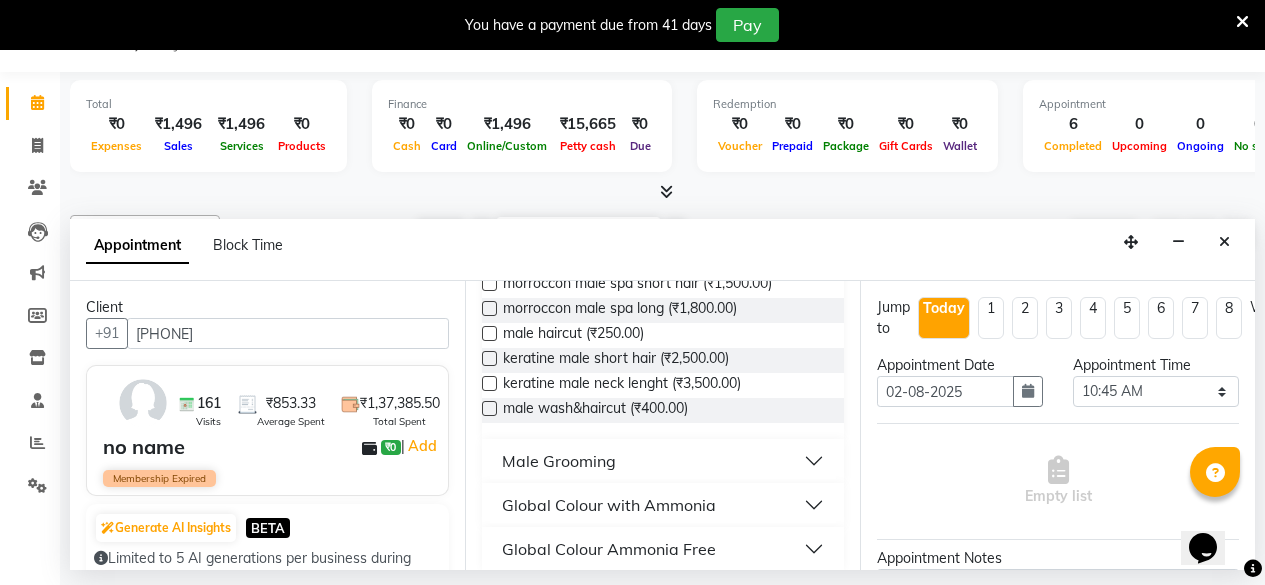 click on "Male Grooming" at bounding box center [663, 461] 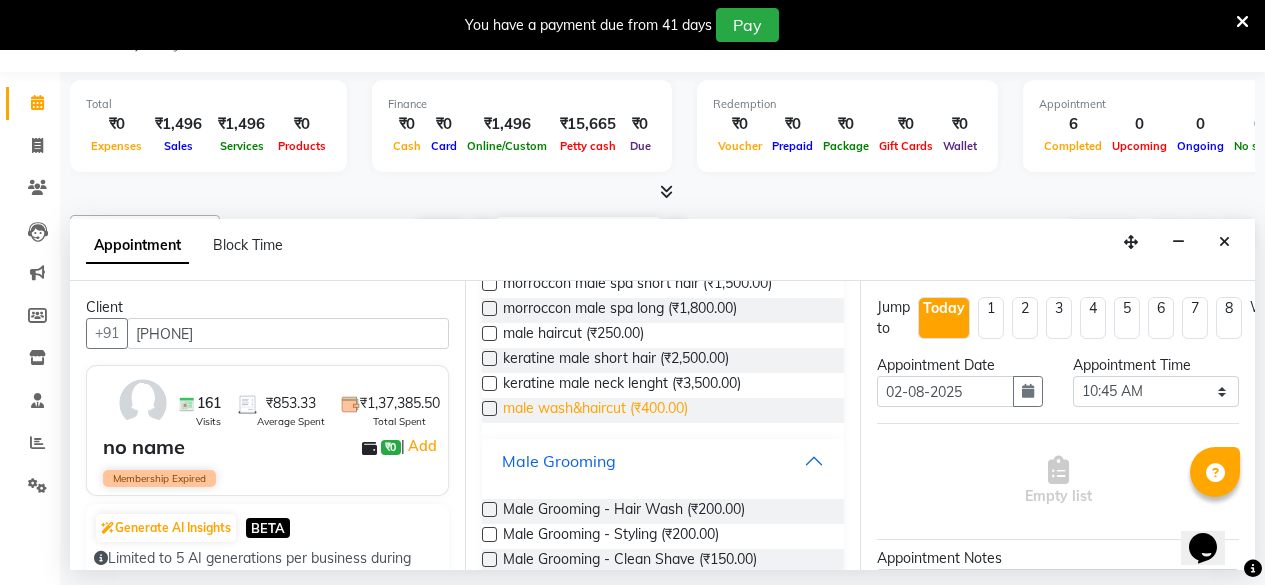 scroll, scrollTop: 0, scrollLeft: 0, axis: both 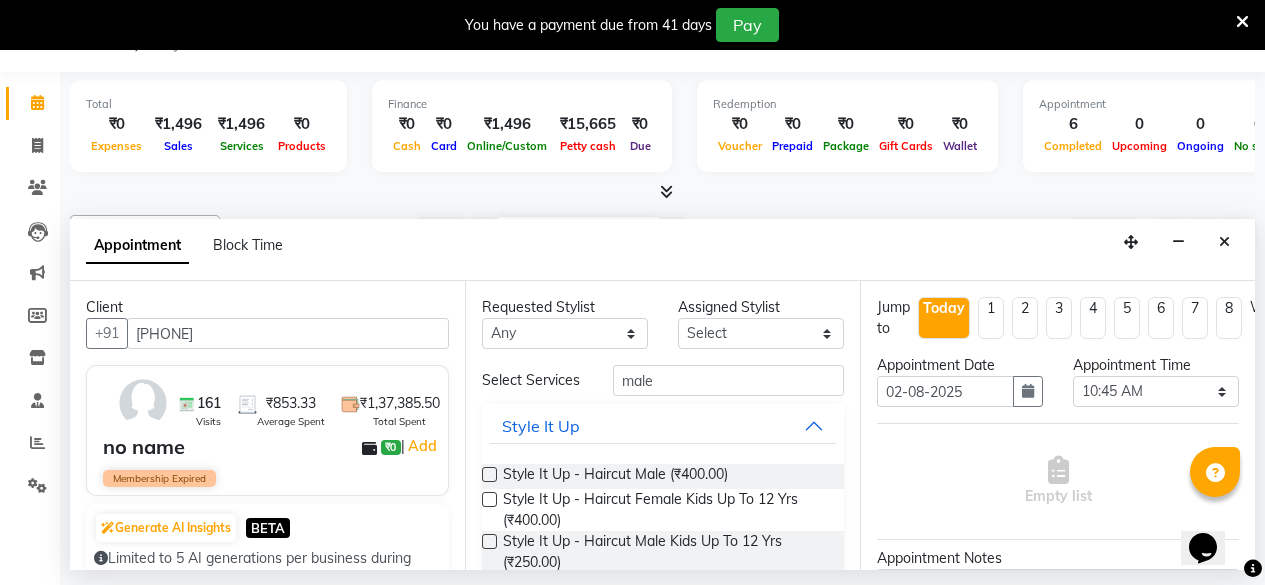 click on "Select Services male" at bounding box center [663, 380] 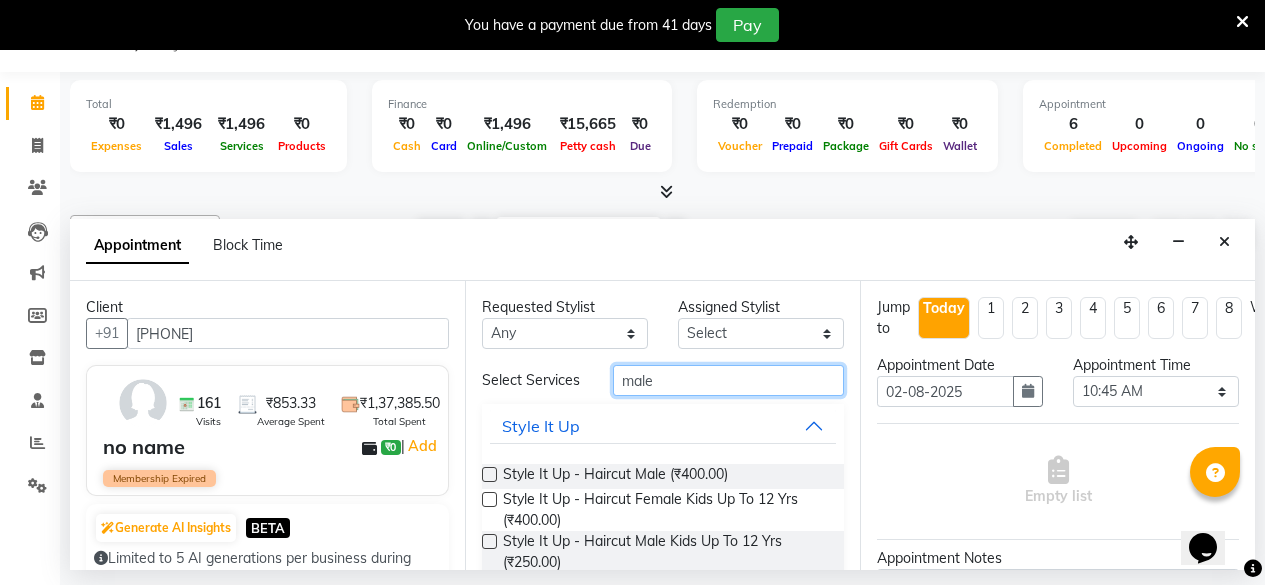 click on "male" at bounding box center (728, 380) 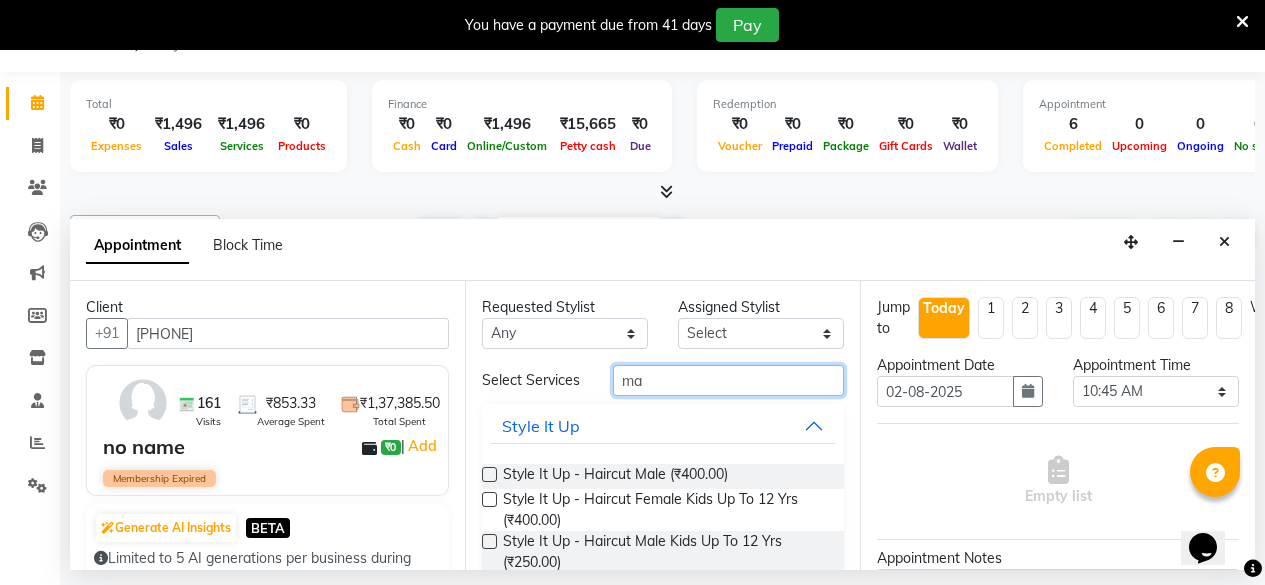 type on "m" 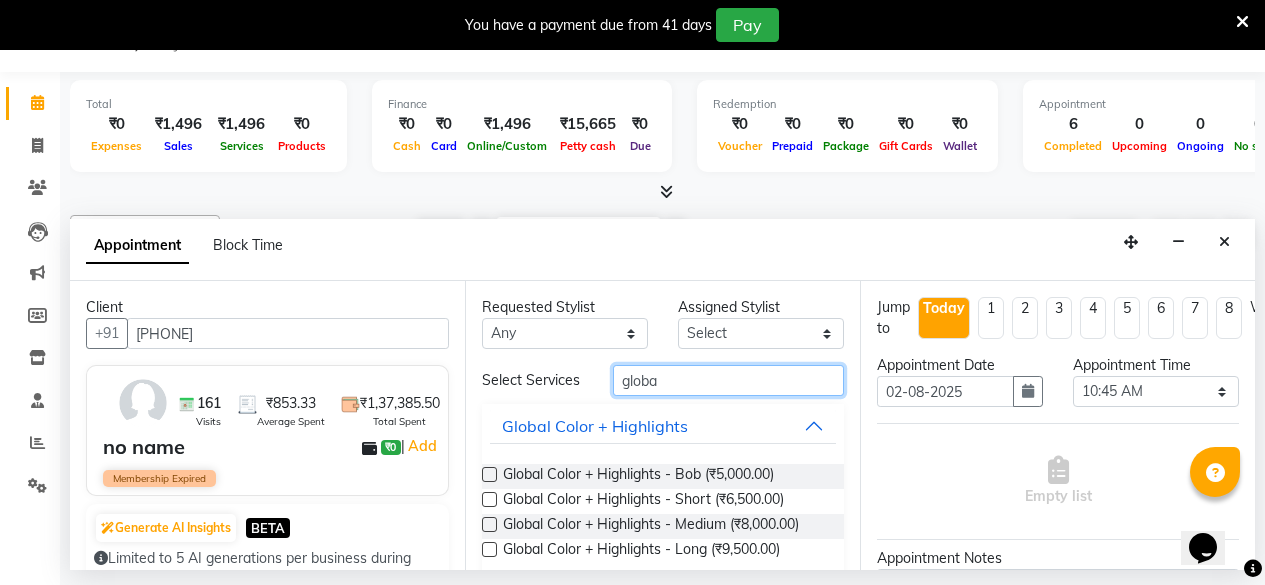 scroll, scrollTop: 316, scrollLeft: 0, axis: vertical 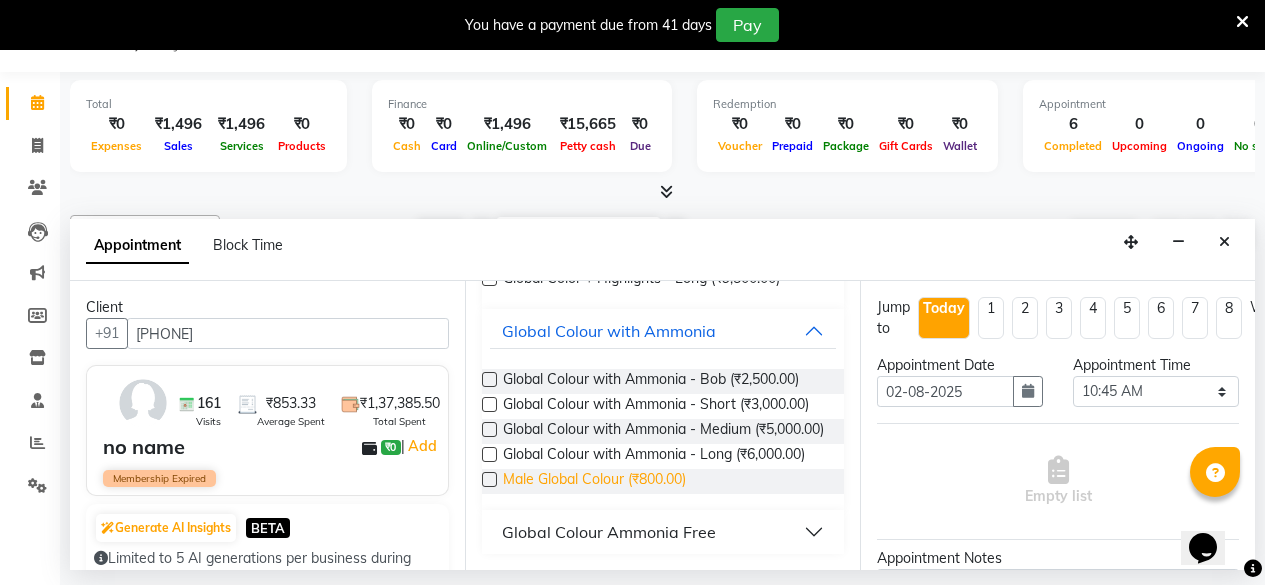 type on "globa" 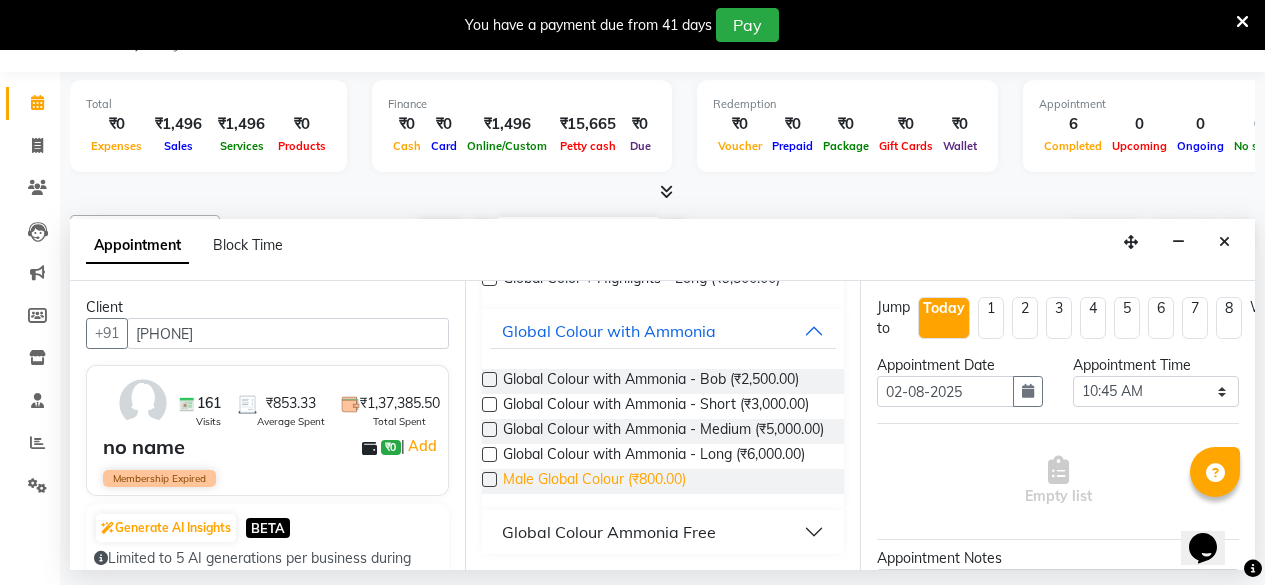 click on "Male Global Colour (₹800.00)" at bounding box center [594, 481] 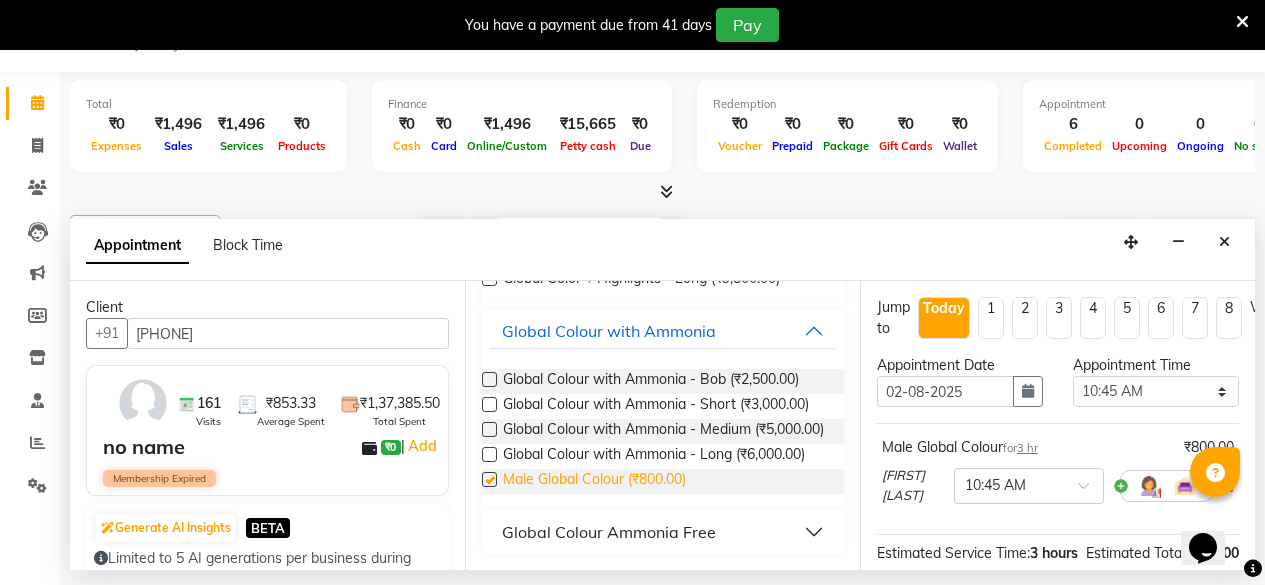 checkbox on "false" 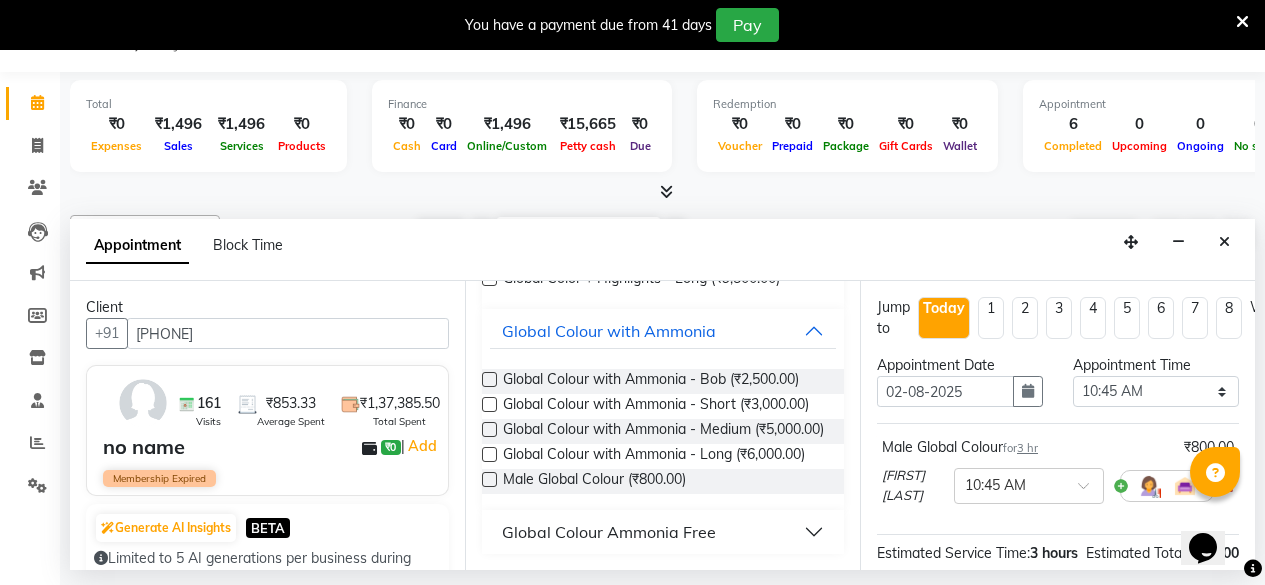 scroll, scrollTop: 276, scrollLeft: 0, axis: vertical 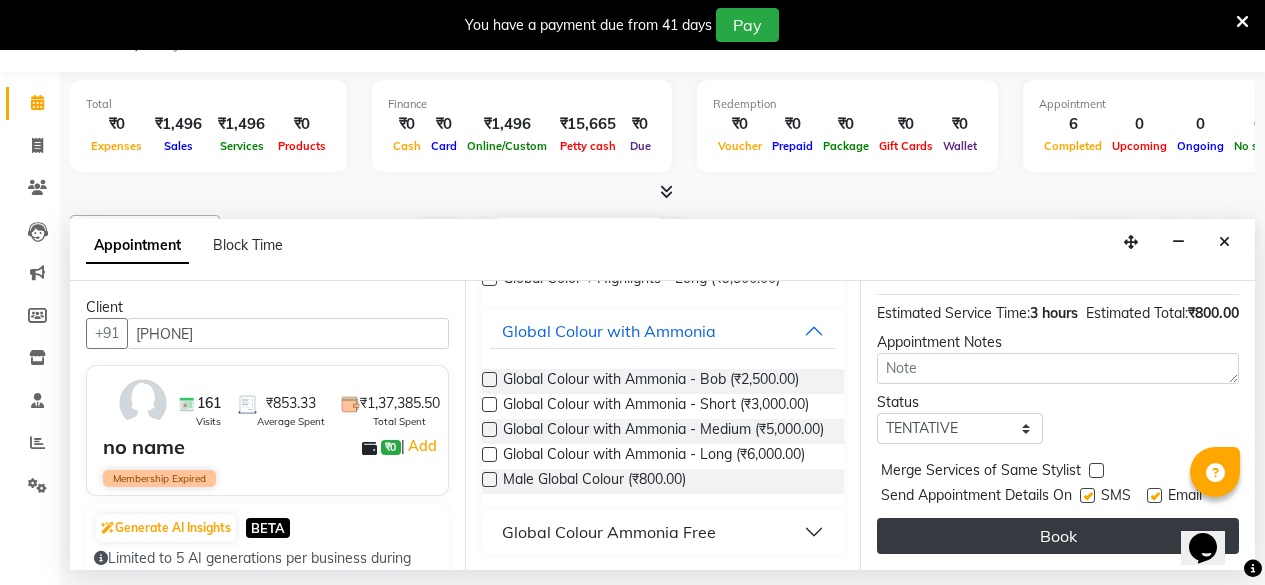 click on "Book" at bounding box center [1058, 536] 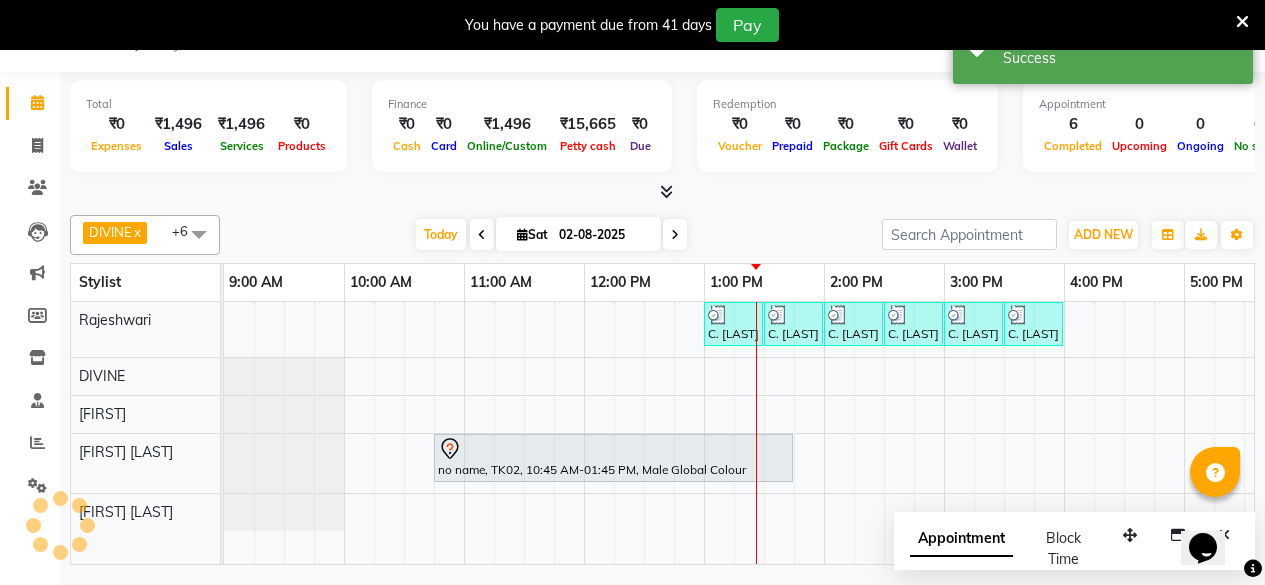 scroll, scrollTop: 0, scrollLeft: 0, axis: both 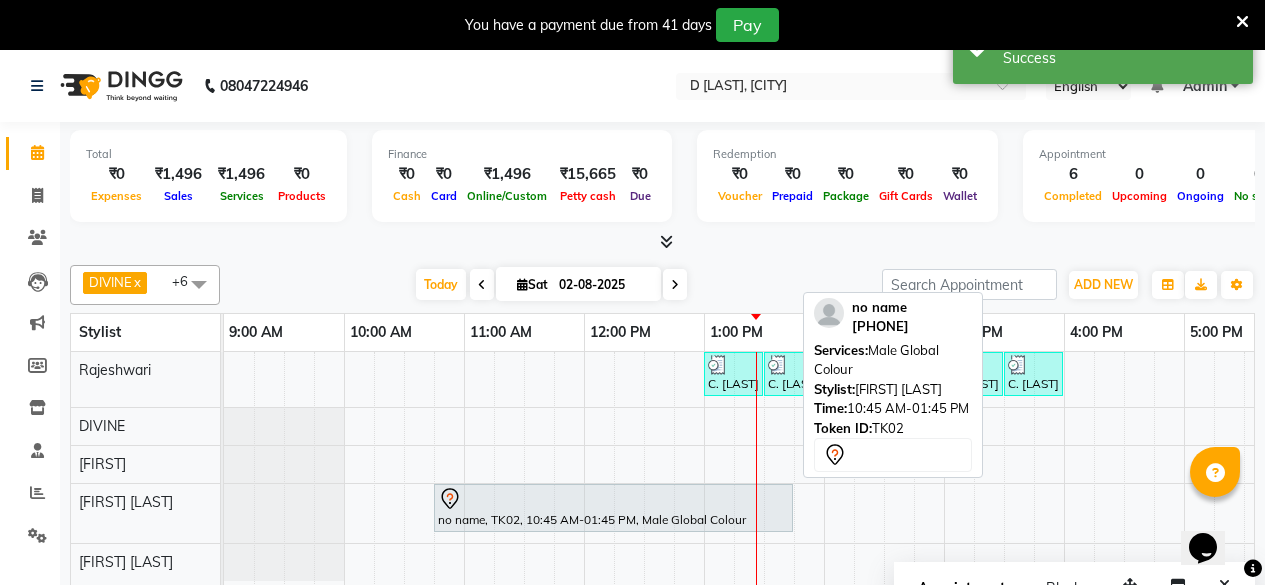 click at bounding box center [613, 499] 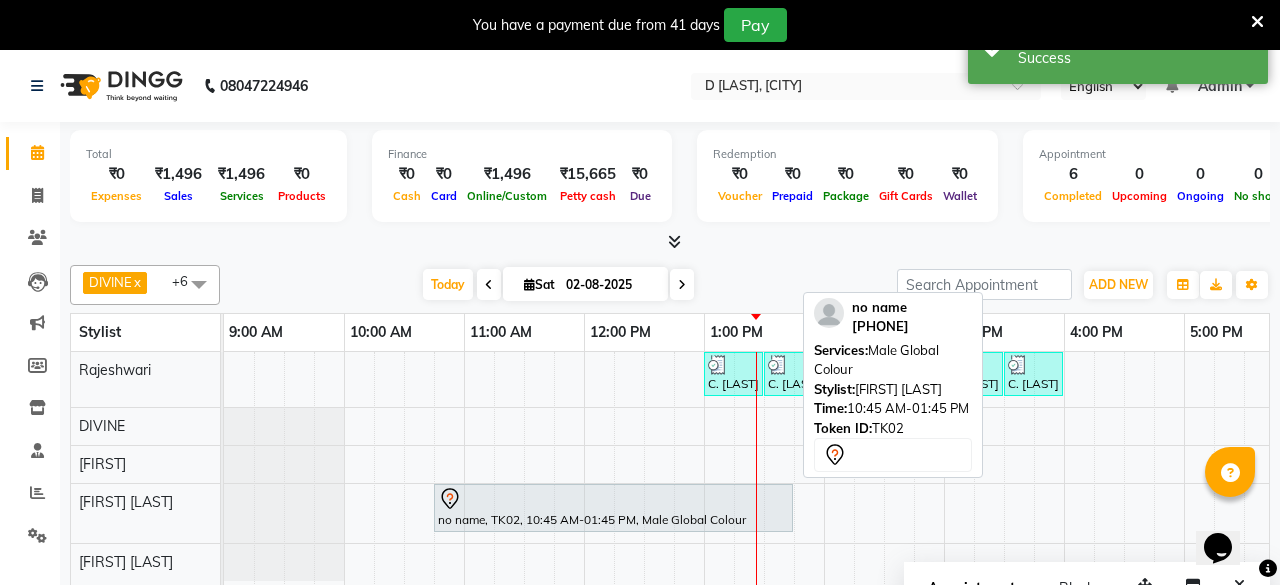 select on "7" 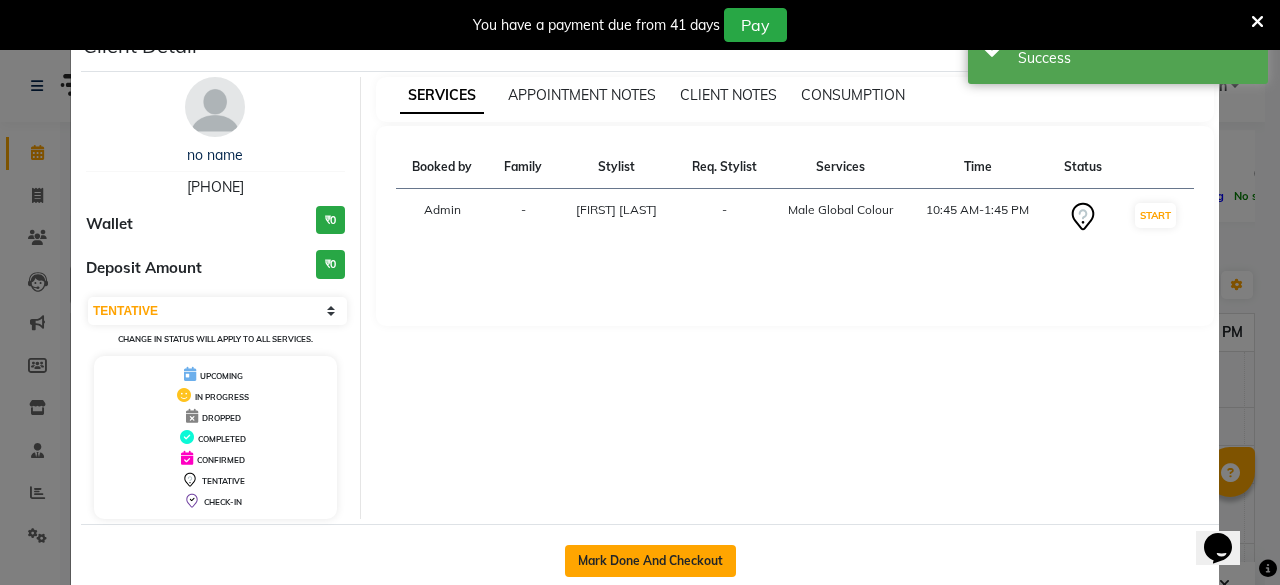 click on "Mark Done And Checkout" 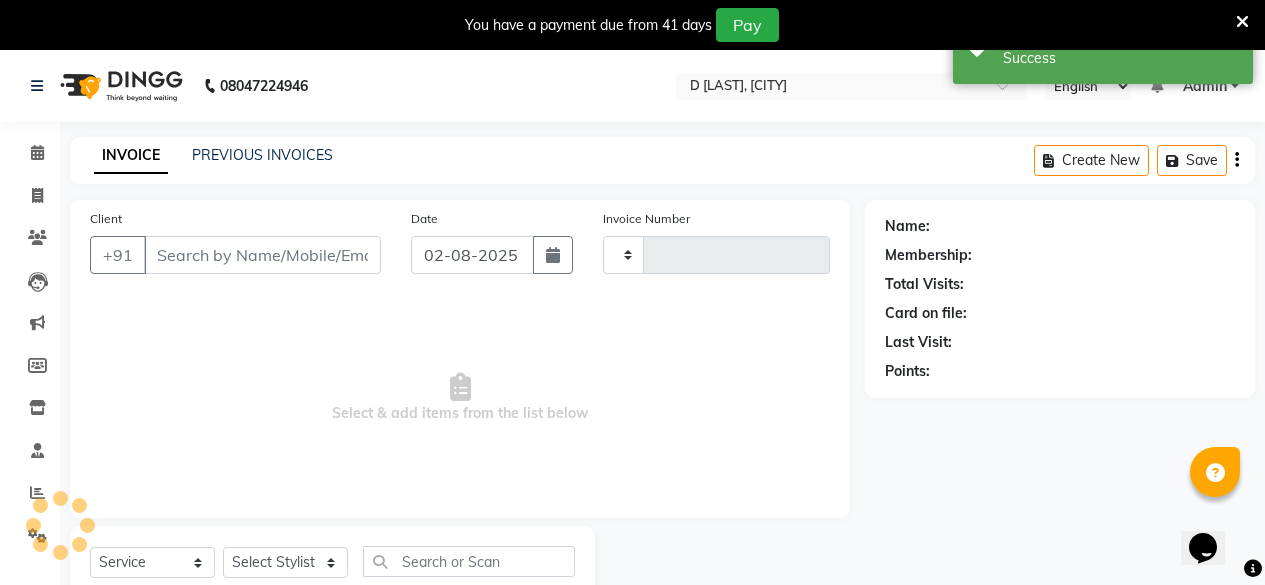 type on "0444" 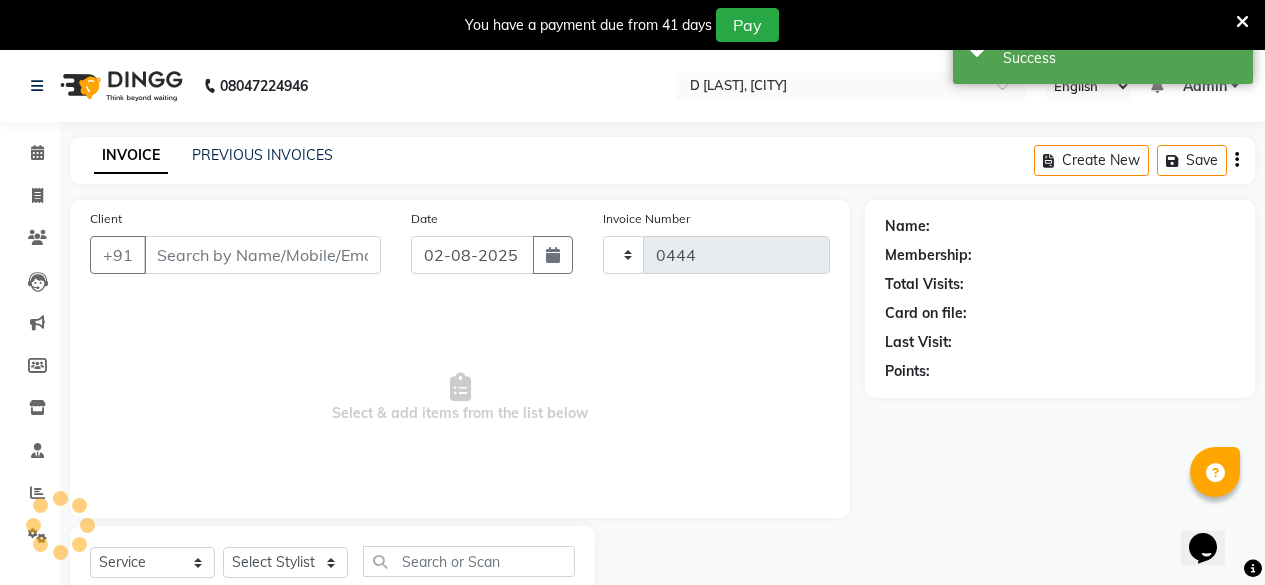 select on "5314" 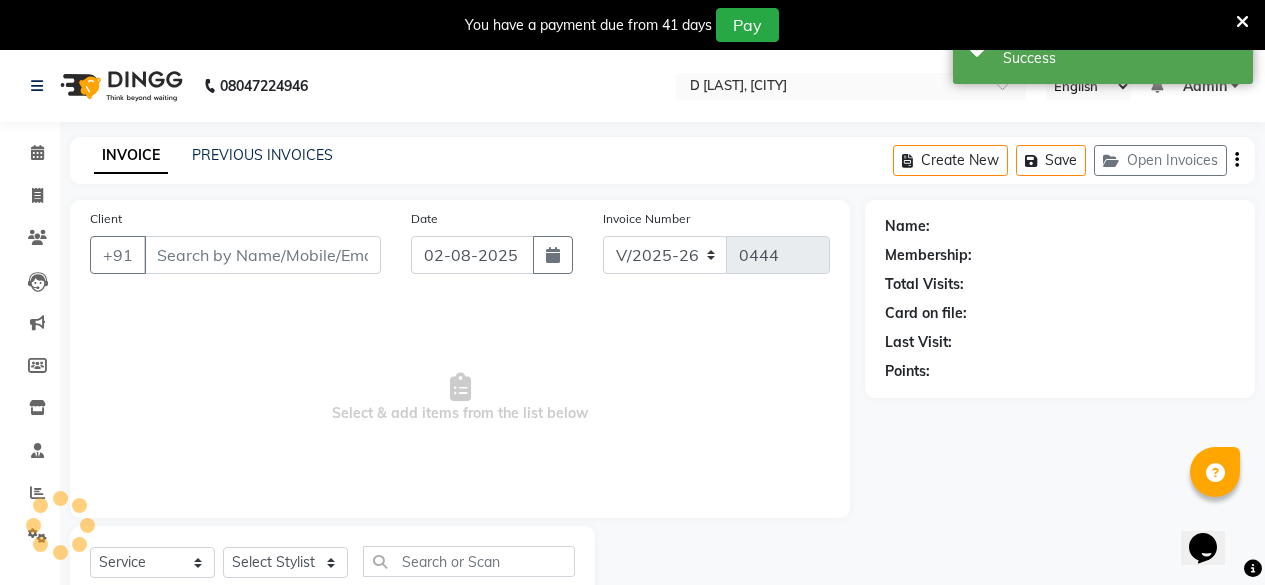 type on "[PHONE]" 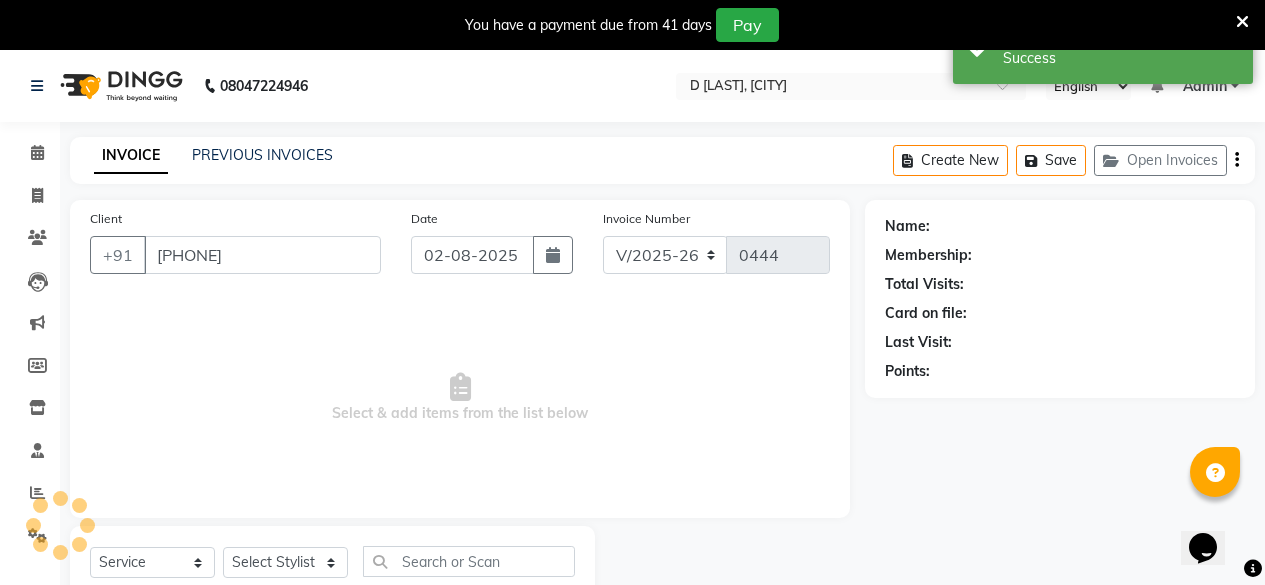 select on "[NUMBER]" 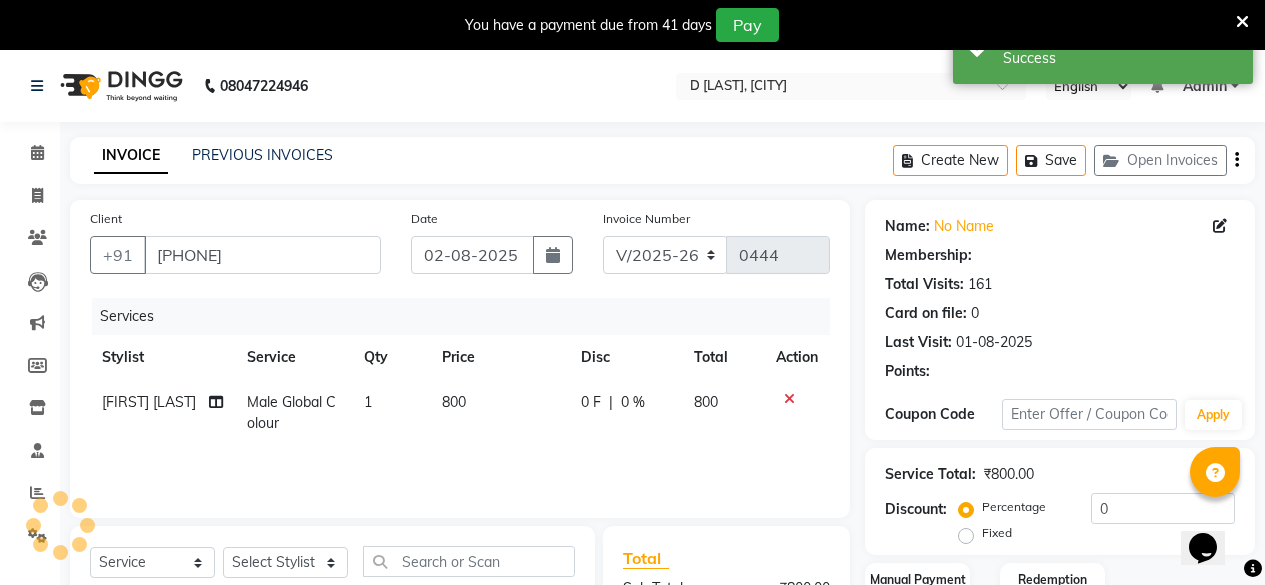 select on "1: Object" 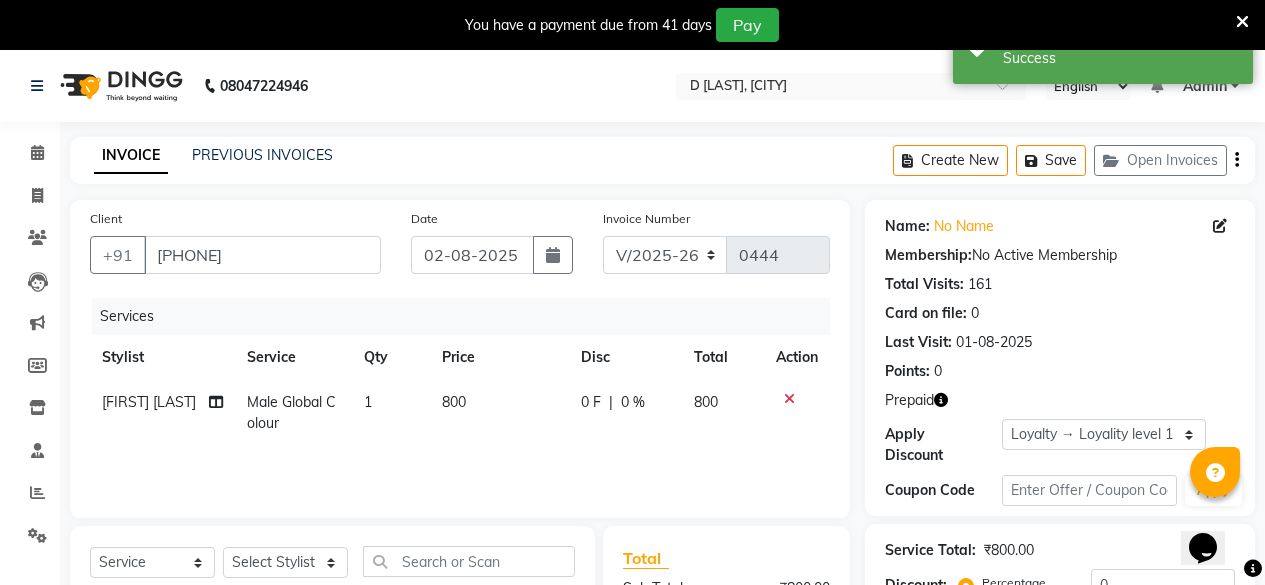 scroll, scrollTop: 266, scrollLeft: 0, axis: vertical 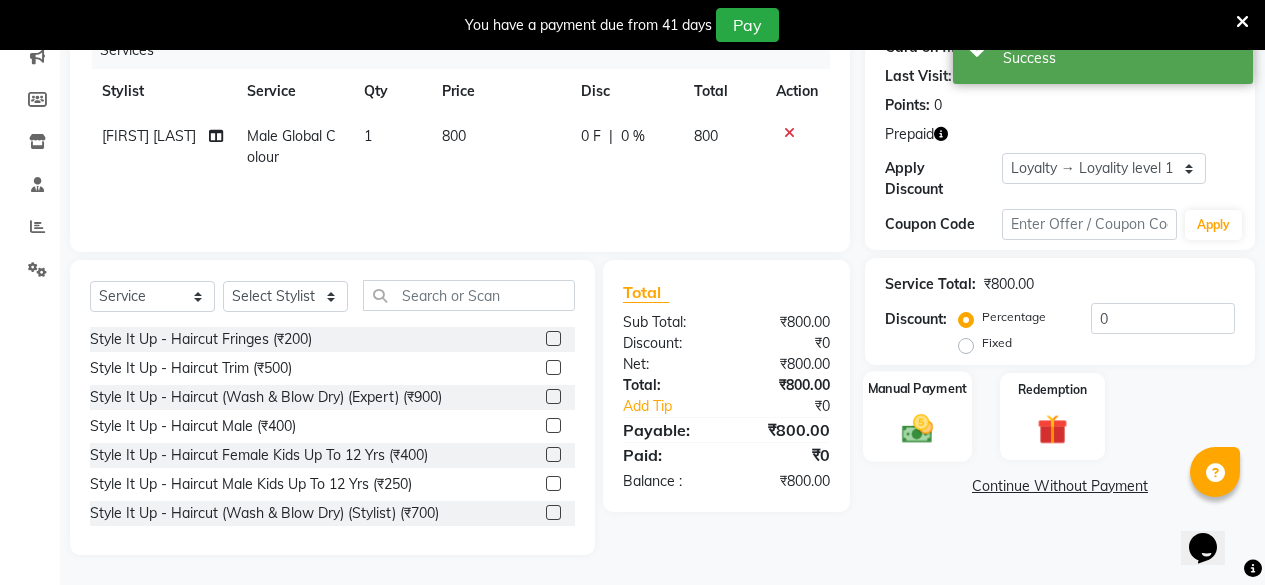 click 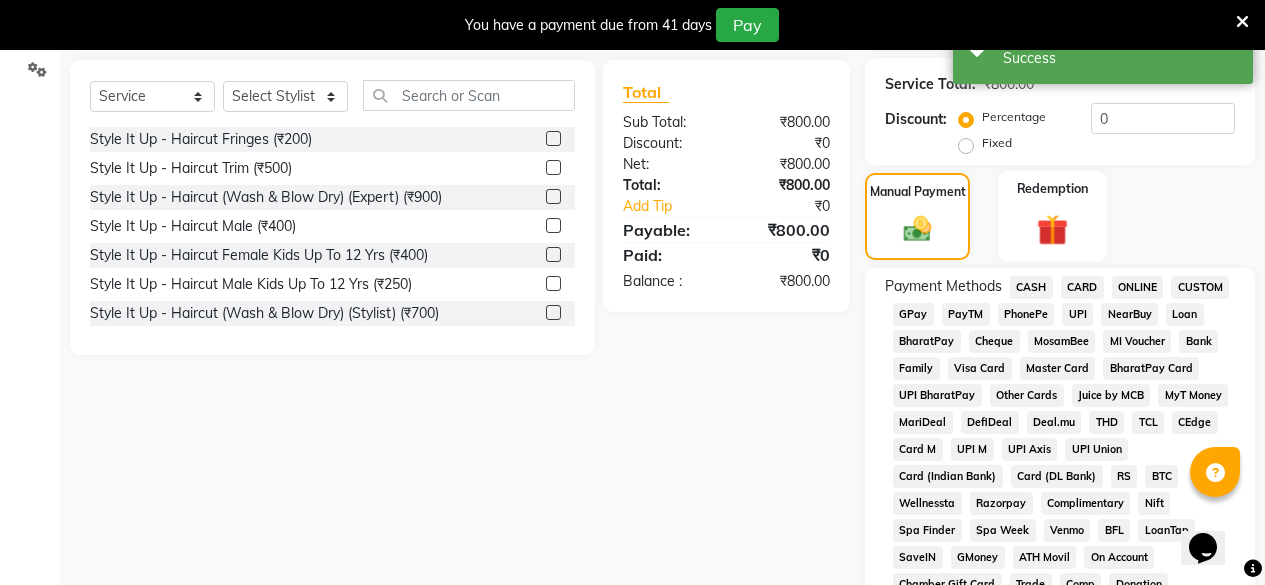 scroll, scrollTop: 566, scrollLeft: 0, axis: vertical 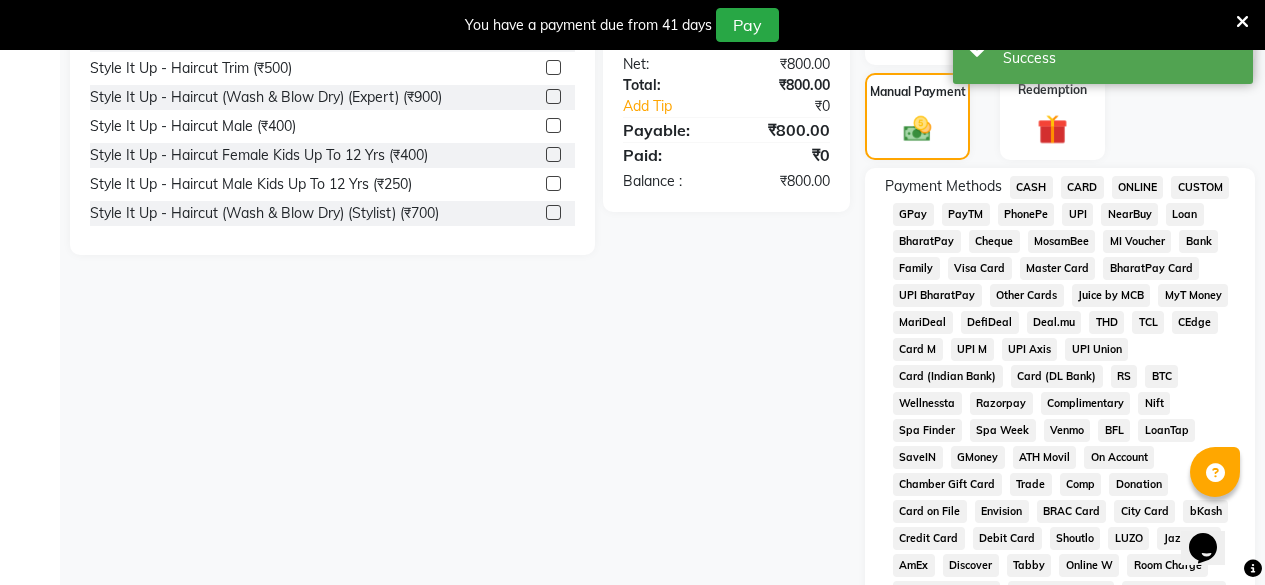 click on "CASH" 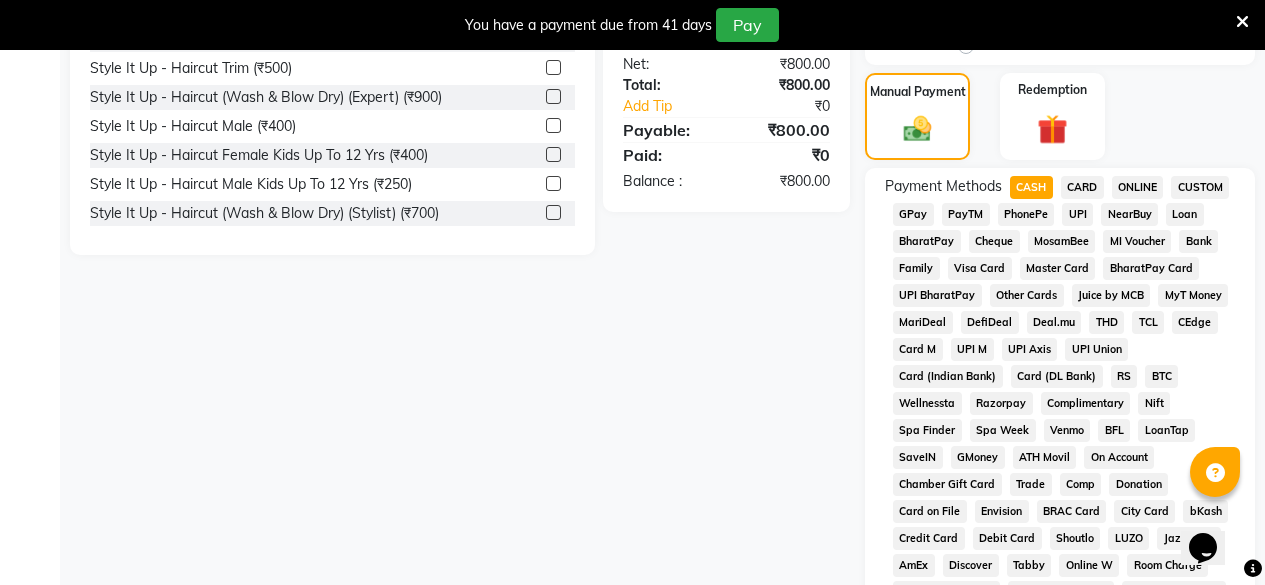 scroll, scrollTop: 1104, scrollLeft: 0, axis: vertical 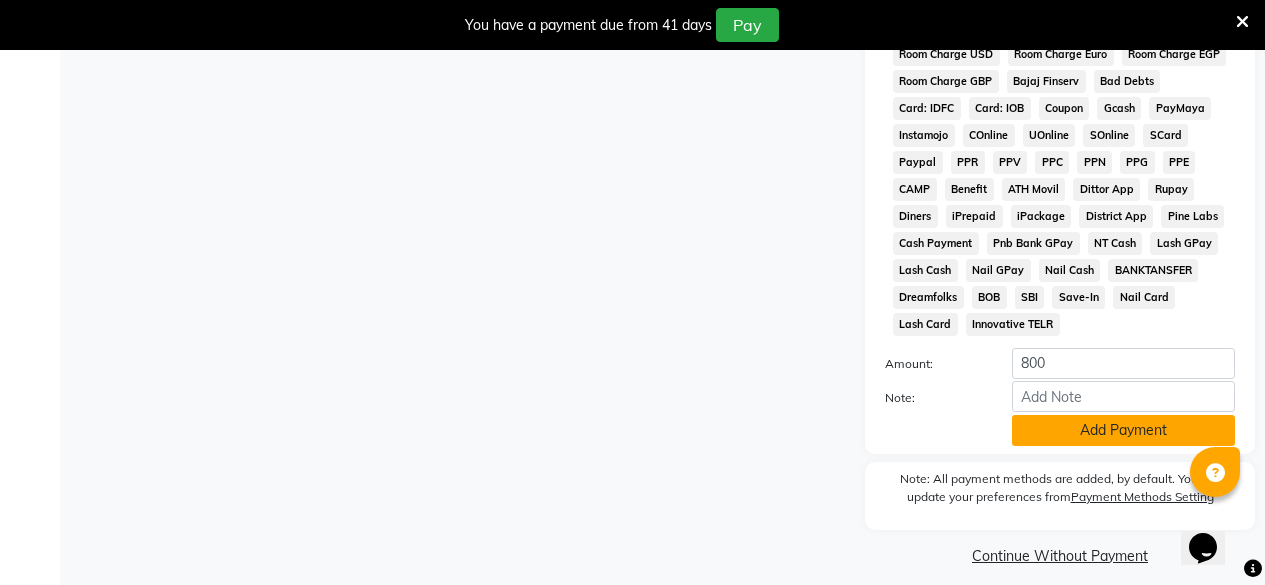 click on "Add Payment" 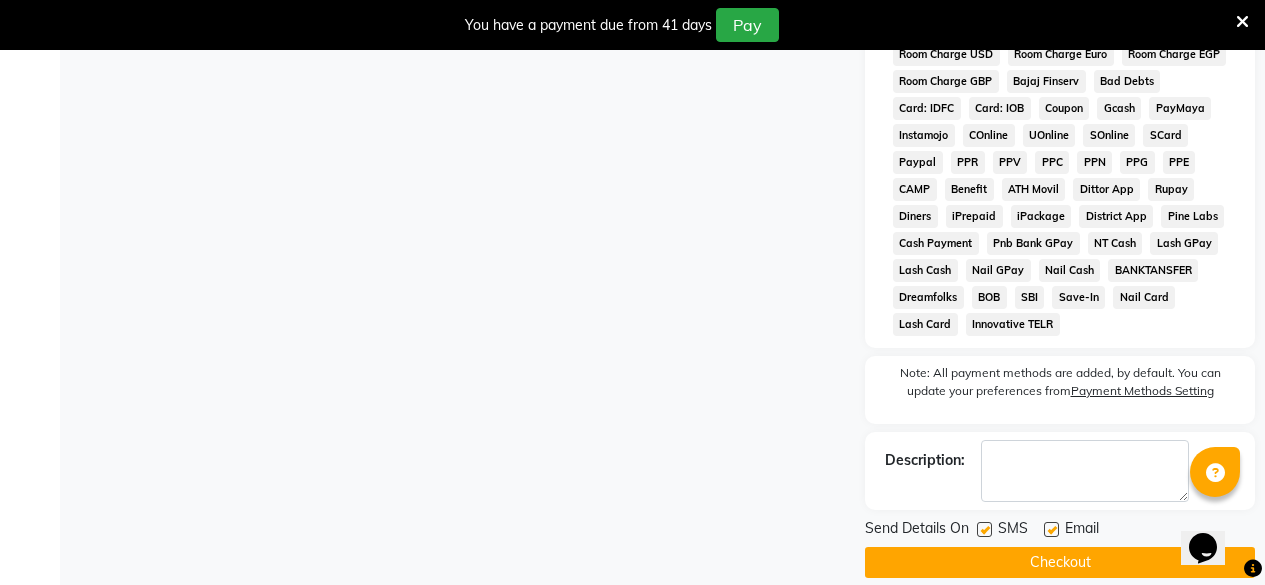 scroll, scrollTop: 1111, scrollLeft: 0, axis: vertical 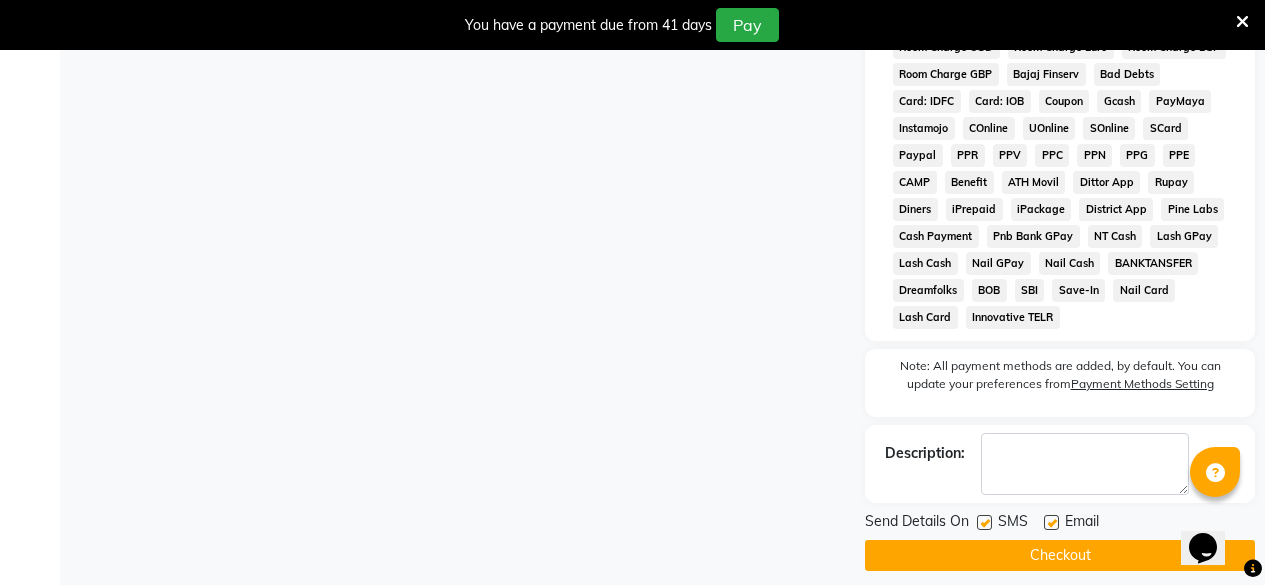 click on "Checkout" 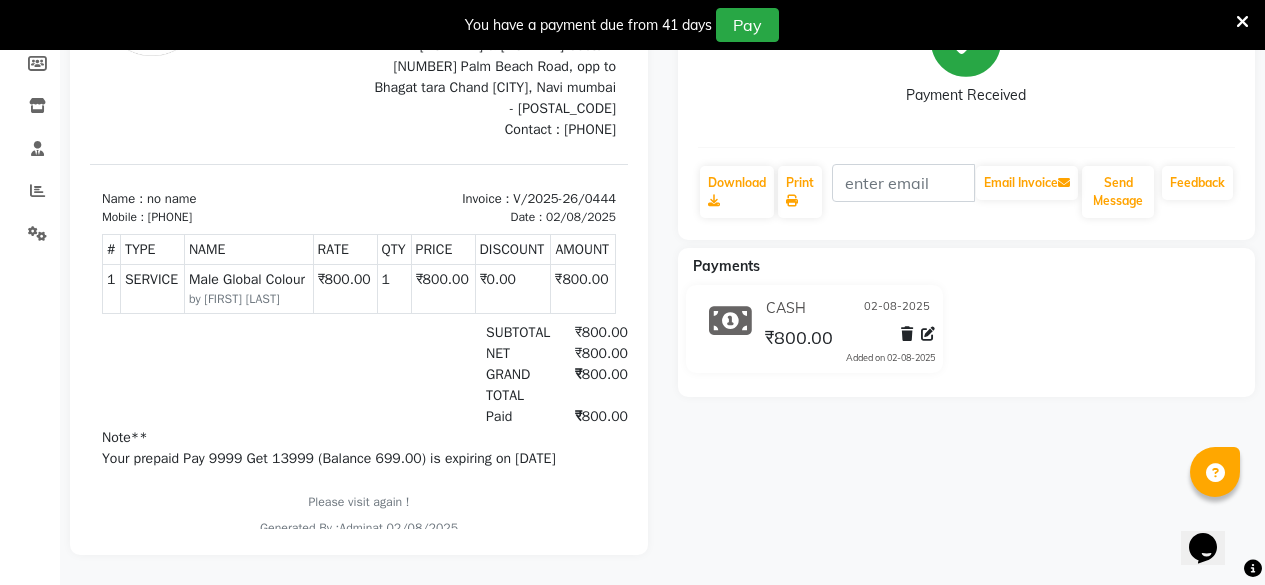 scroll, scrollTop: 0, scrollLeft: 0, axis: both 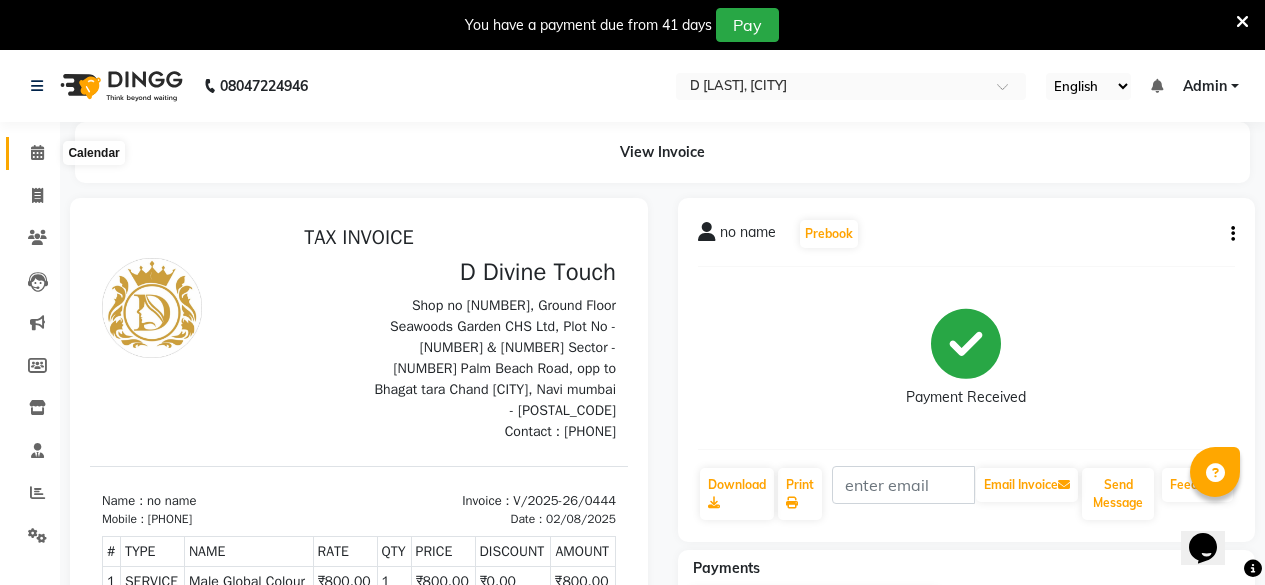 click 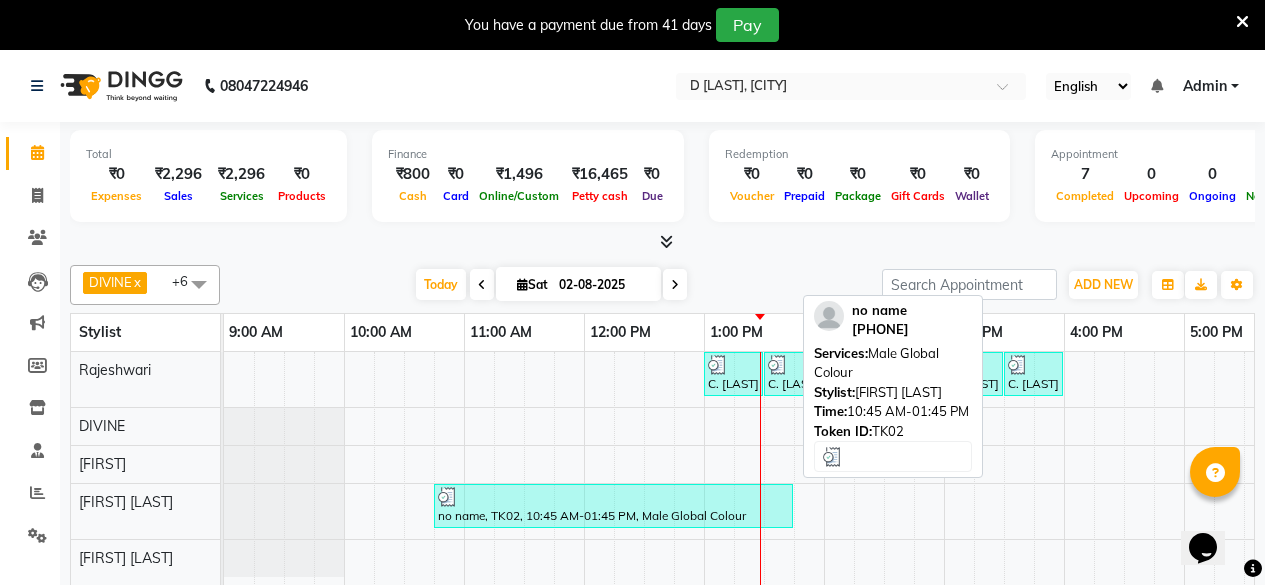 scroll, scrollTop: 50, scrollLeft: 0, axis: vertical 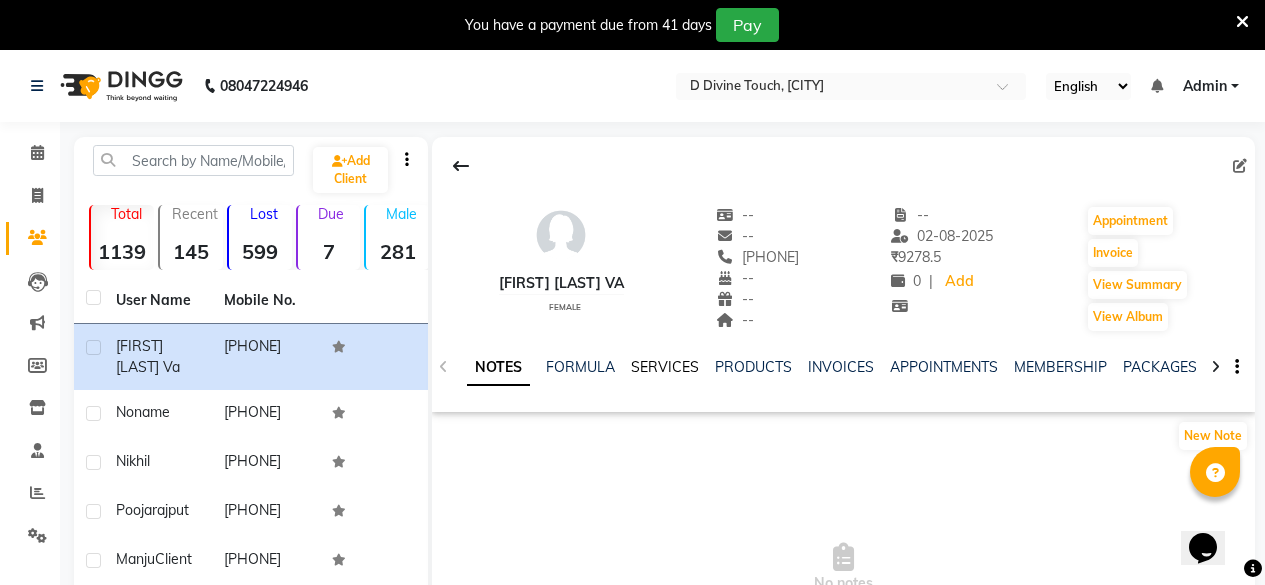 click on "SERVICES" 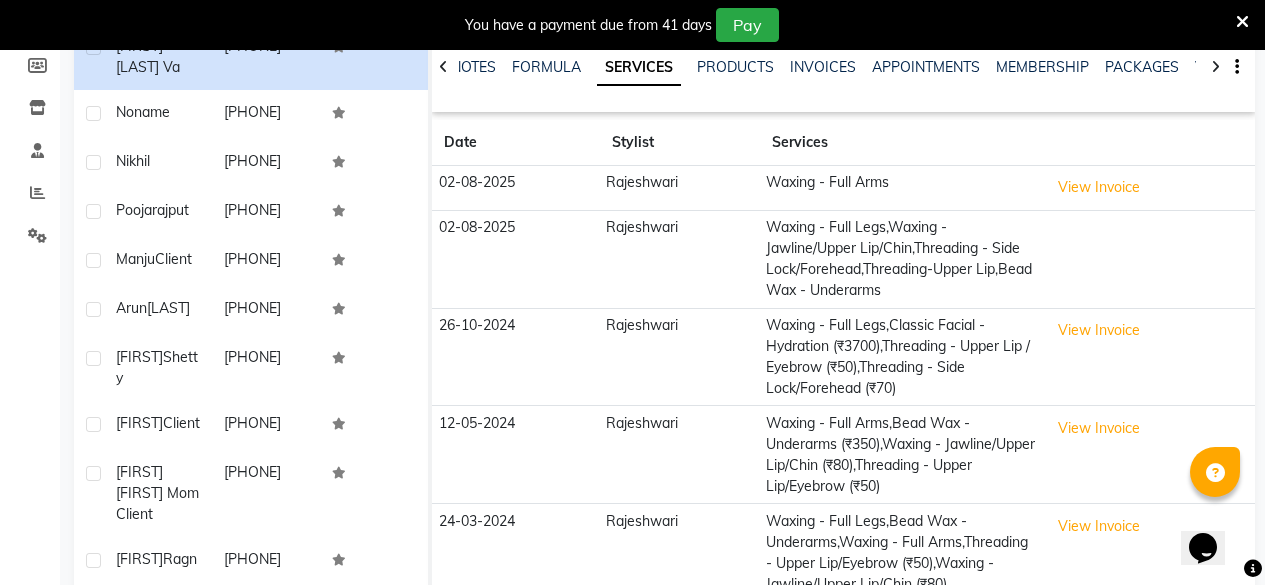 scroll, scrollTop: 400, scrollLeft: 0, axis: vertical 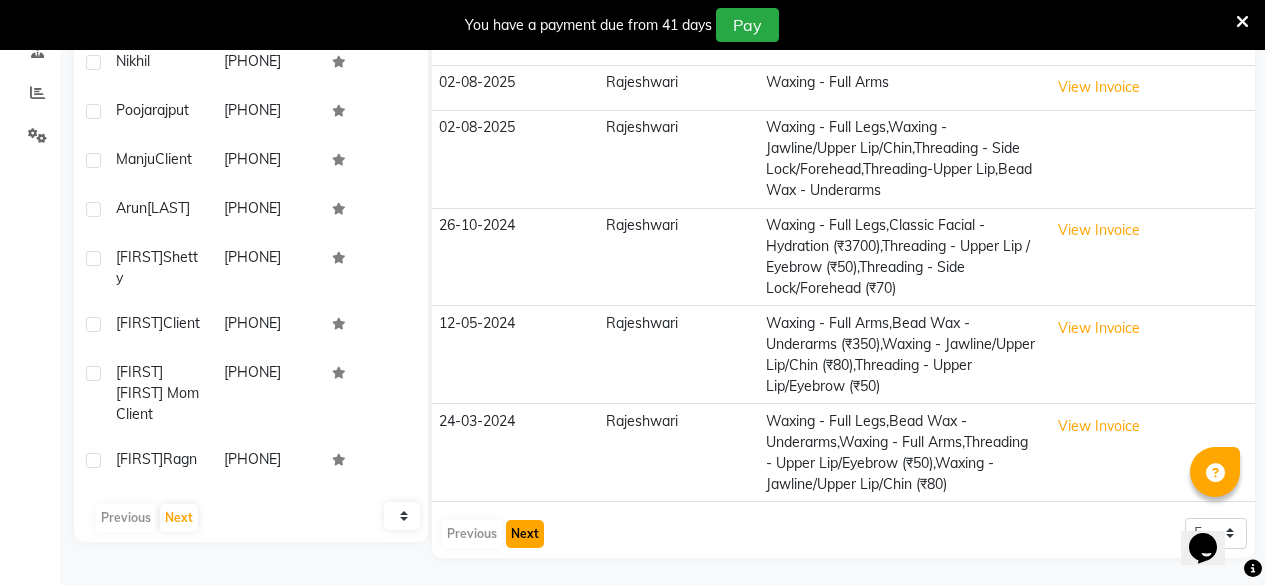 click on "Next" 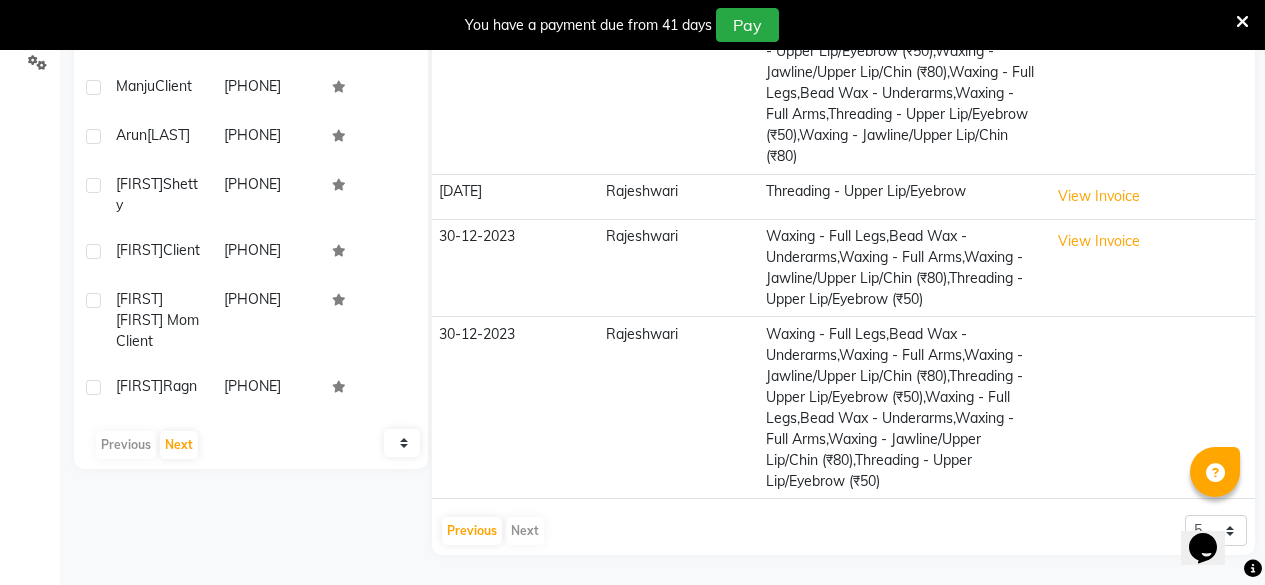 scroll, scrollTop: 0, scrollLeft: 0, axis: both 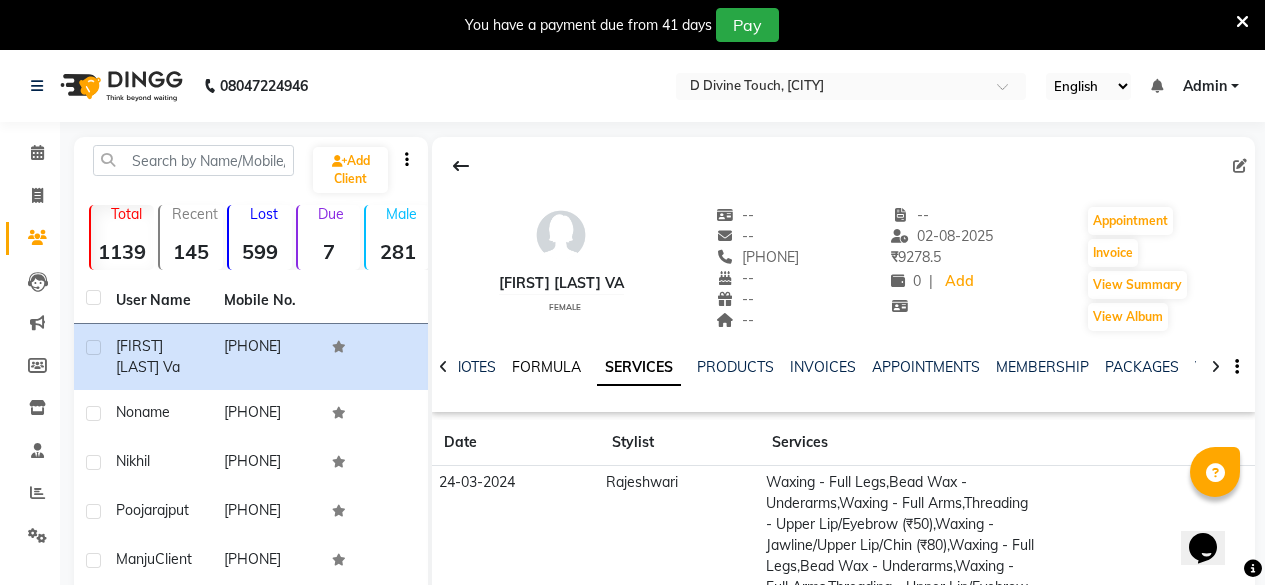 click on "FORMULA" 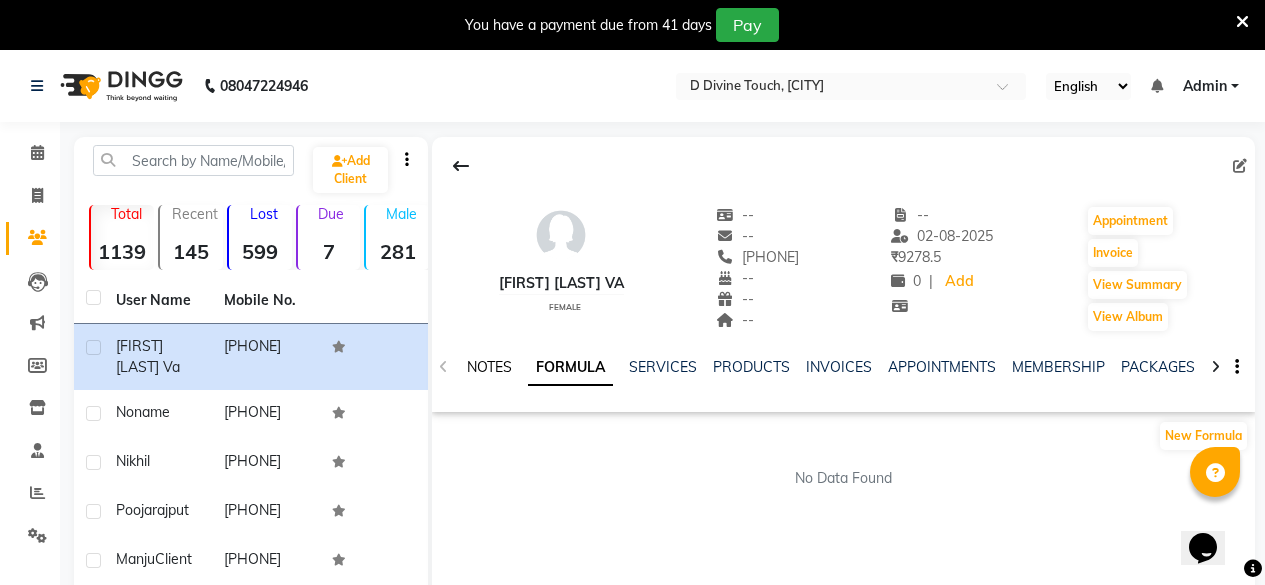 click on "NOTES" 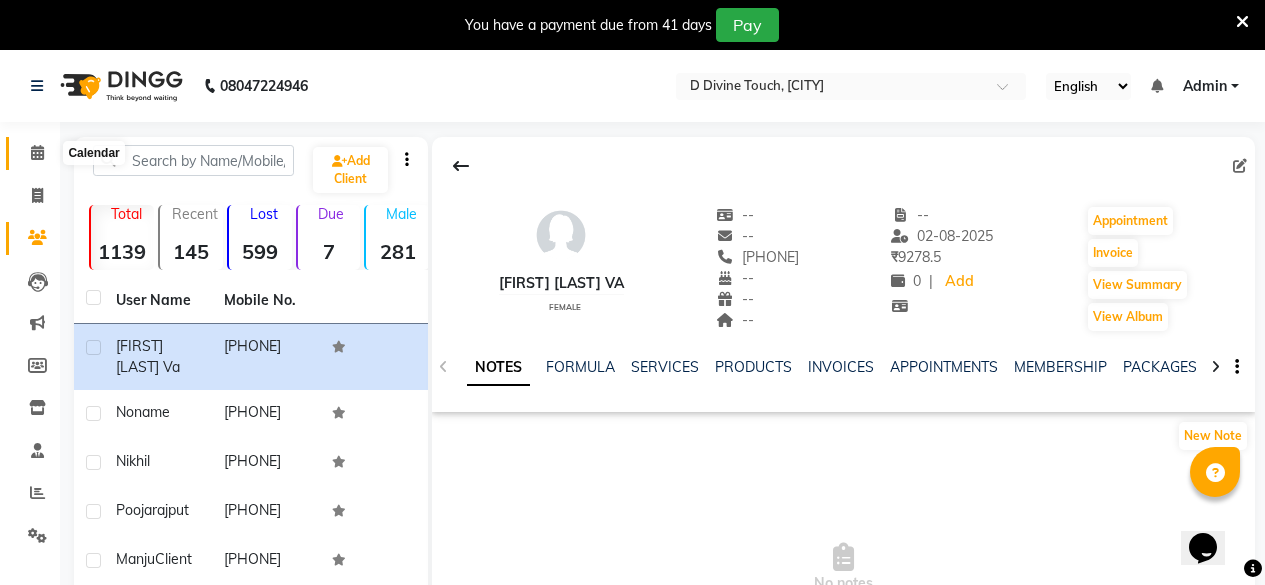 click 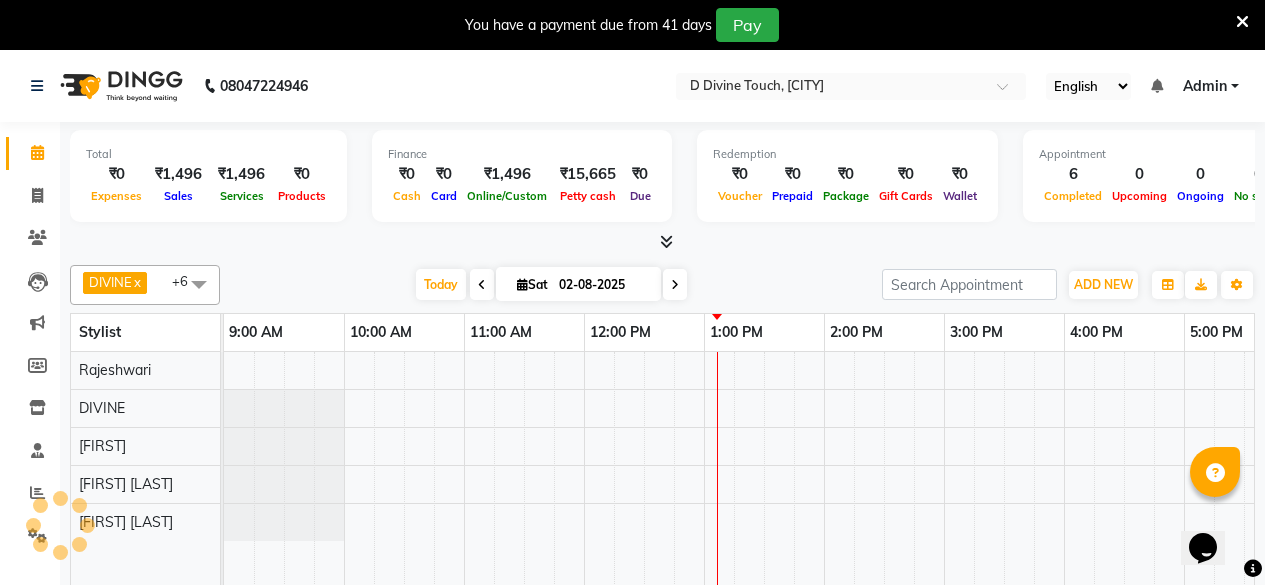 scroll, scrollTop: 0, scrollLeft: 0, axis: both 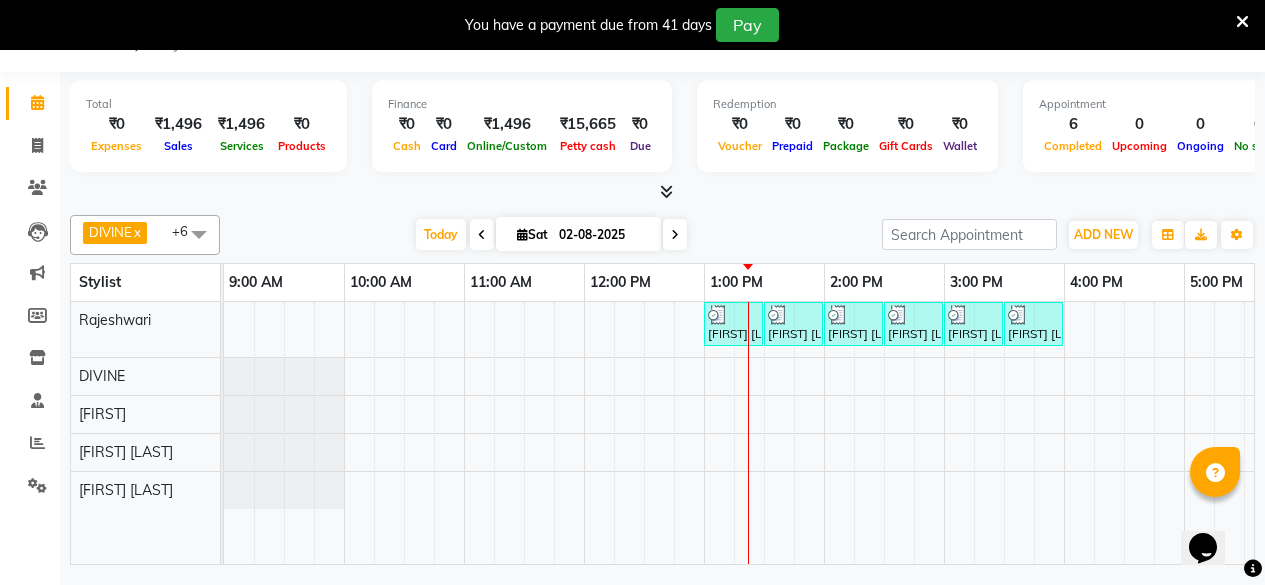 click at bounding box center [929, 433] 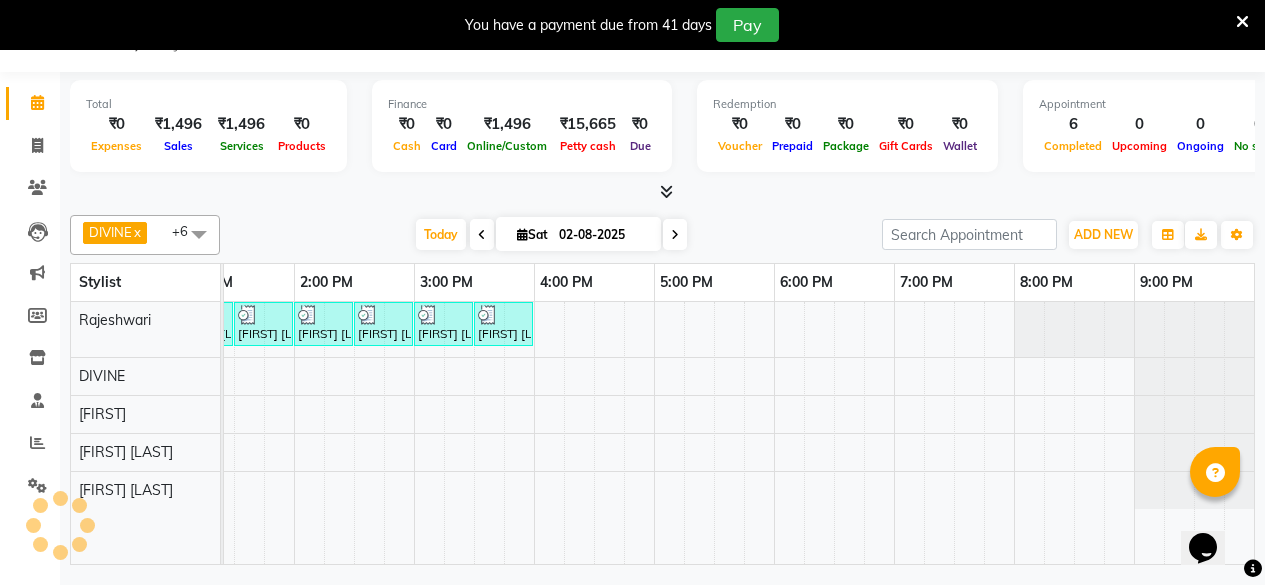 scroll, scrollTop: 0, scrollLeft: 0, axis: both 